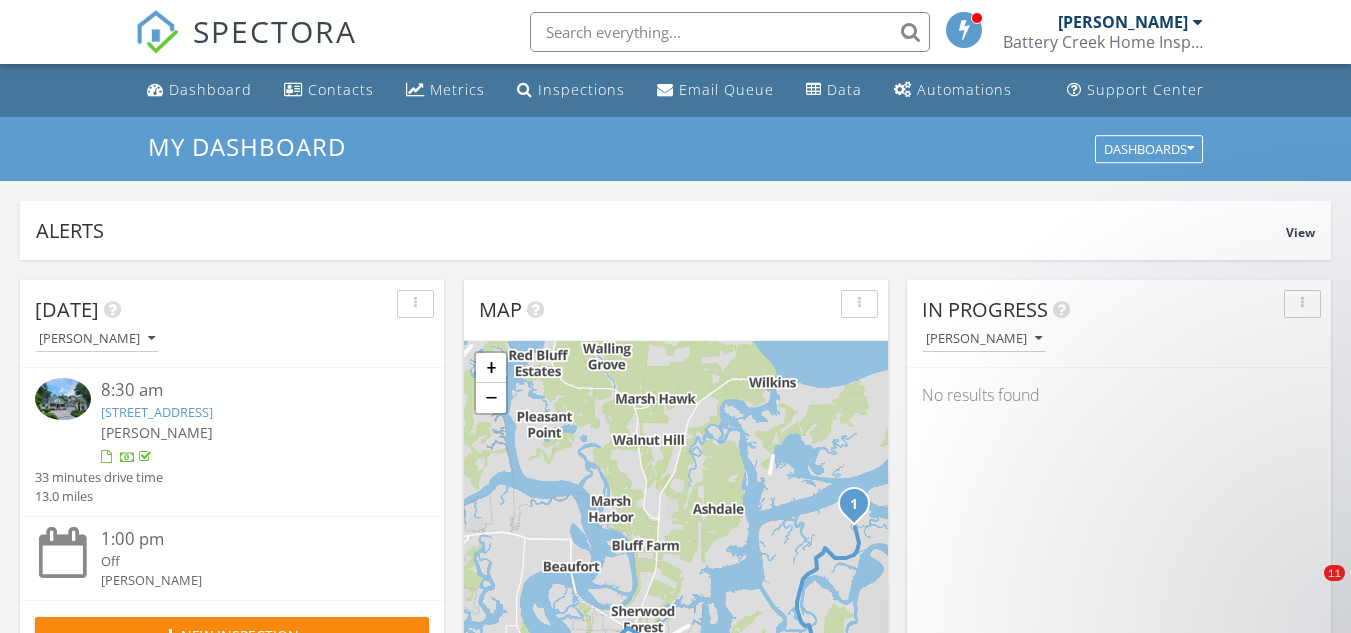 scroll, scrollTop: 1258, scrollLeft: 0, axis: vertical 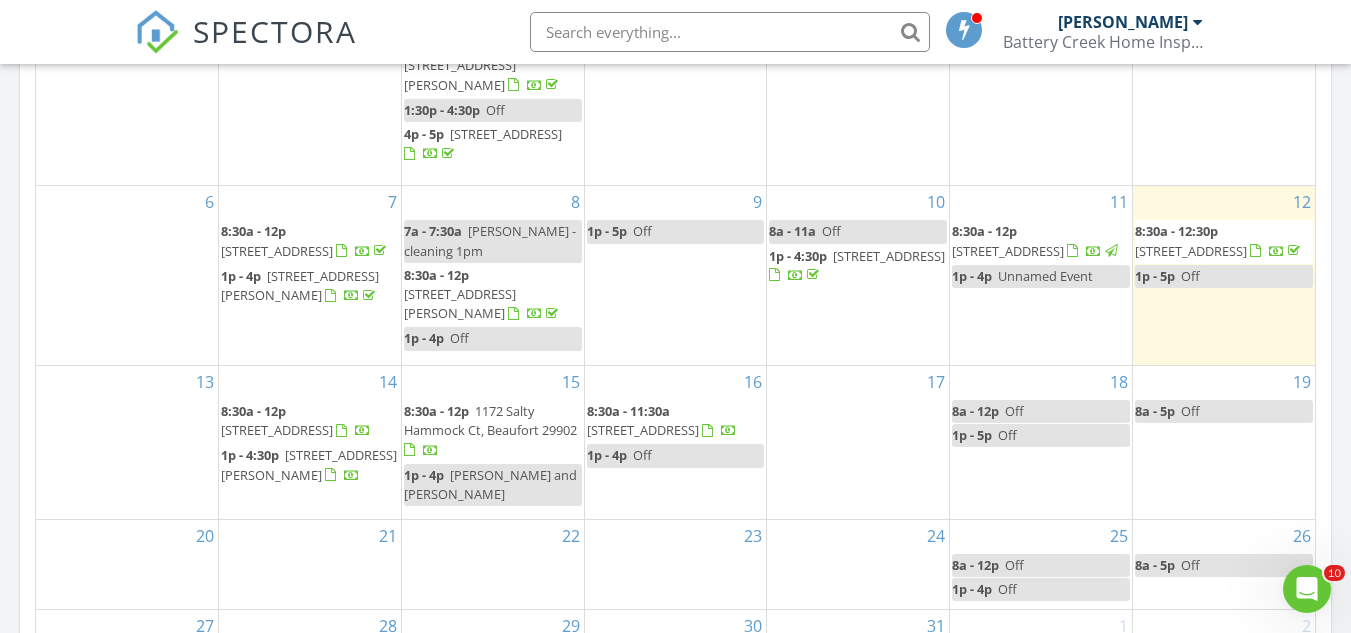 click on "[PERSON_NAME] and [PERSON_NAME]" at bounding box center (490, 484) 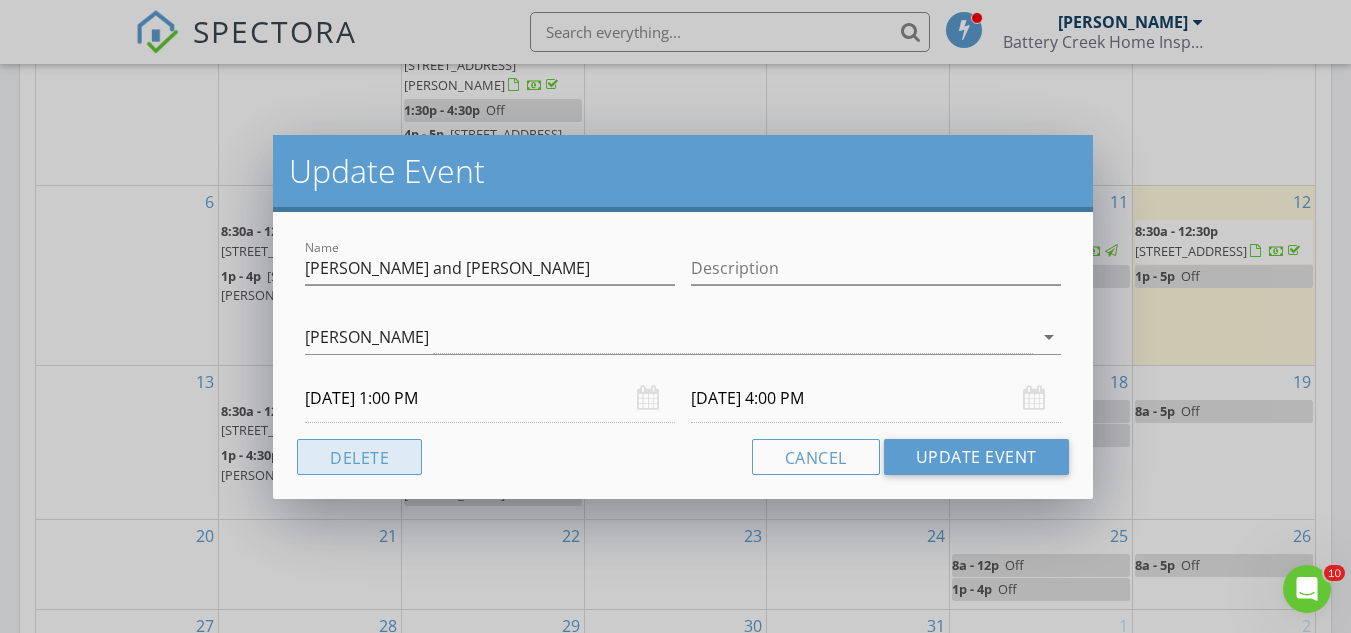 click on "Delete" at bounding box center [359, 457] 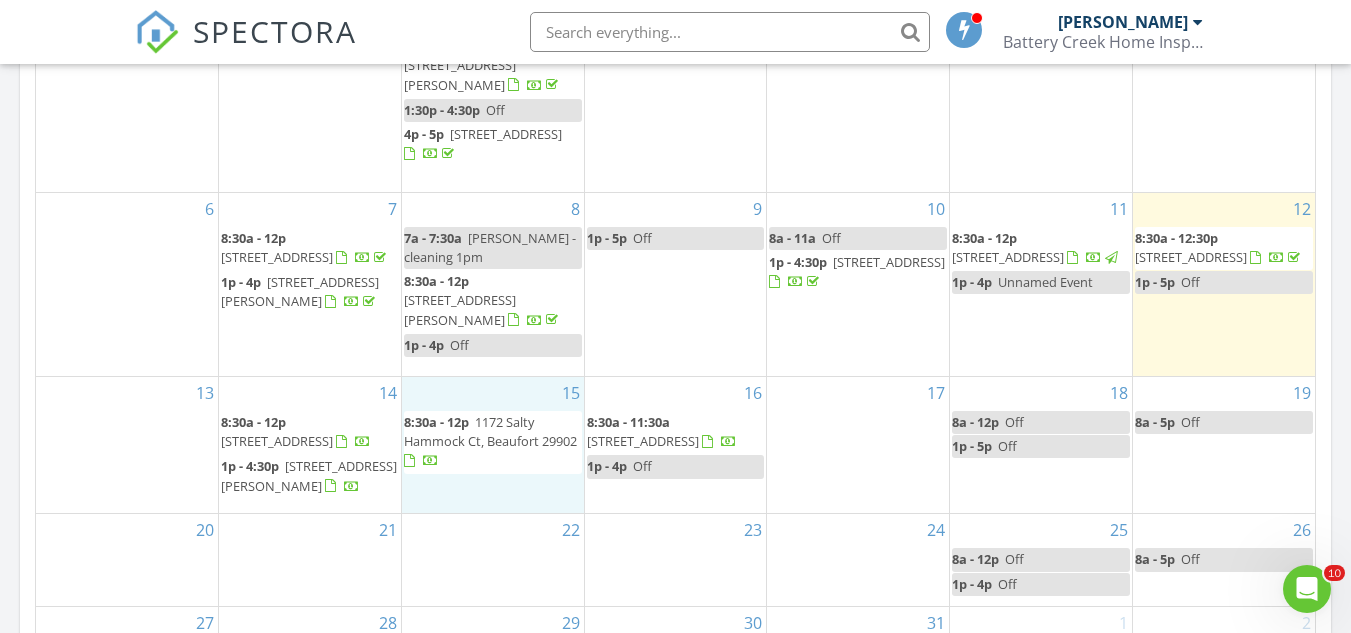 click on "15
8:30a - 12p
1172 Salty Hammock Ct, Beaufort 29902" at bounding box center [493, 445] 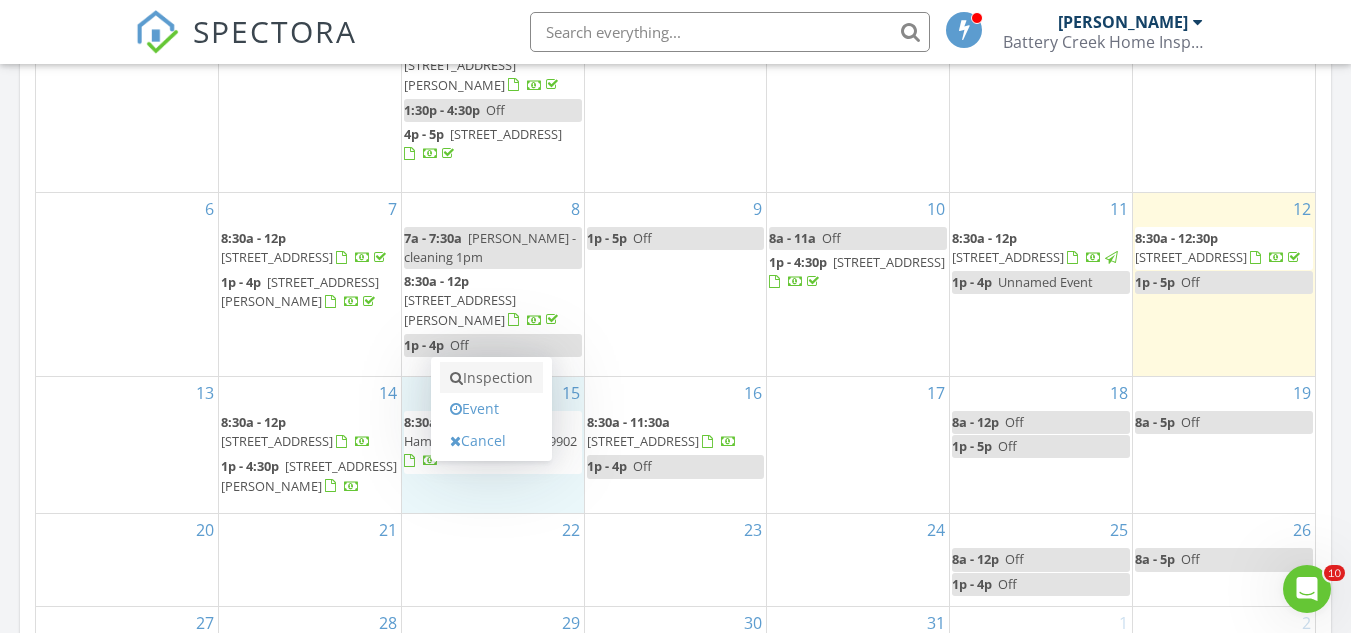 click on "Inspection" at bounding box center (491, 378) 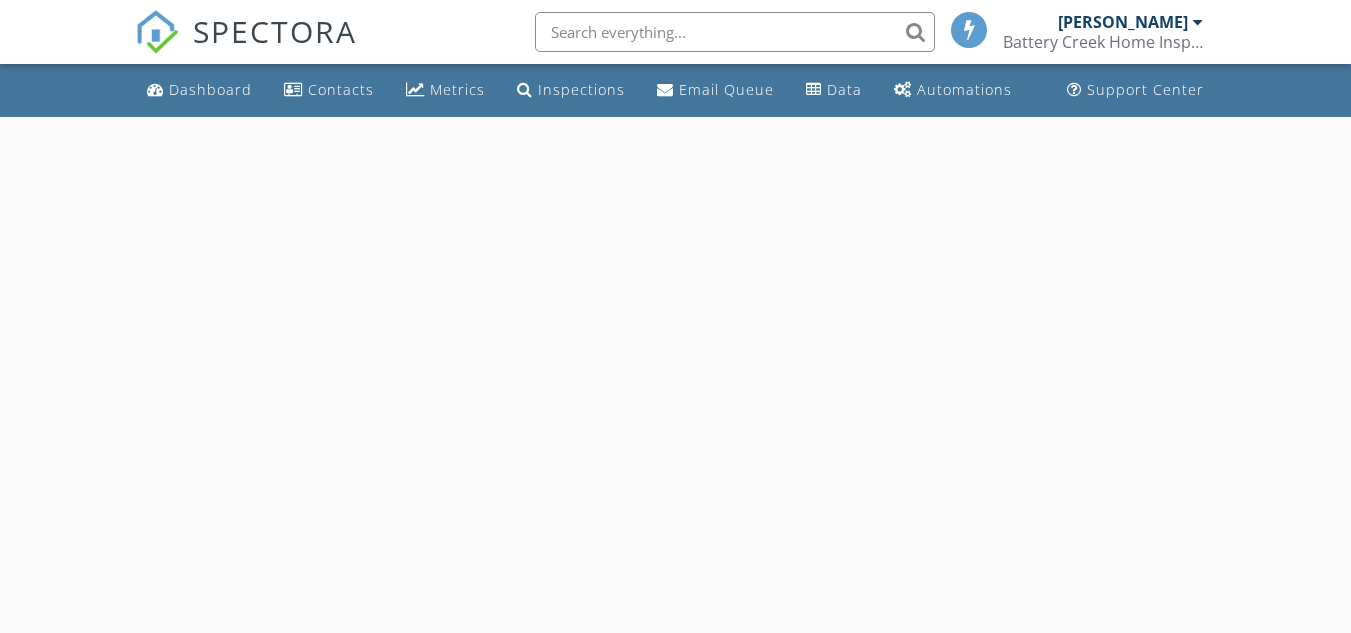 scroll, scrollTop: 0, scrollLeft: 0, axis: both 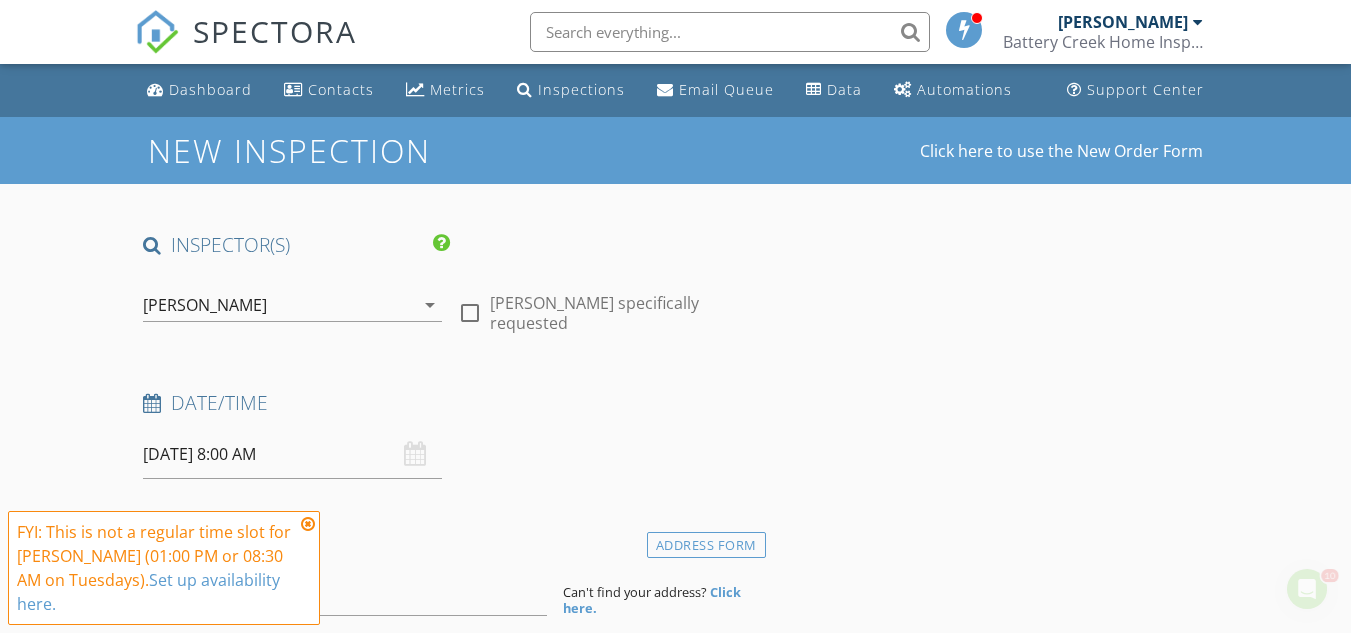 click at bounding box center [308, 524] 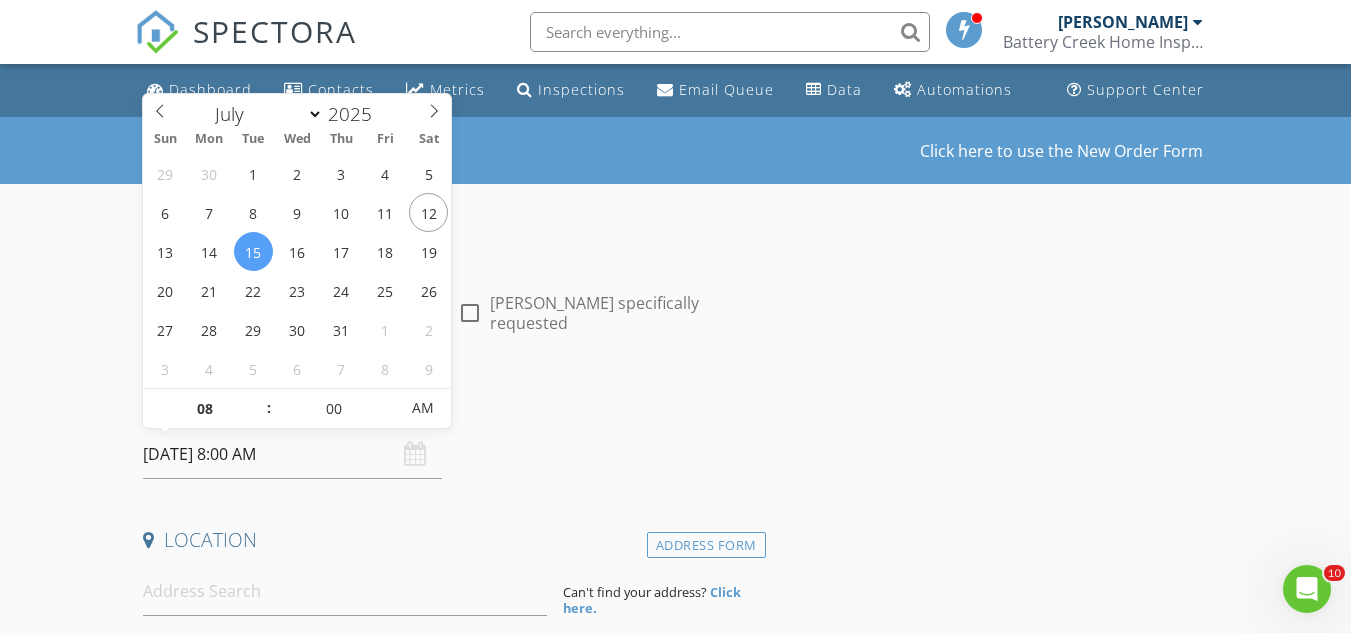 click on "07/15/2025 8:00 AM" at bounding box center [292, 454] 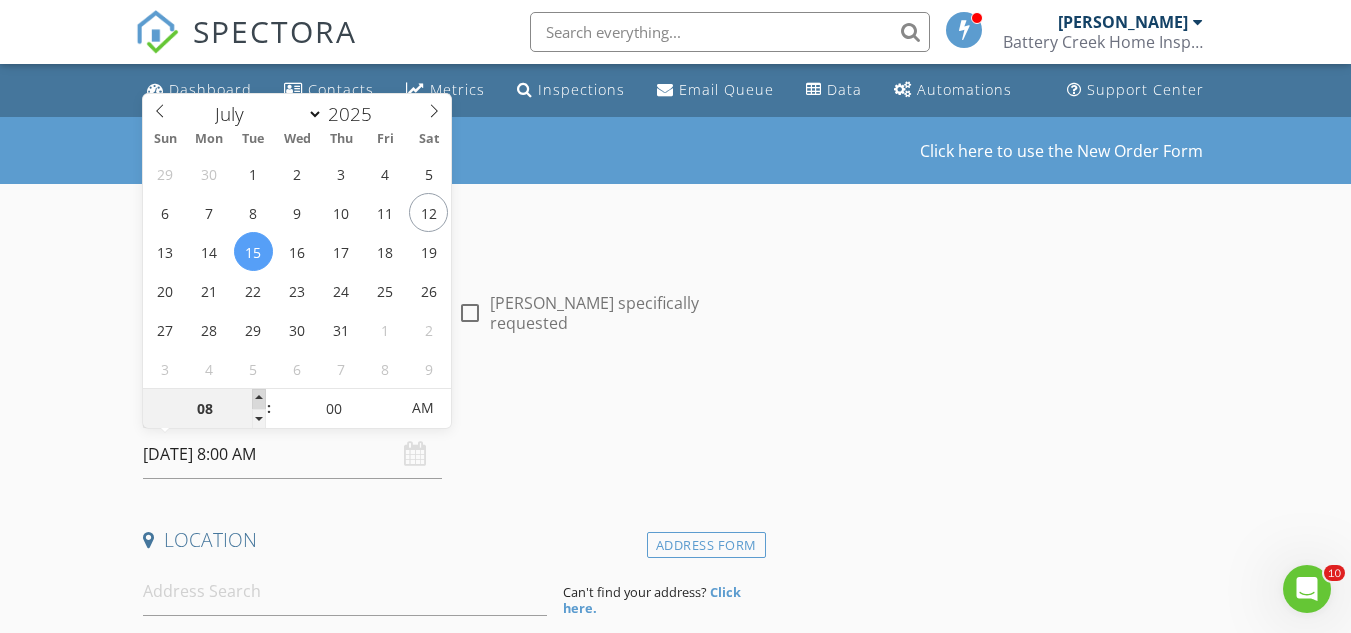 type on "09" 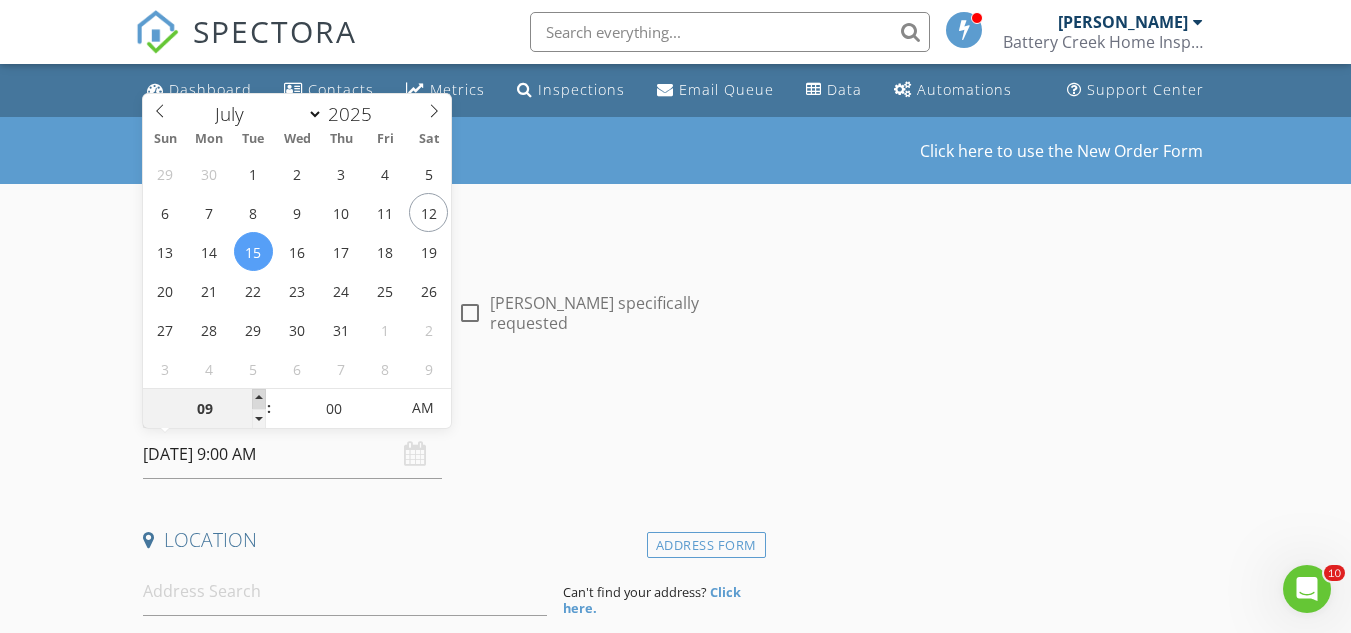 click at bounding box center [259, 399] 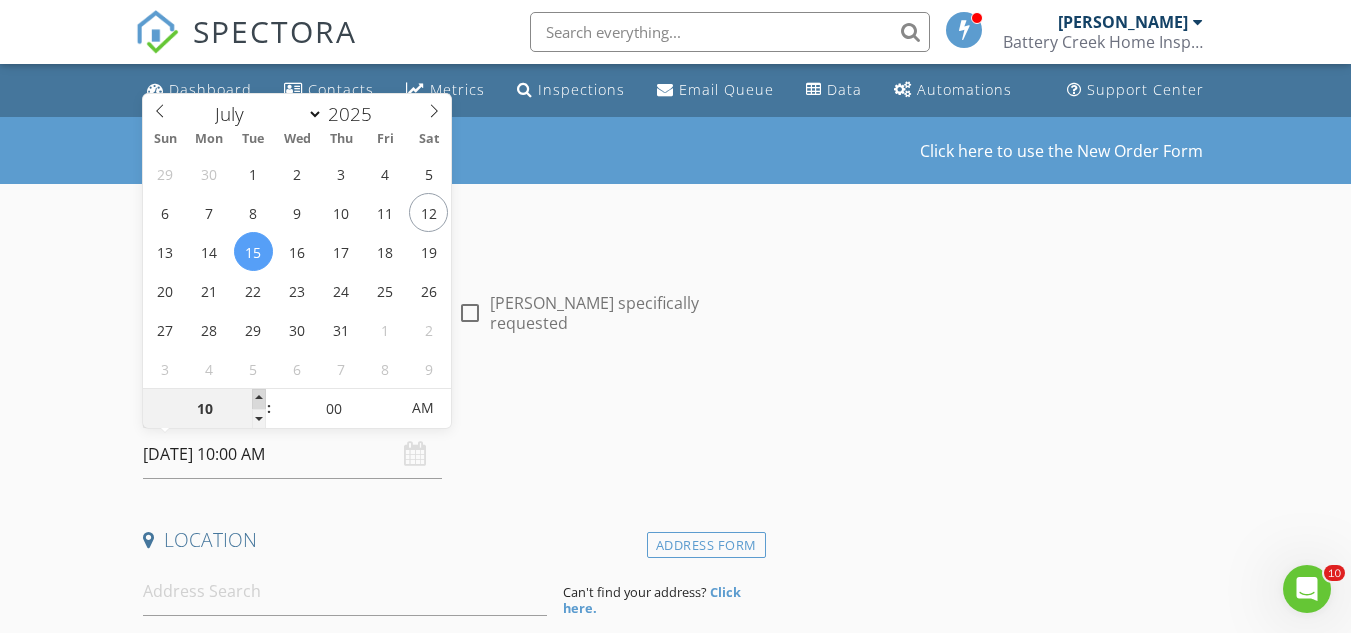 click at bounding box center [259, 399] 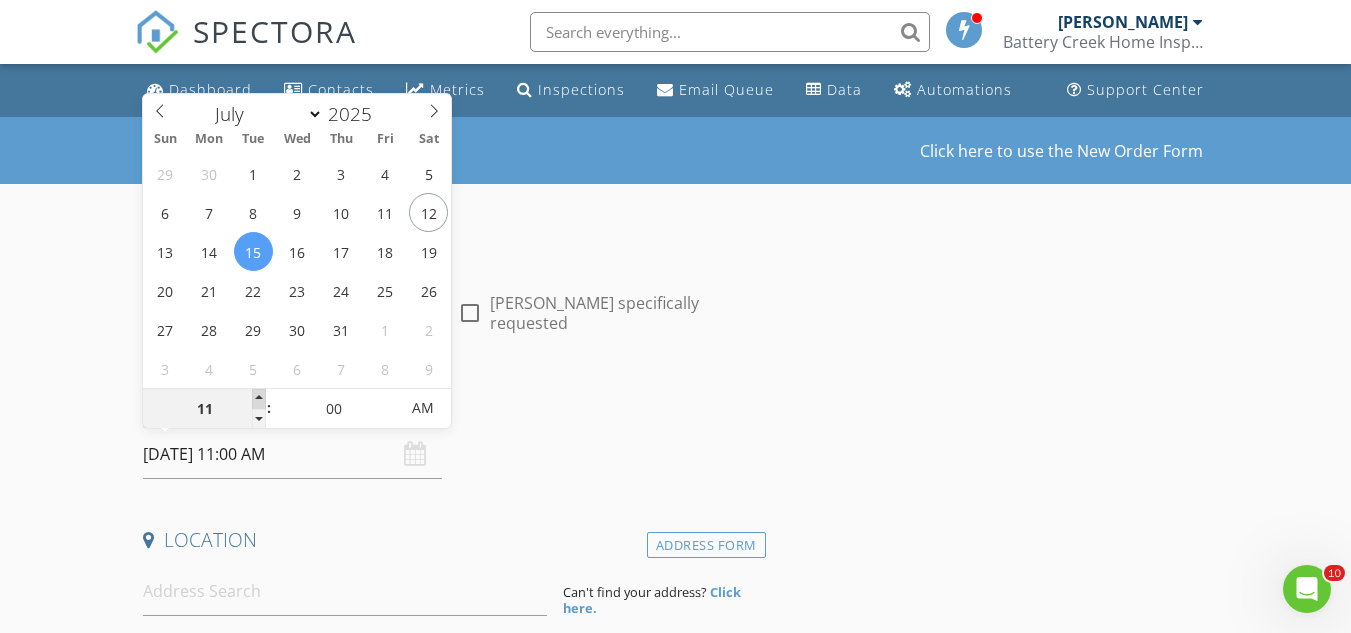 click at bounding box center [259, 399] 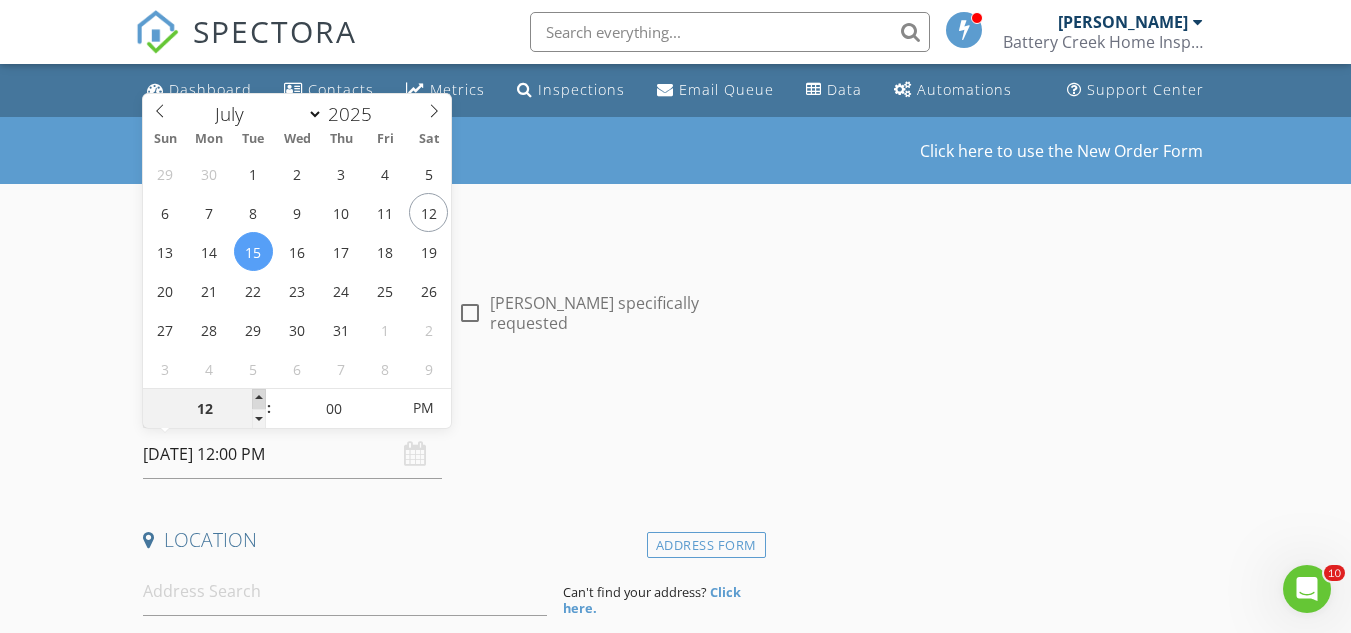 click at bounding box center [259, 399] 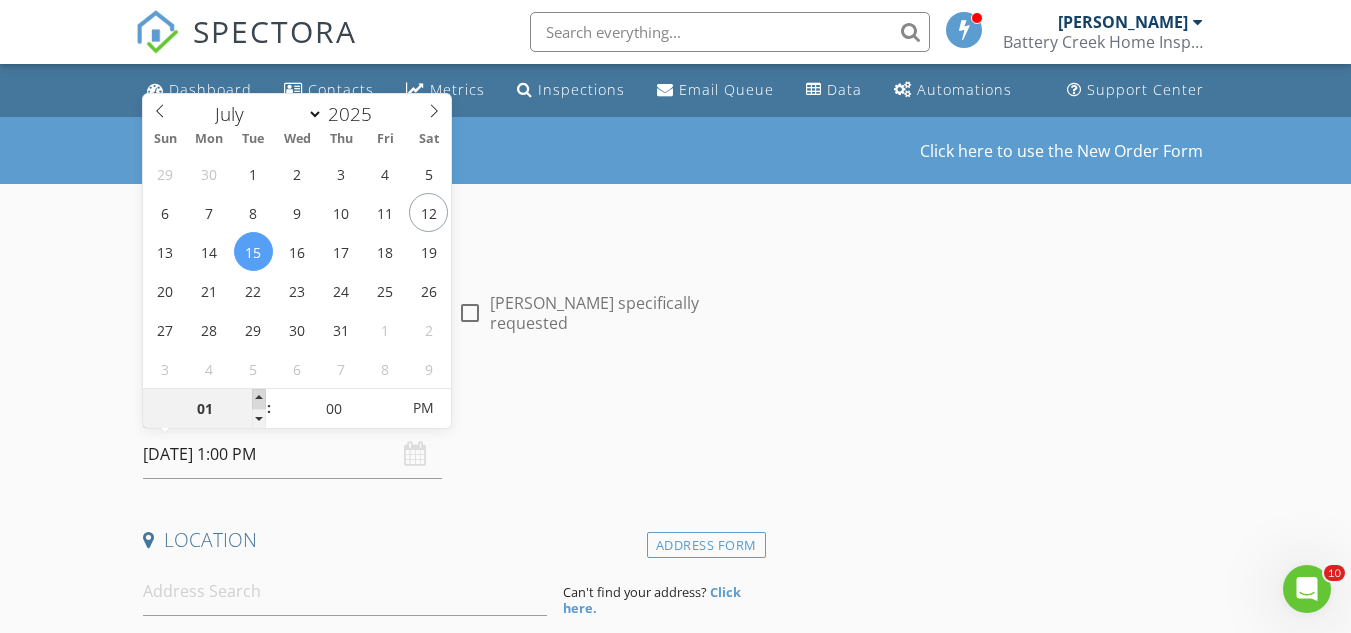click at bounding box center (259, 399) 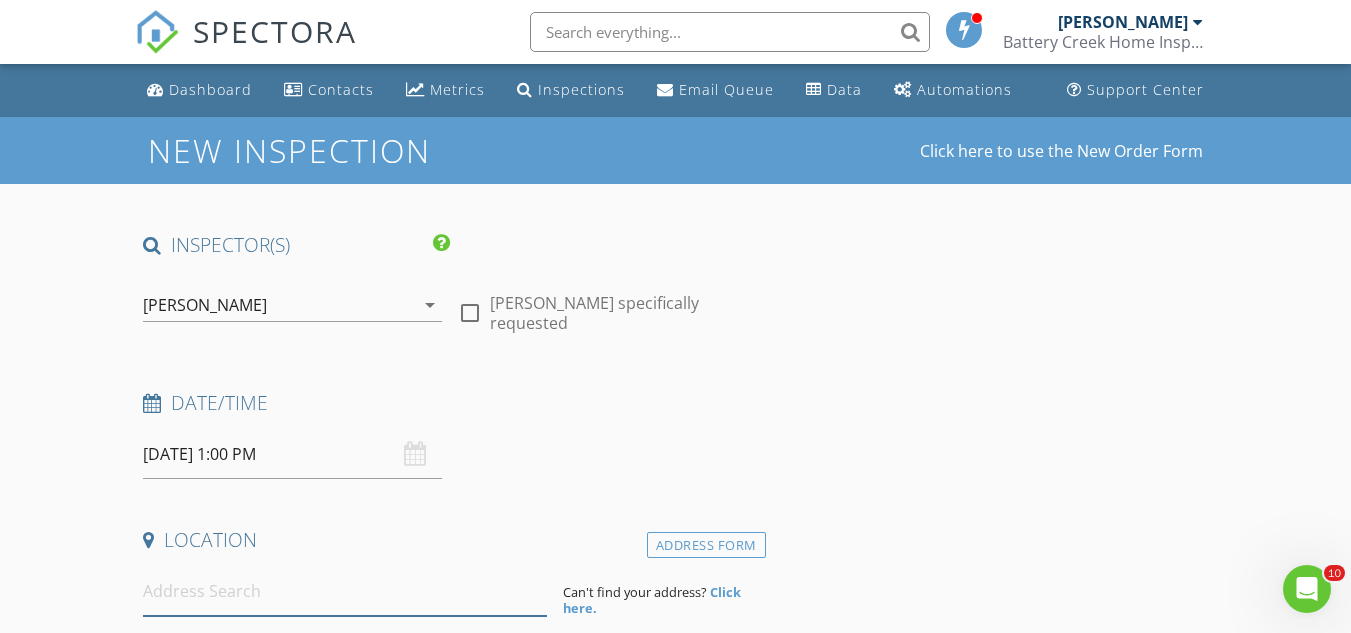 click at bounding box center (345, 591) 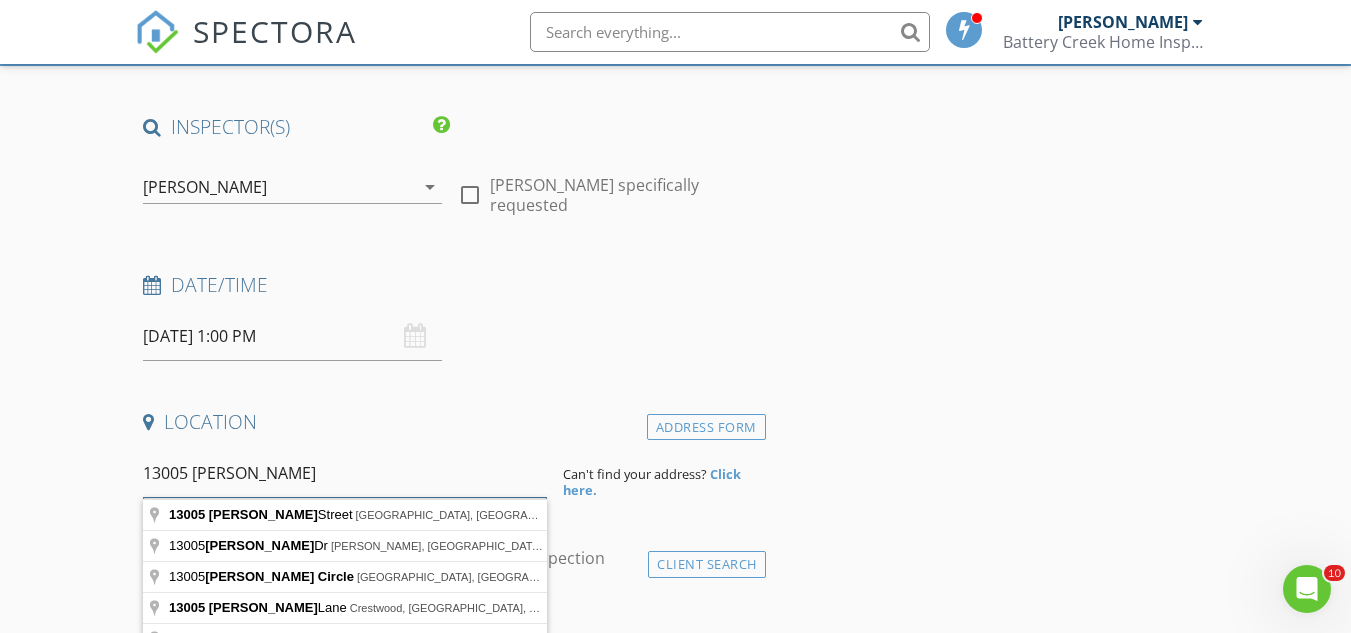 scroll, scrollTop: 121, scrollLeft: 0, axis: vertical 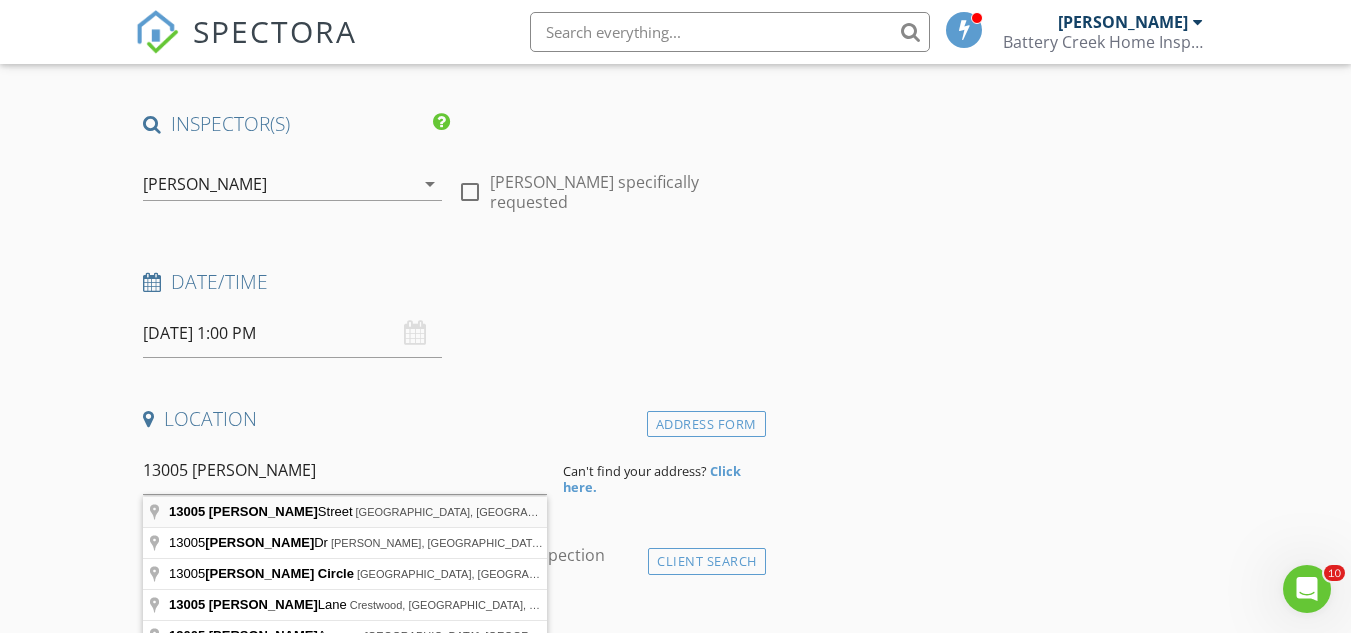type on "13005 Gail Street, Beaufort, SC, USA" 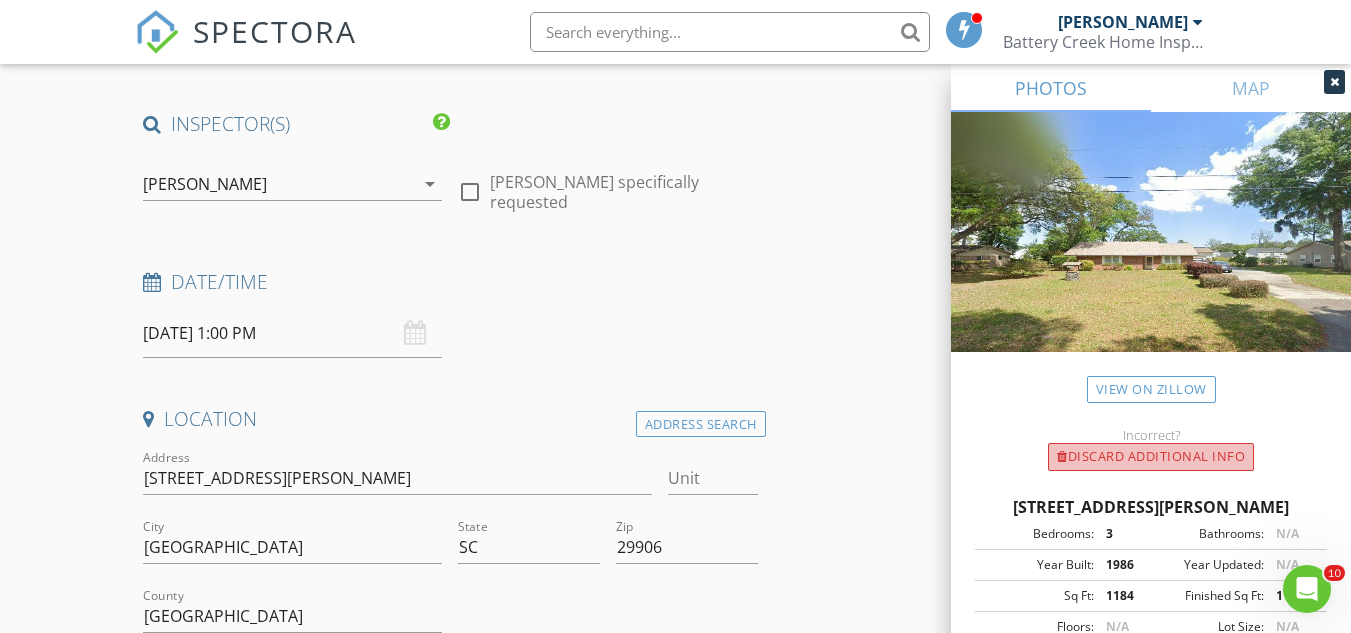 click on "Discard Additional info" at bounding box center (1151, 457) 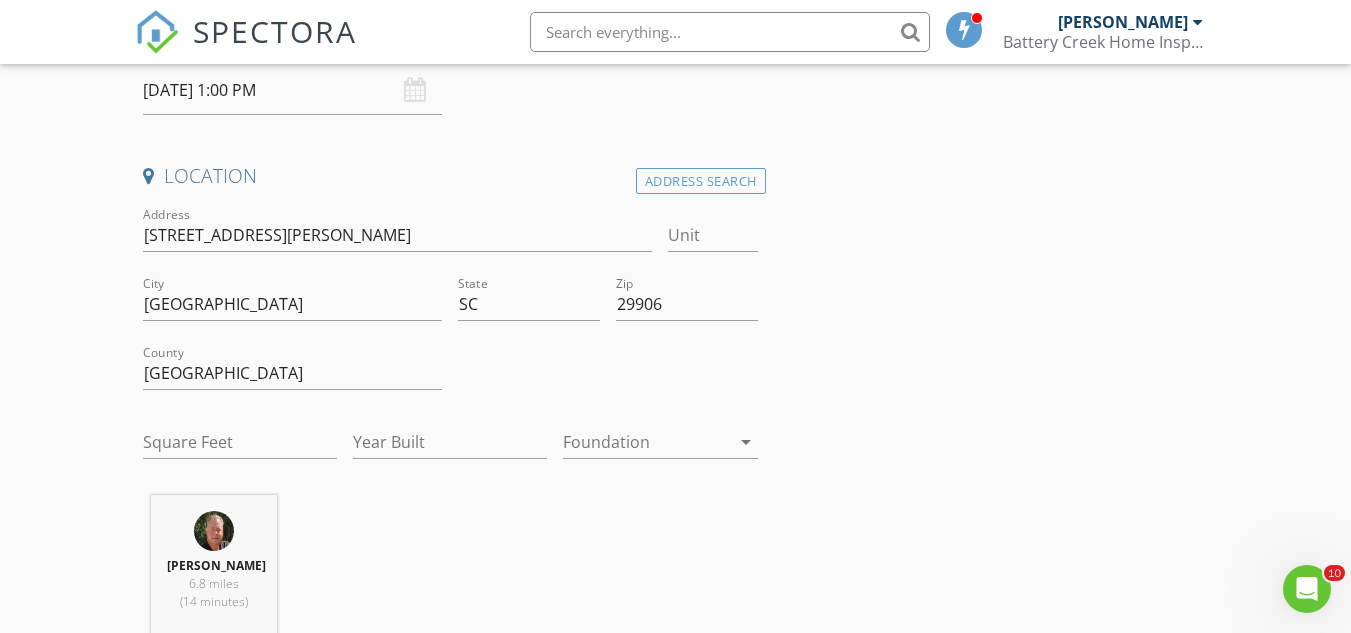 scroll, scrollTop: 383, scrollLeft: 0, axis: vertical 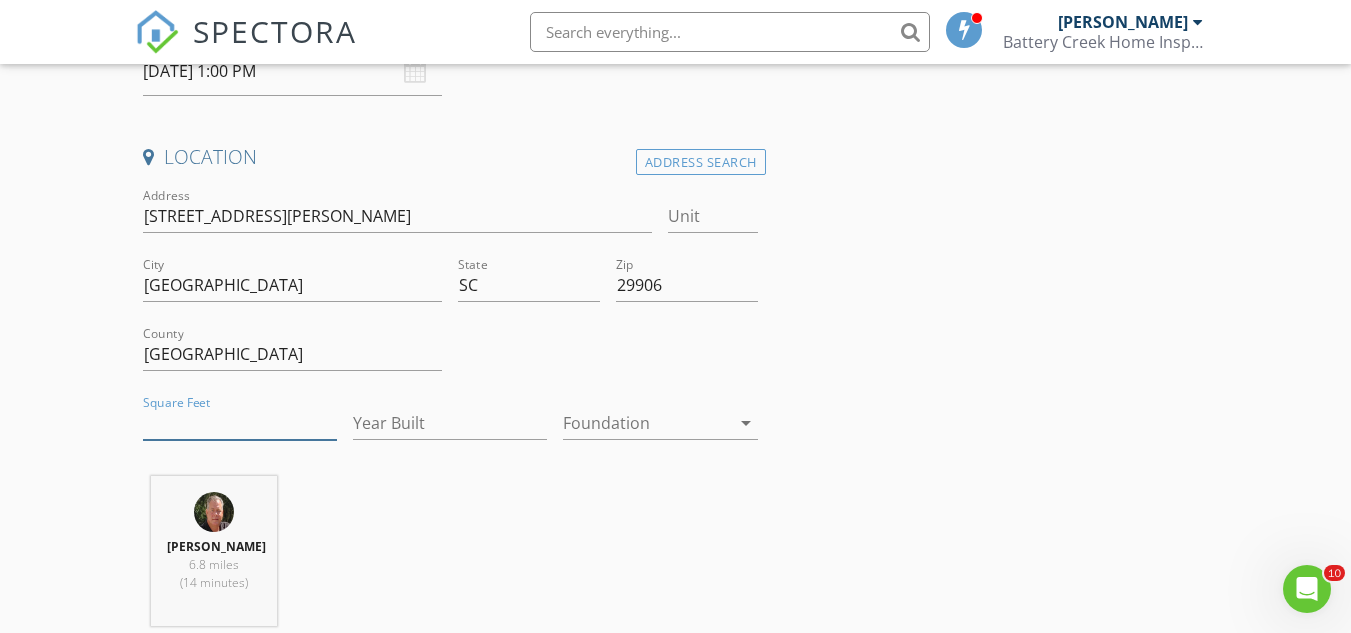 click on "Square Feet" at bounding box center (240, 423) 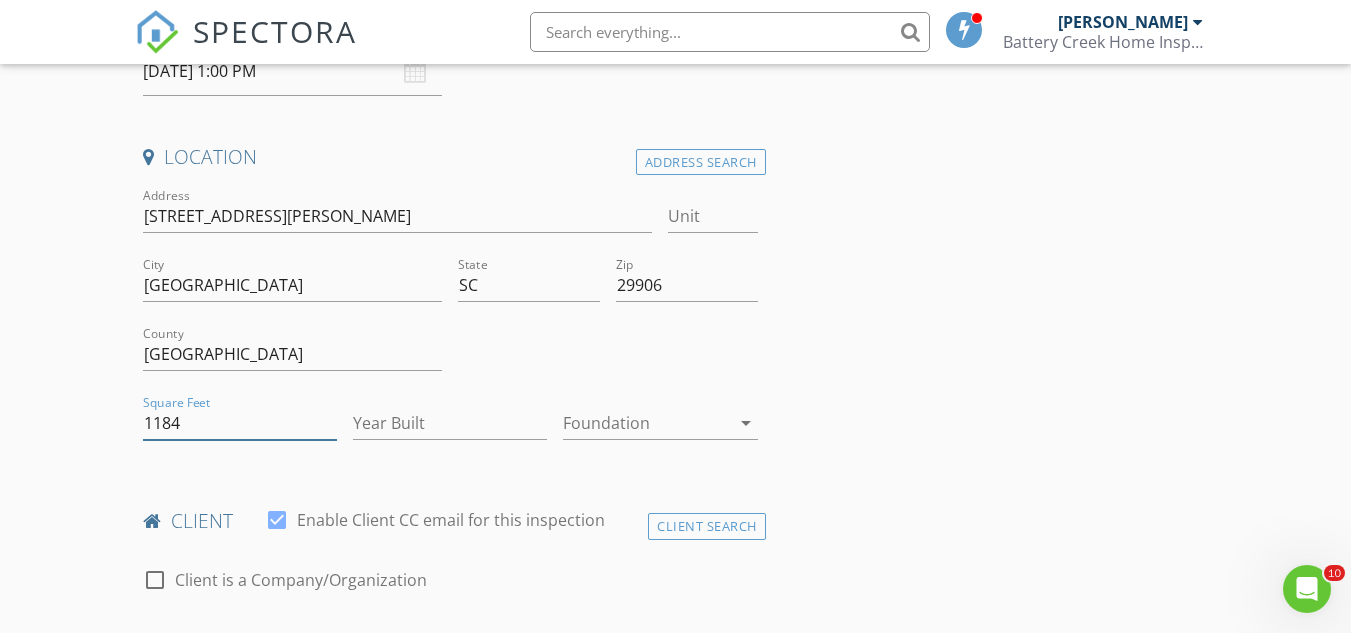 type on "1184" 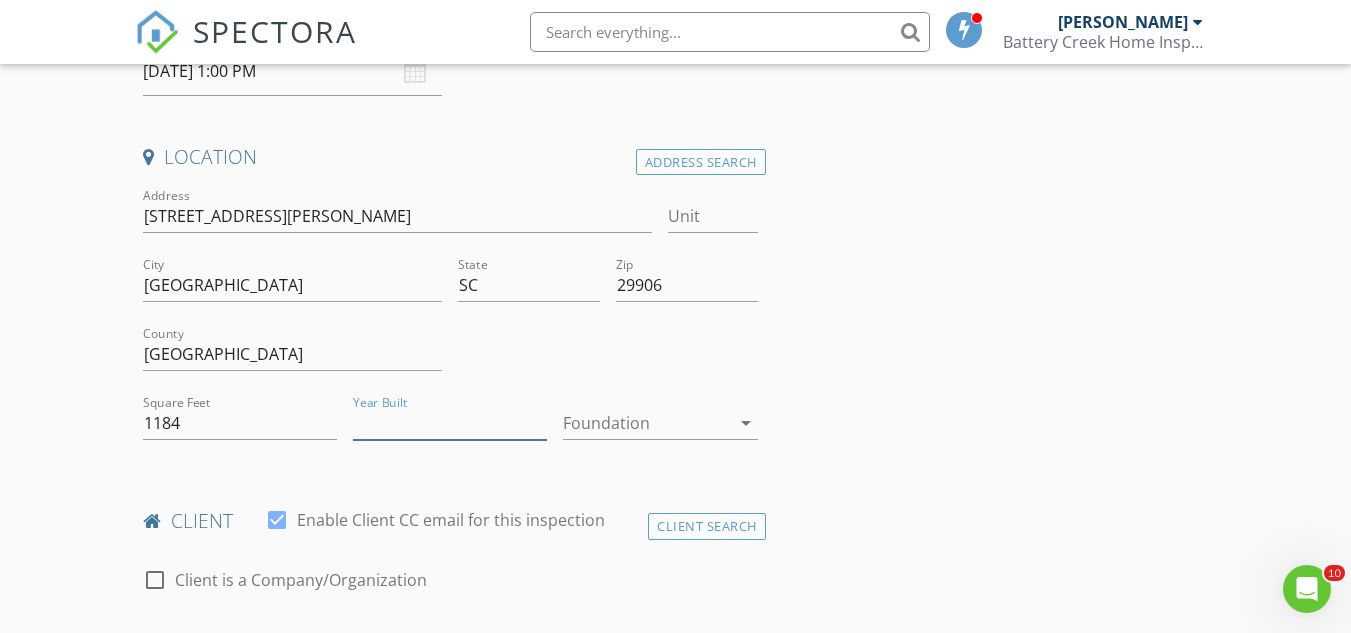 click on "Year Built" at bounding box center (450, 423) 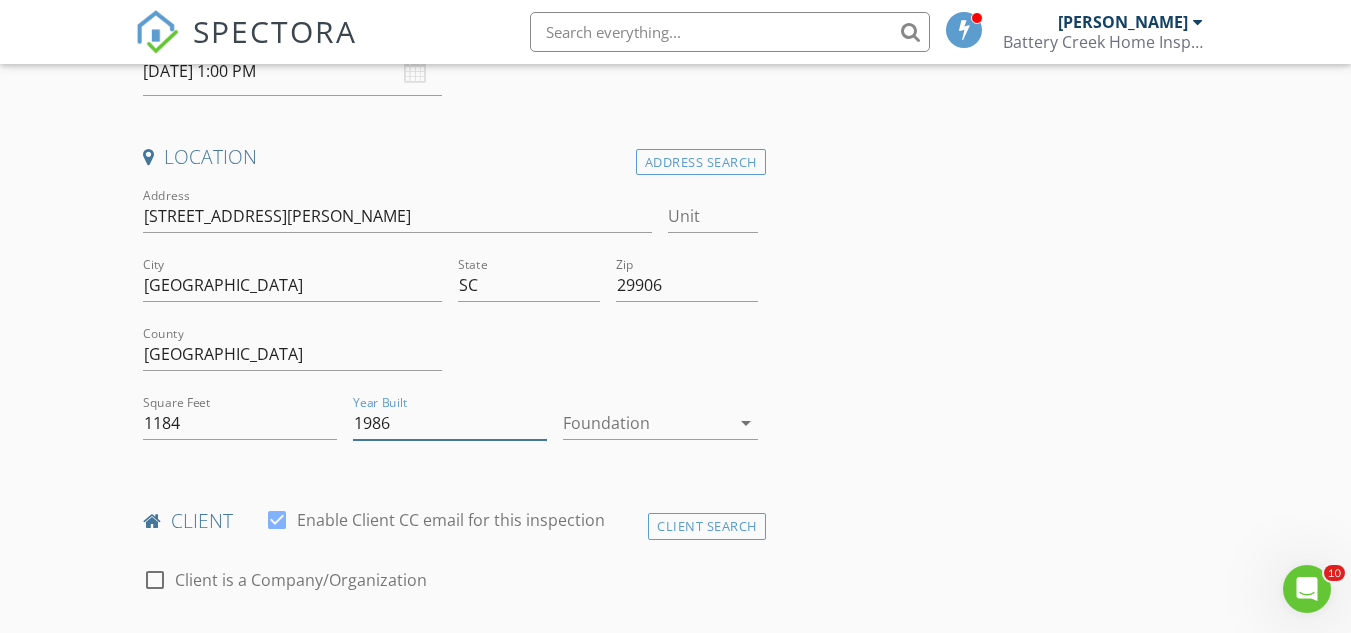 type on "1986" 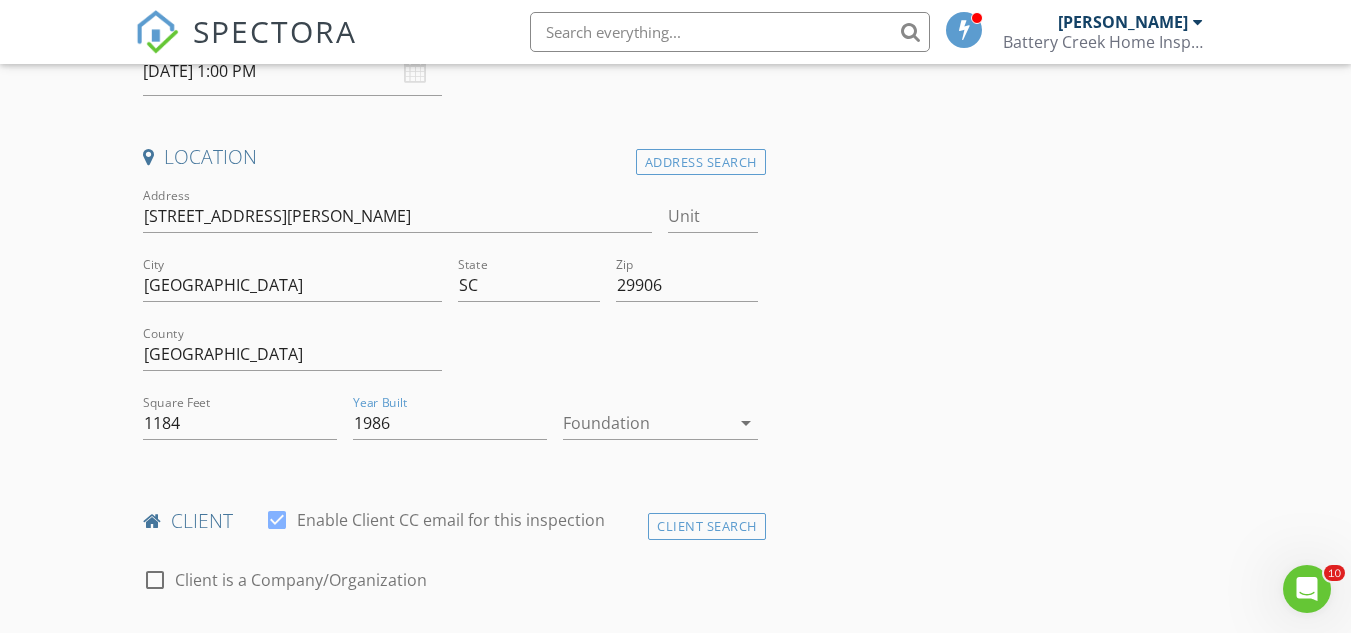 click at bounding box center (646, 423) 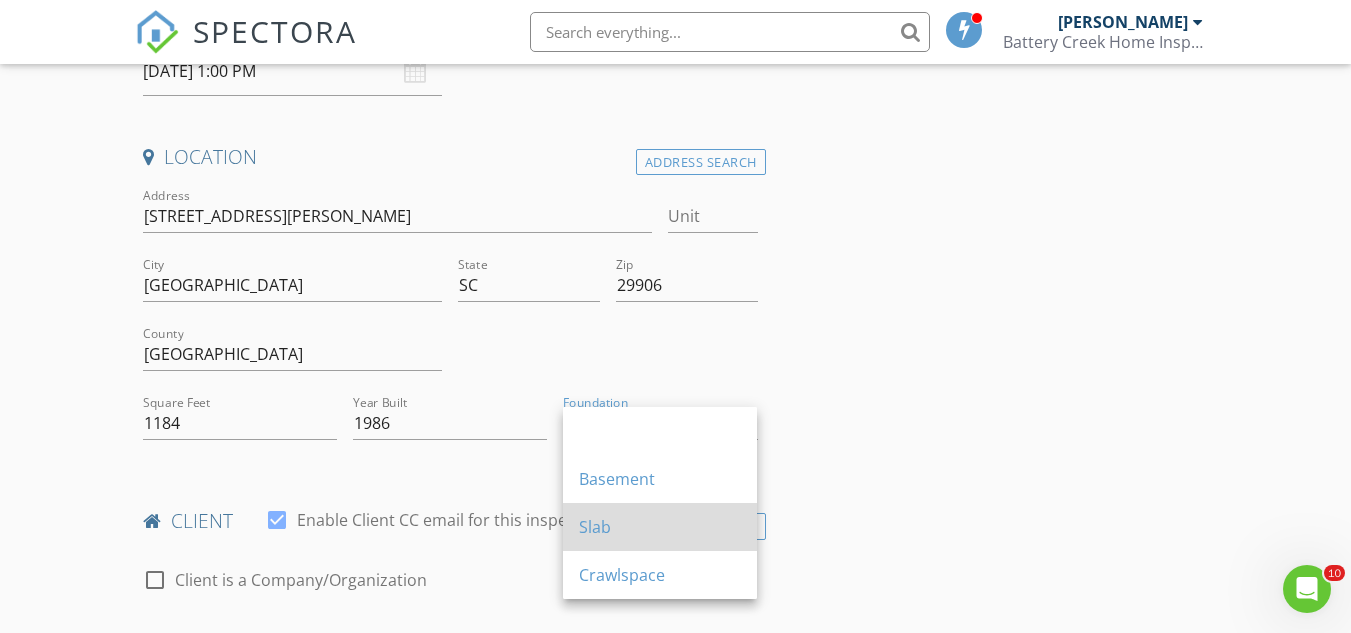 click on "Slab" at bounding box center [660, 527] 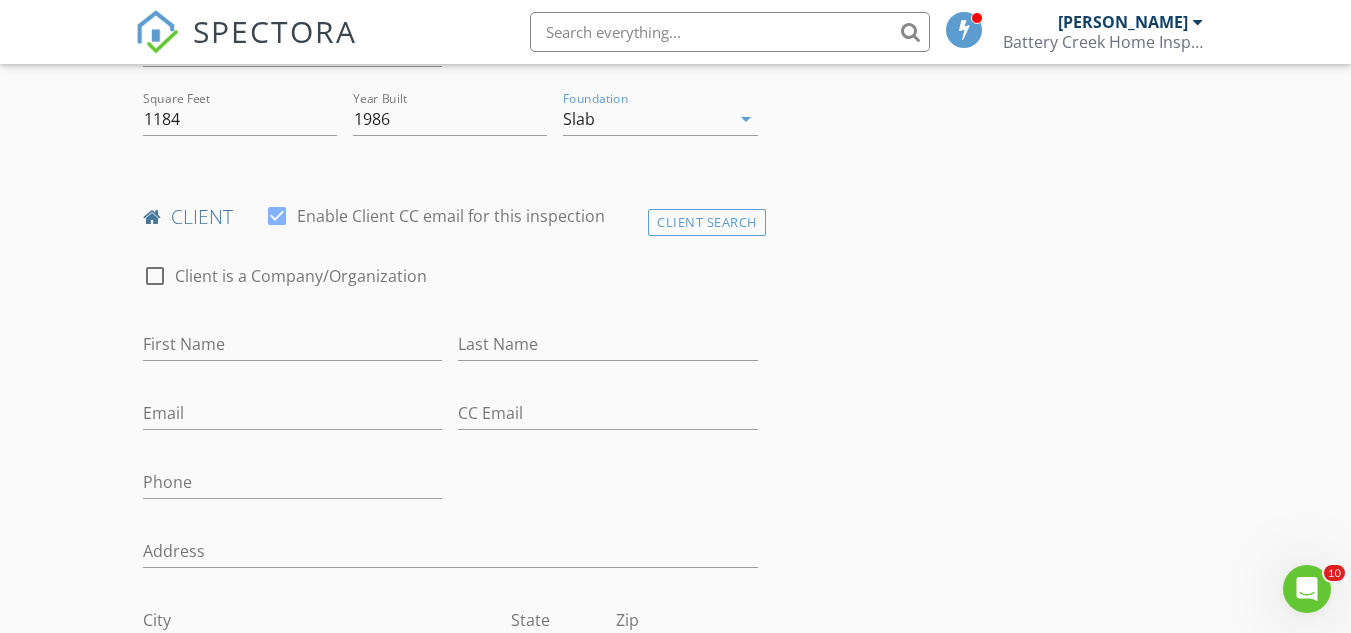 scroll, scrollTop: 688, scrollLeft: 0, axis: vertical 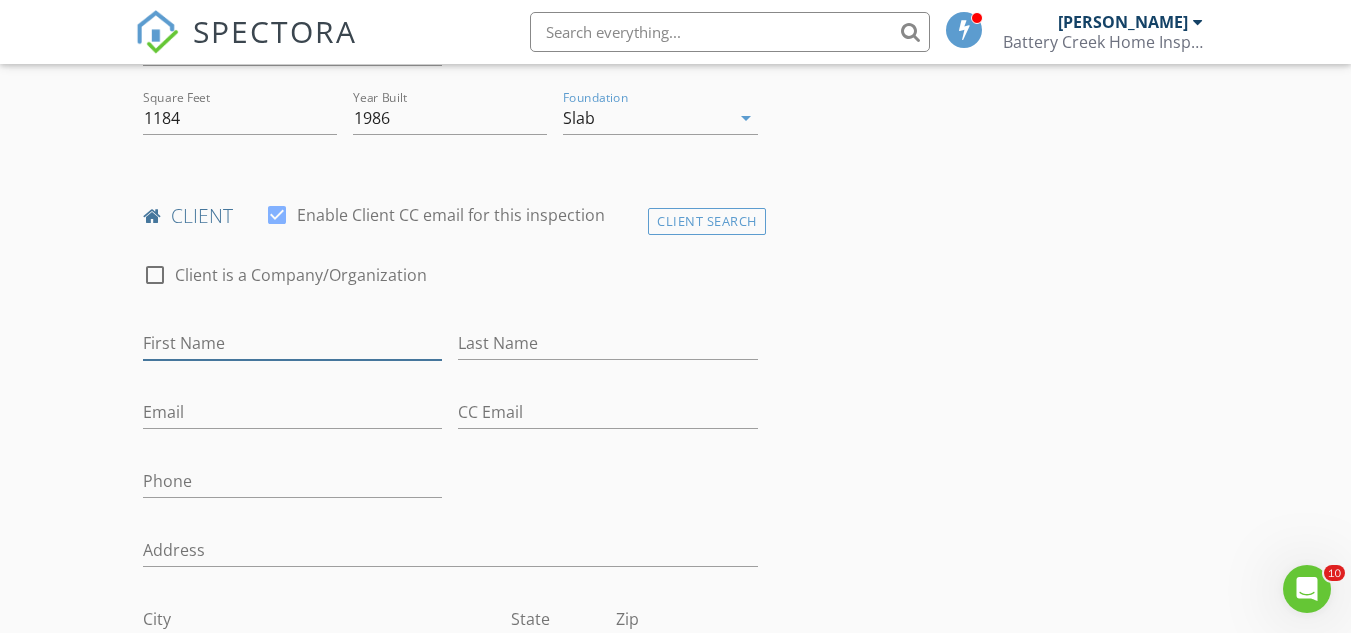click on "First Name" at bounding box center [292, 343] 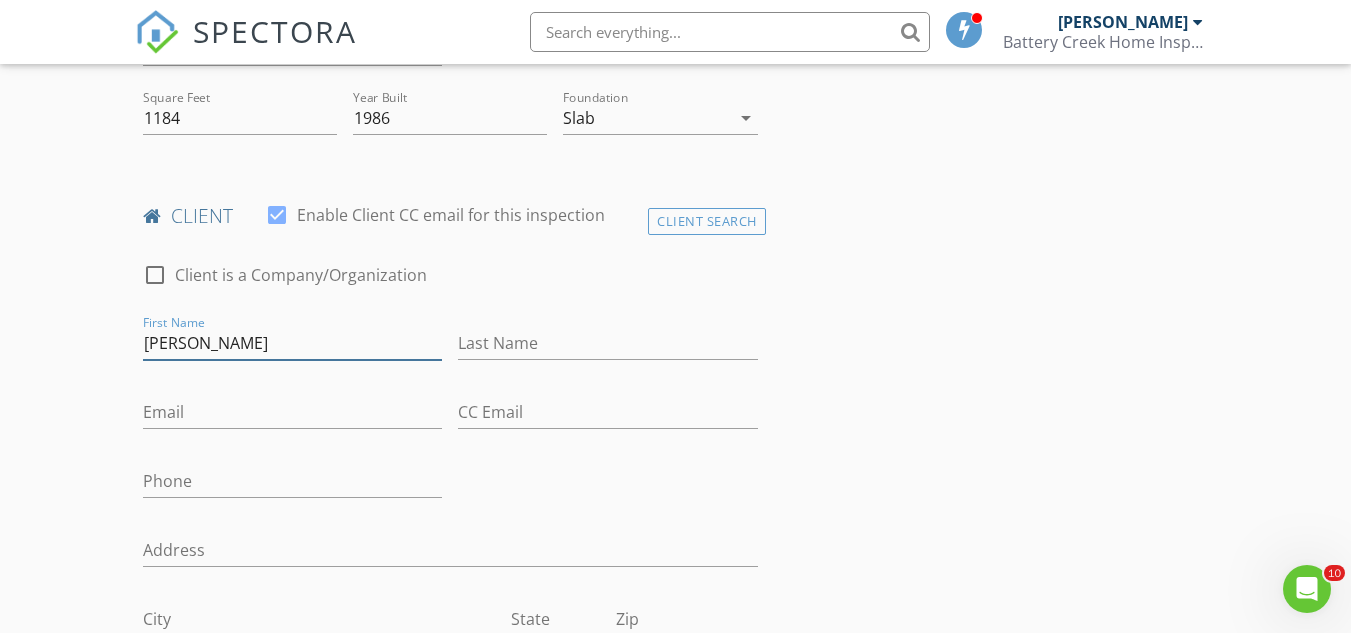 type on "Aaron" 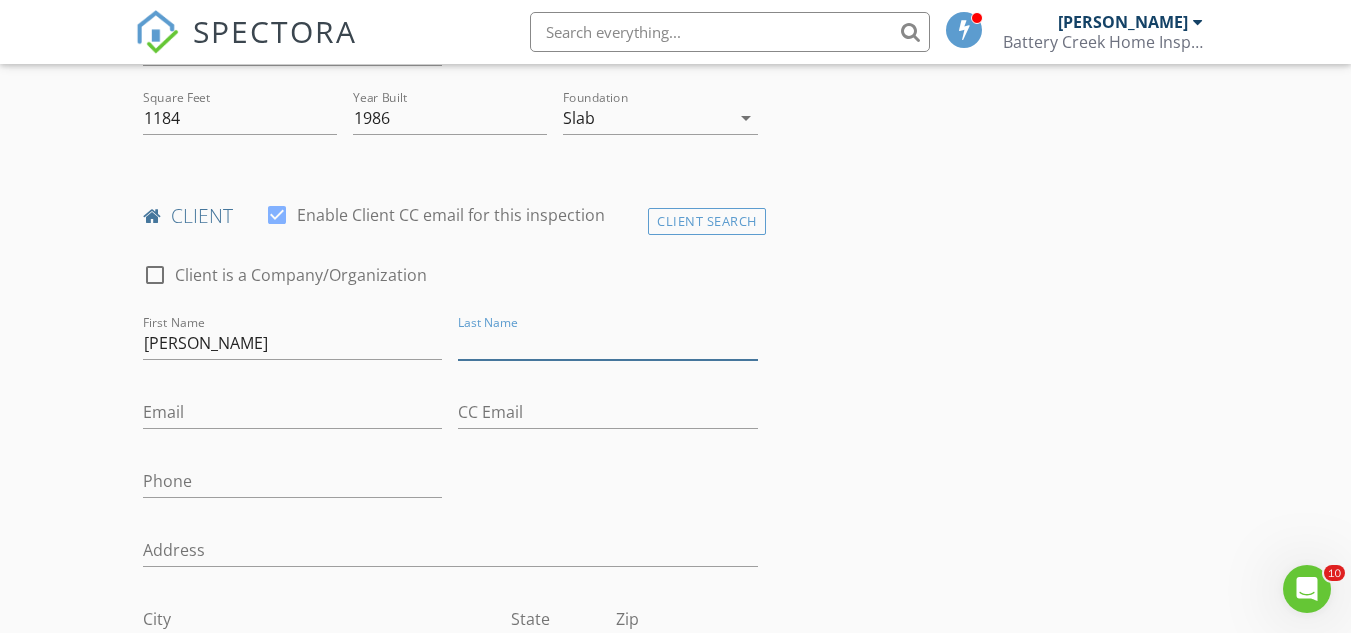 click on "Last Name" at bounding box center (607, 343) 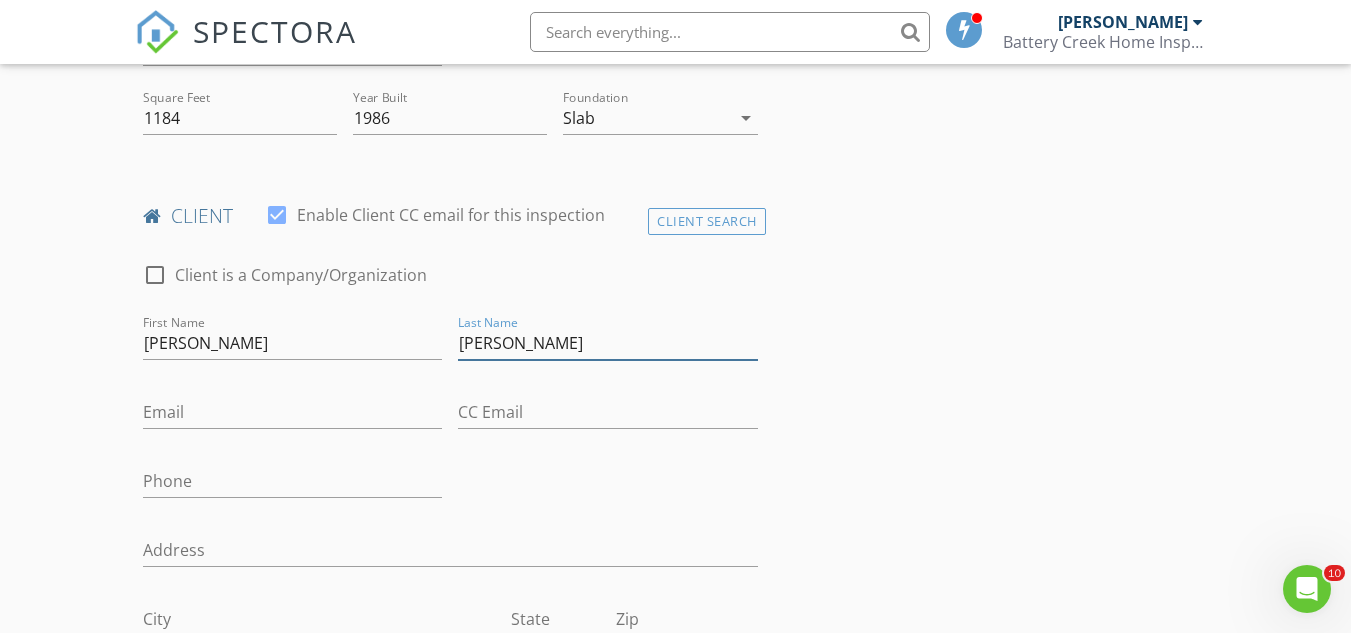 type on "Chadwick" 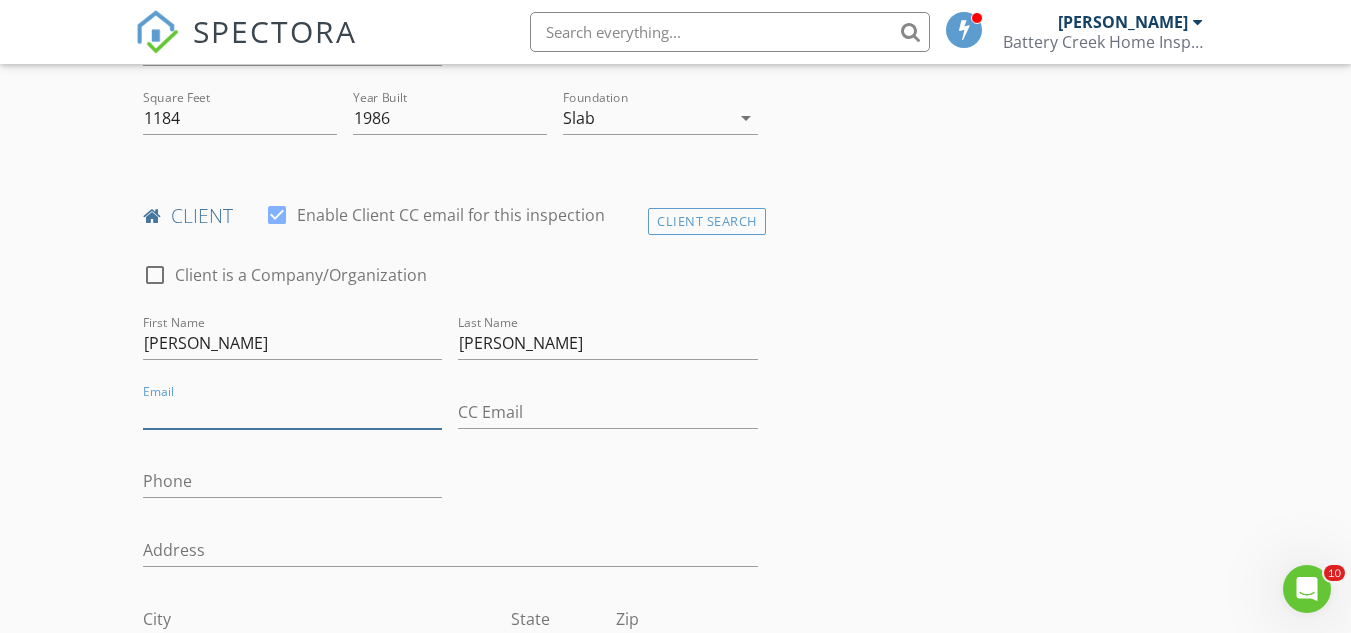 click on "Email" at bounding box center [292, 412] 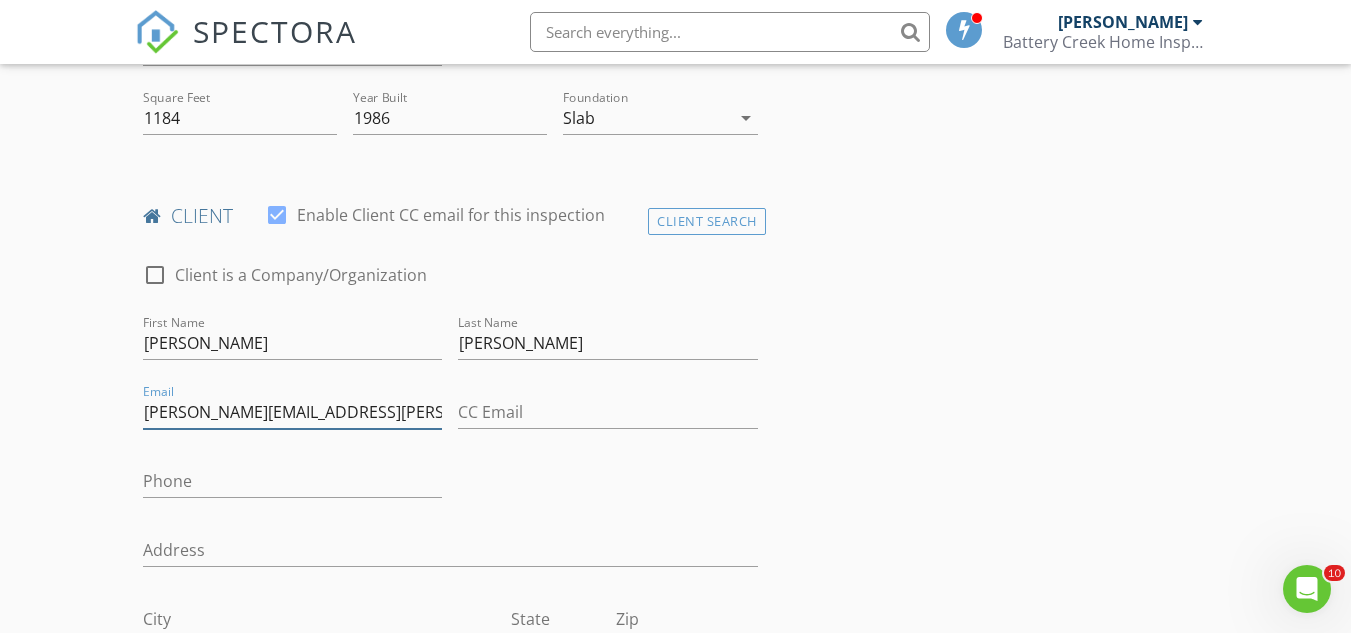 type on "aaron.f.chadwick@gmail.com" 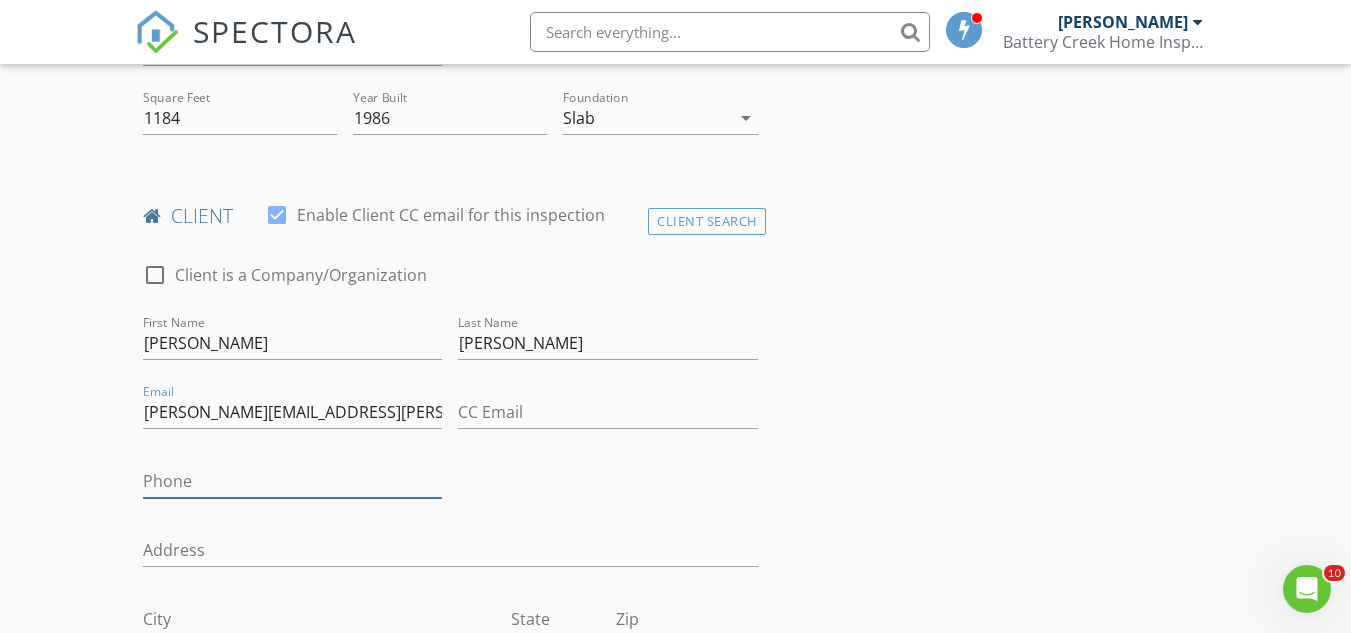 click on "Phone" at bounding box center [292, 481] 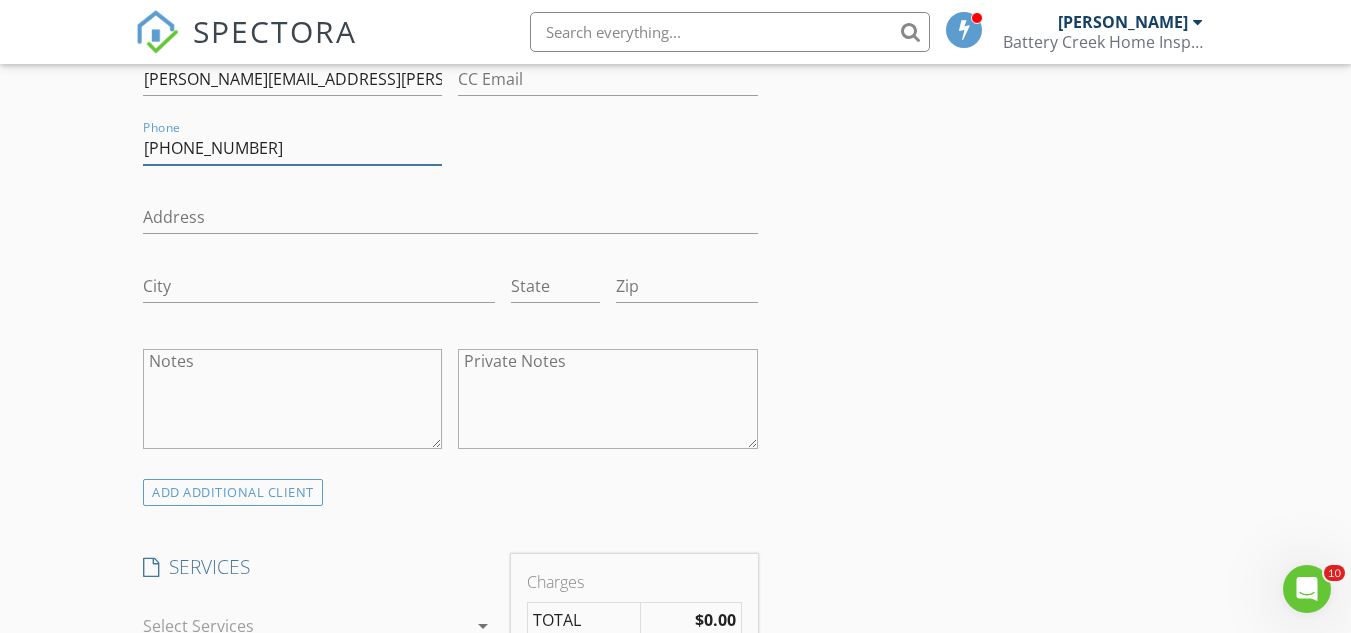 scroll, scrollTop: 1024, scrollLeft: 0, axis: vertical 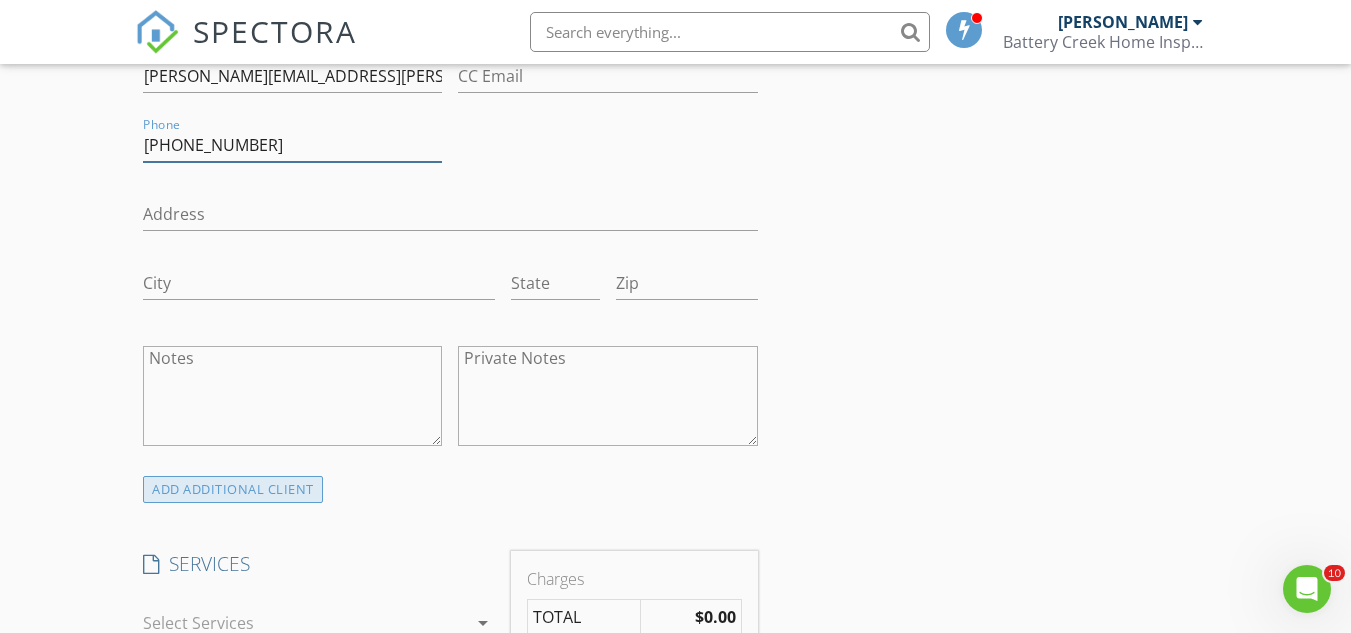 type on "928-273-5235" 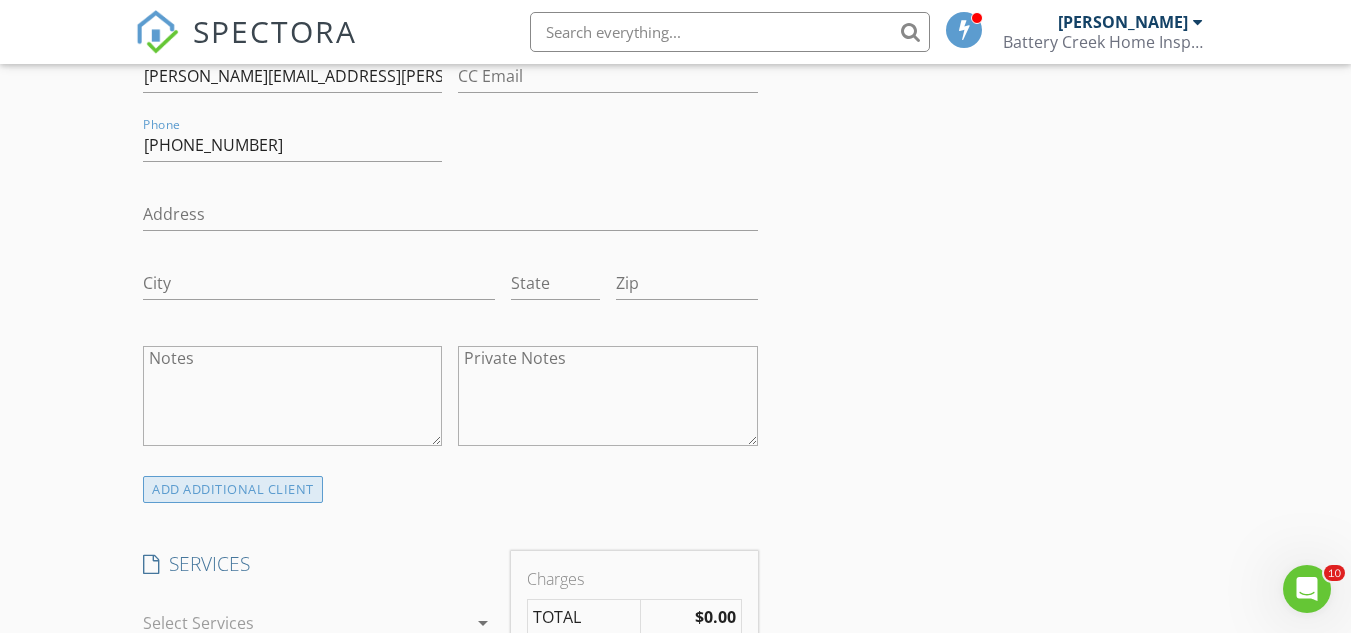 click on "ADD ADDITIONAL client" at bounding box center (233, 489) 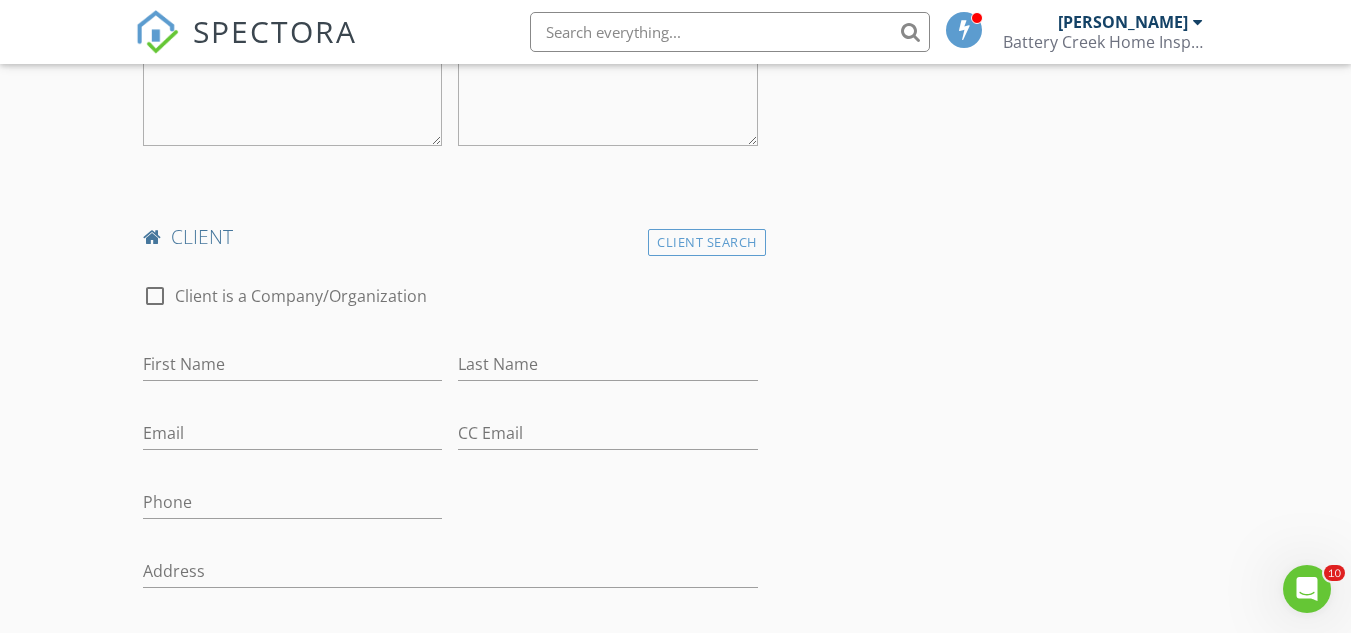 scroll, scrollTop: 1329, scrollLeft: 0, axis: vertical 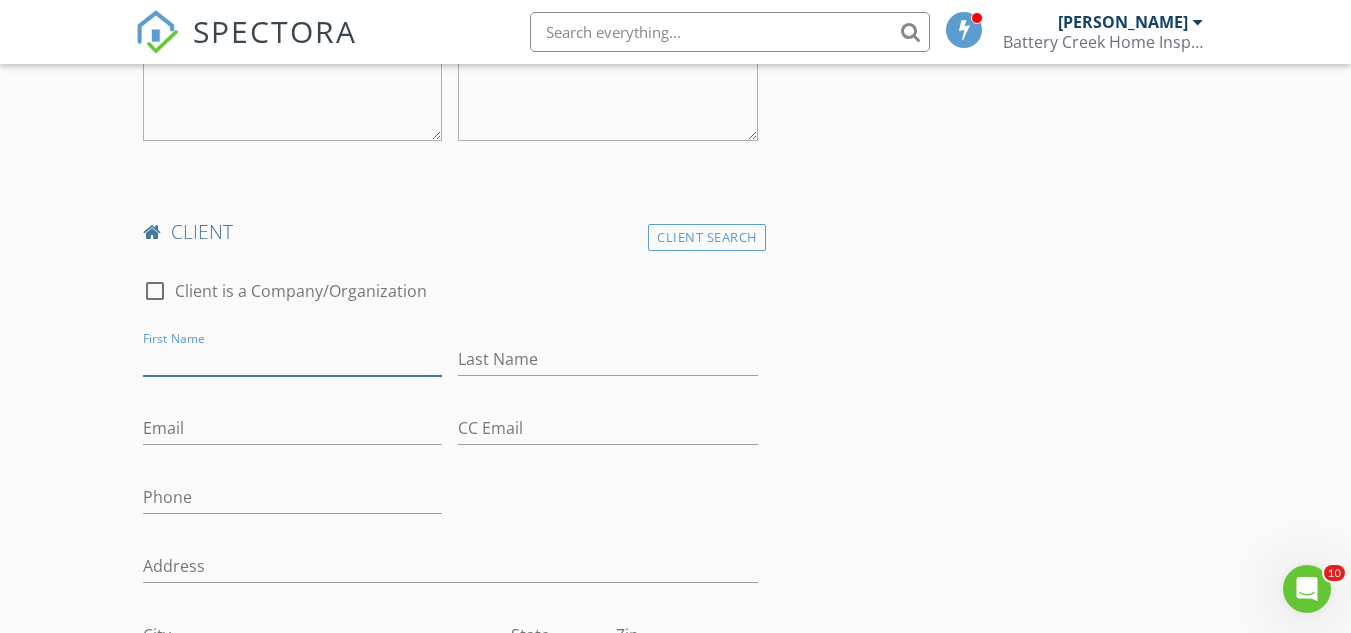 click on "First Name" at bounding box center (292, 359) 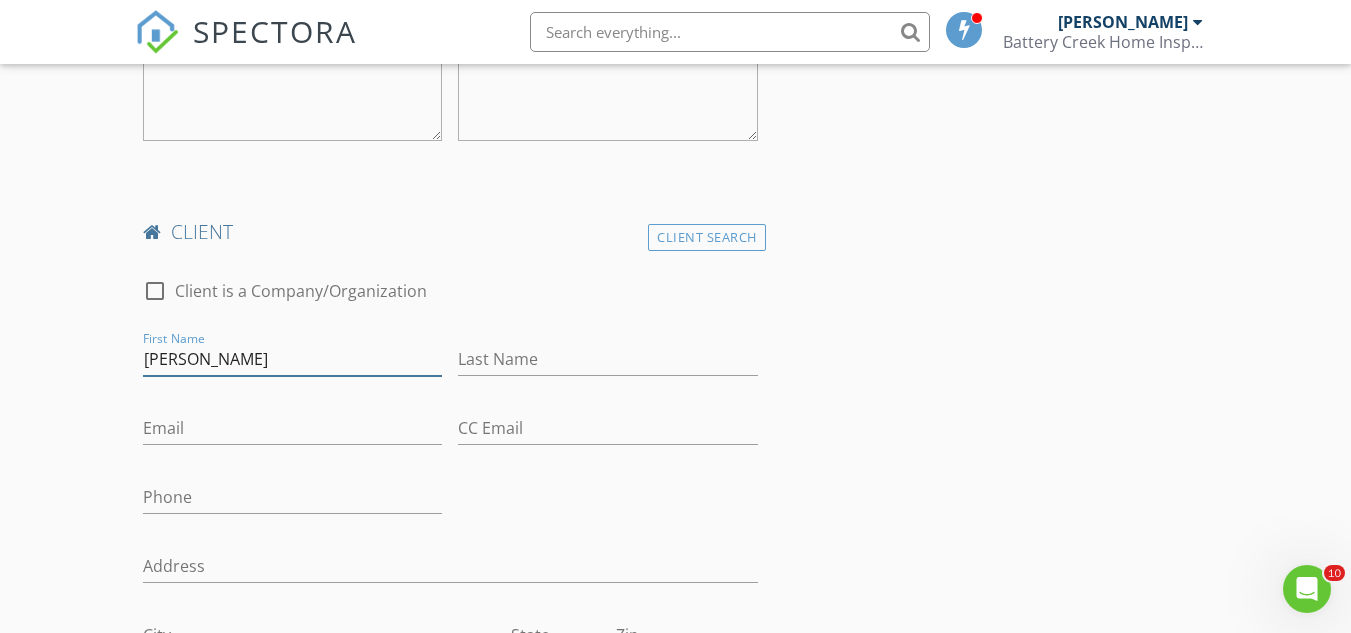 type on "Cynthia" 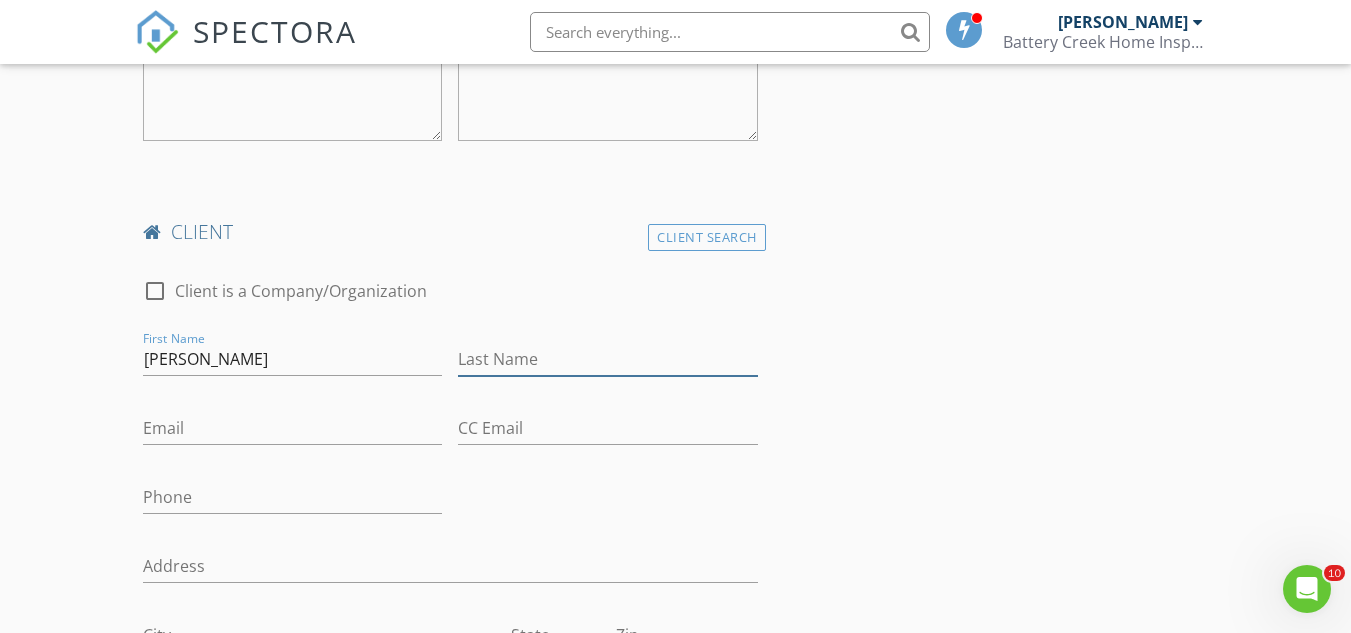click on "Last Name" at bounding box center [607, 359] 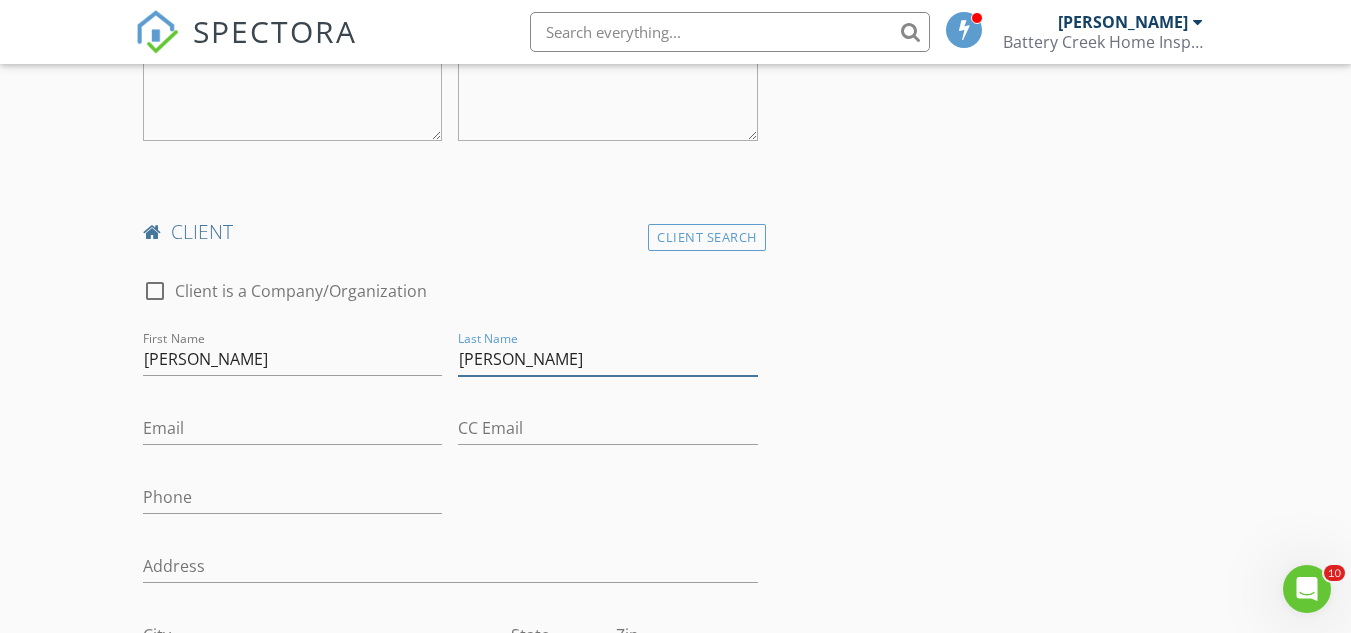 type on "Chadwick" 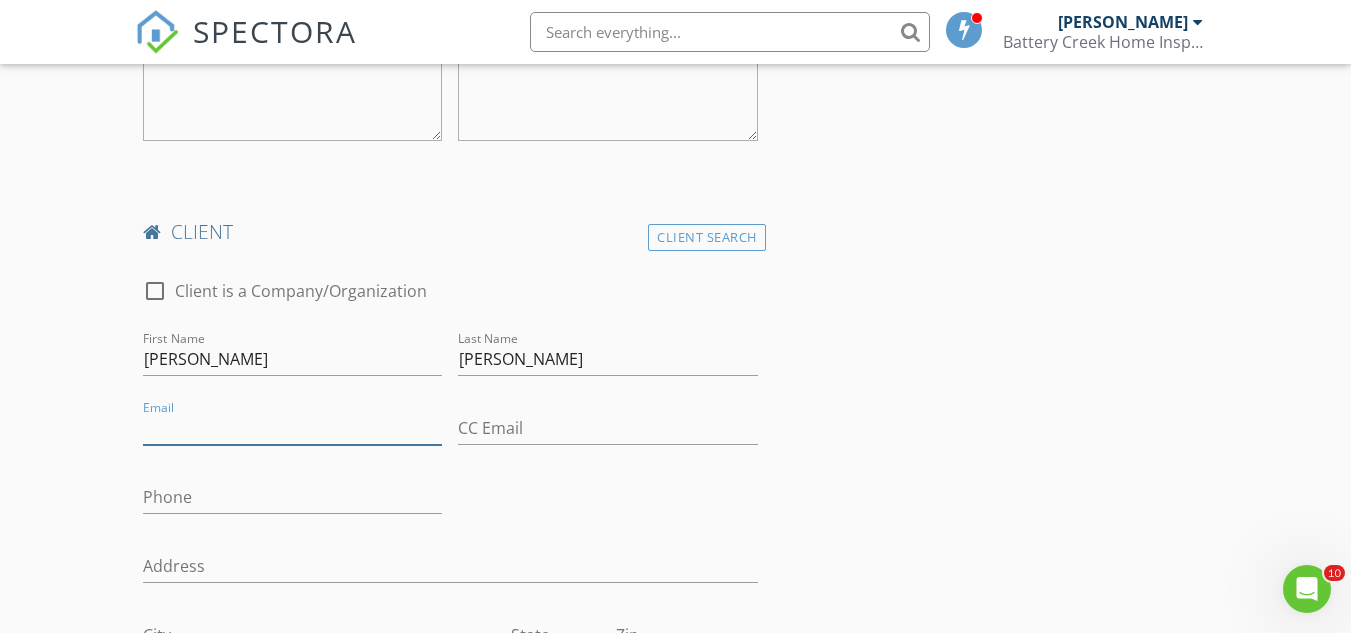 click on "Email" at bounding box center [292, 428] 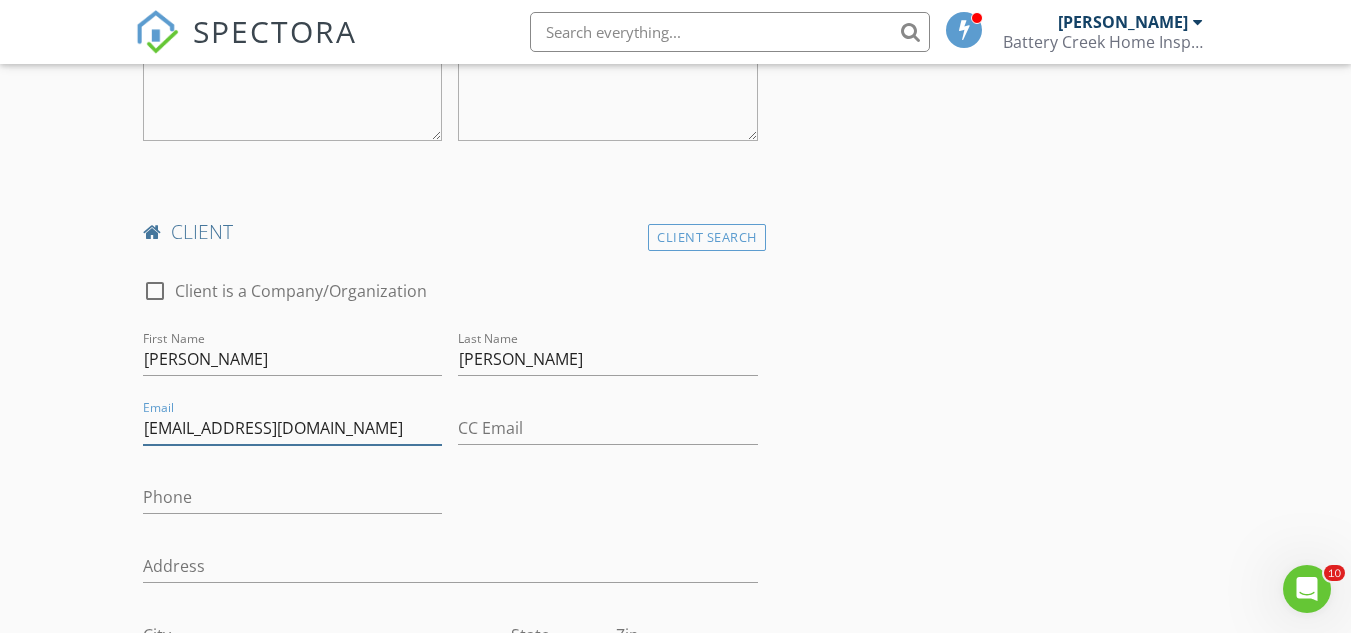 type on "thiad1218@gmail.com" 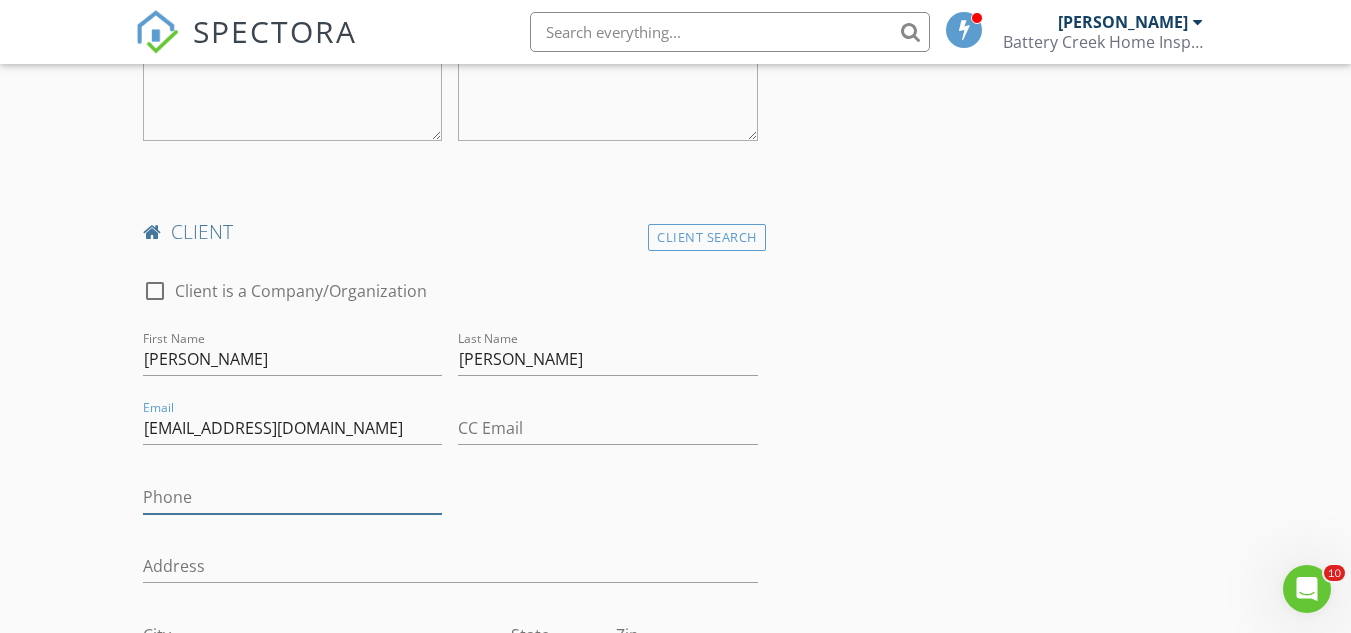 click on "Phone" at bounding box center [292, 497] 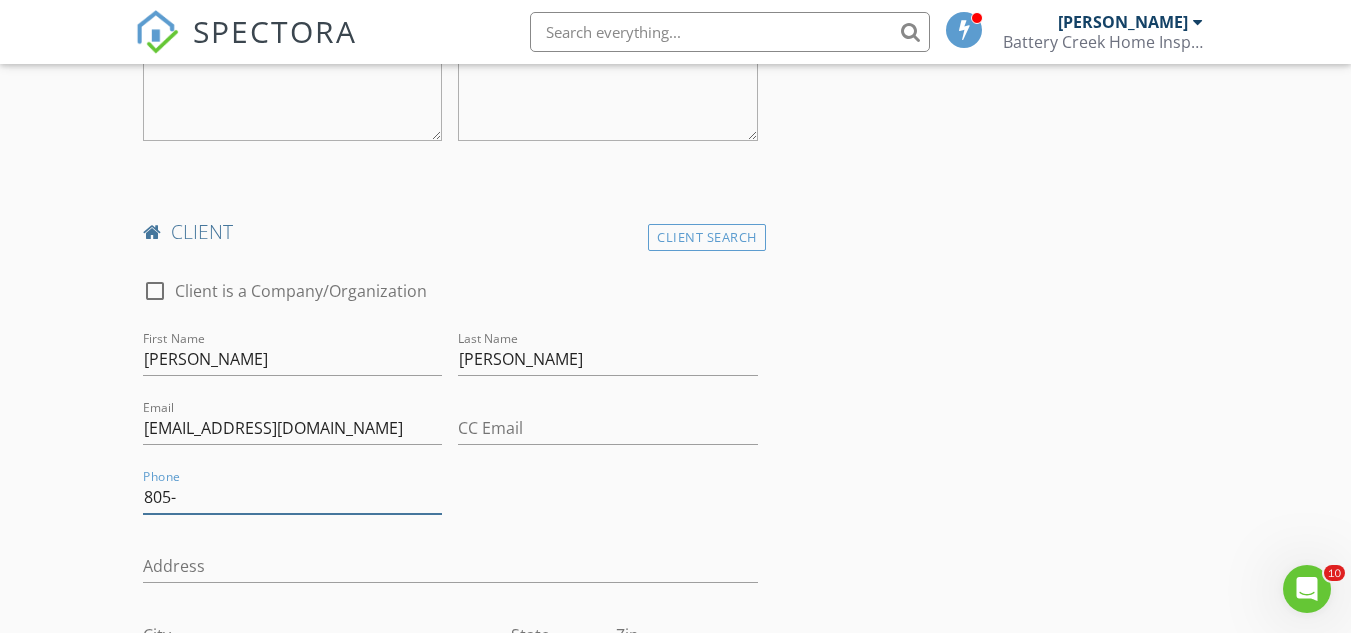 click on "805-" at bounding box center (292, 497) 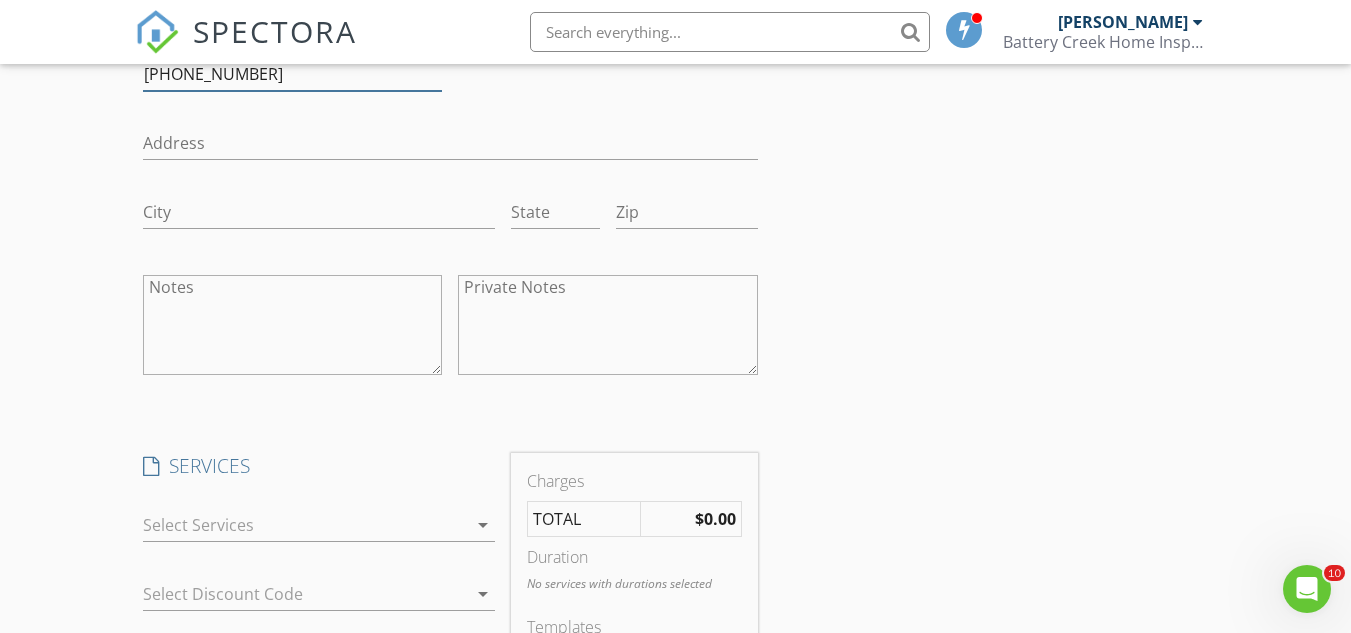 scroll, scrollTop: 1760, scrollLeft: 0, axis: vertical 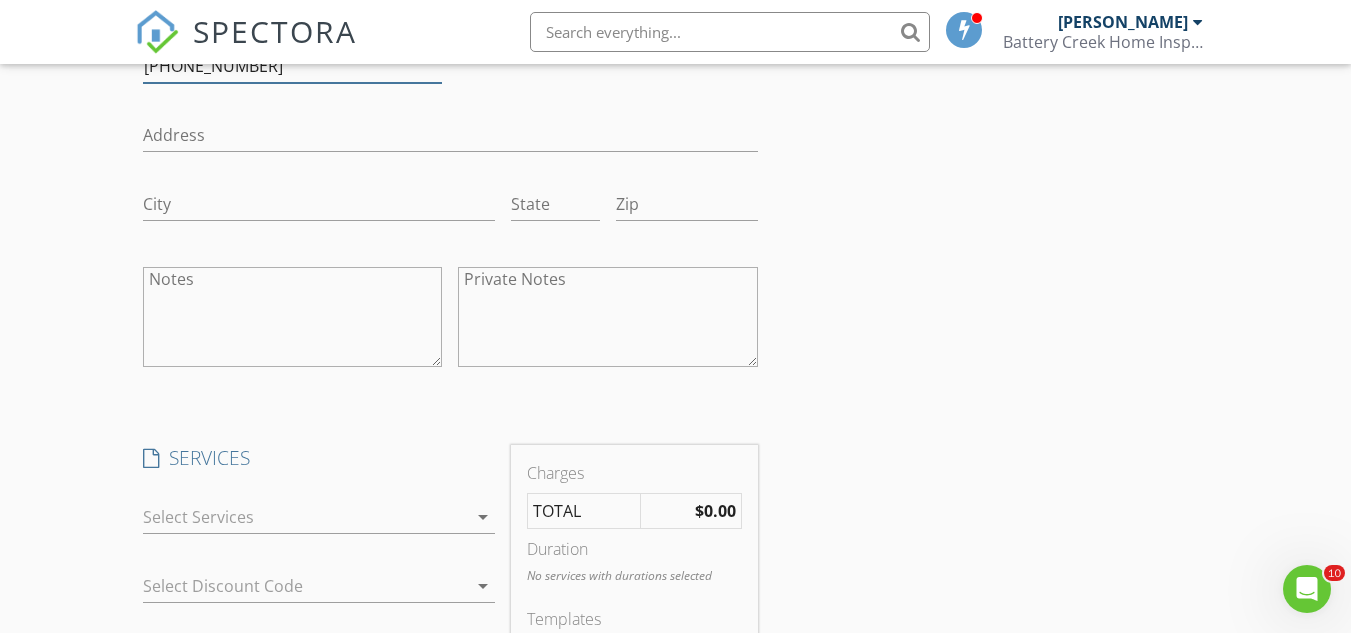 type on "805-717-1372" 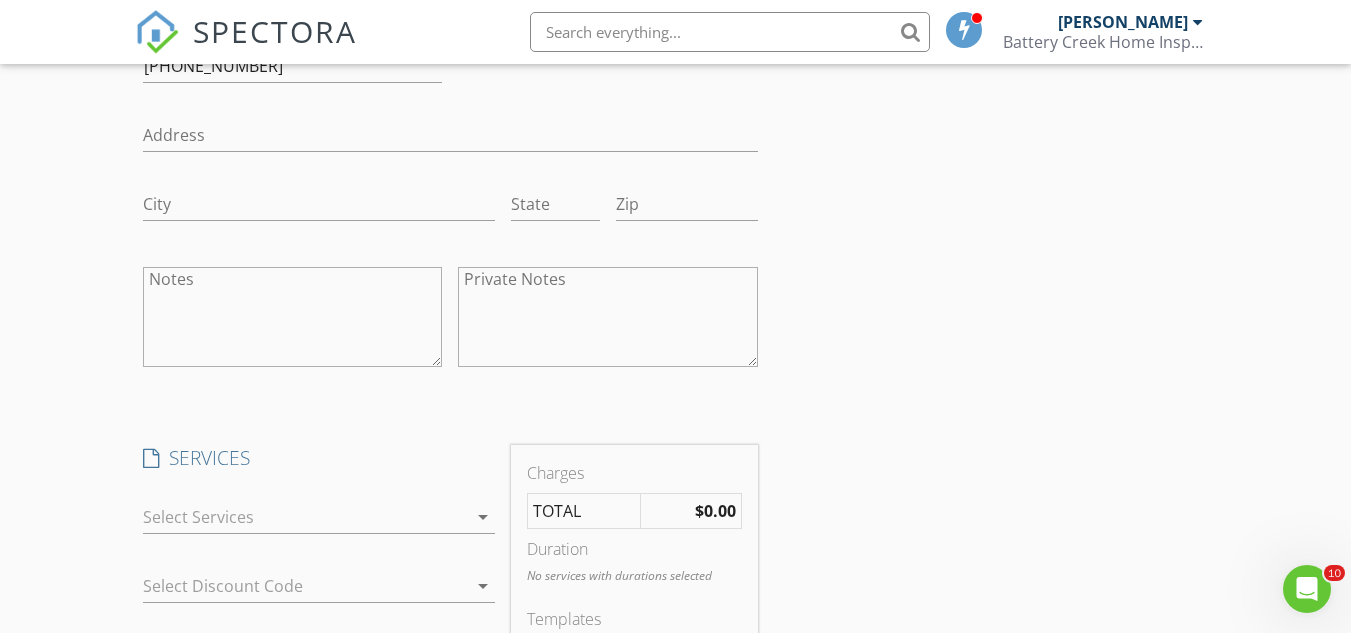 click on "arrow_drop_down" at bounding box center (483, 517) 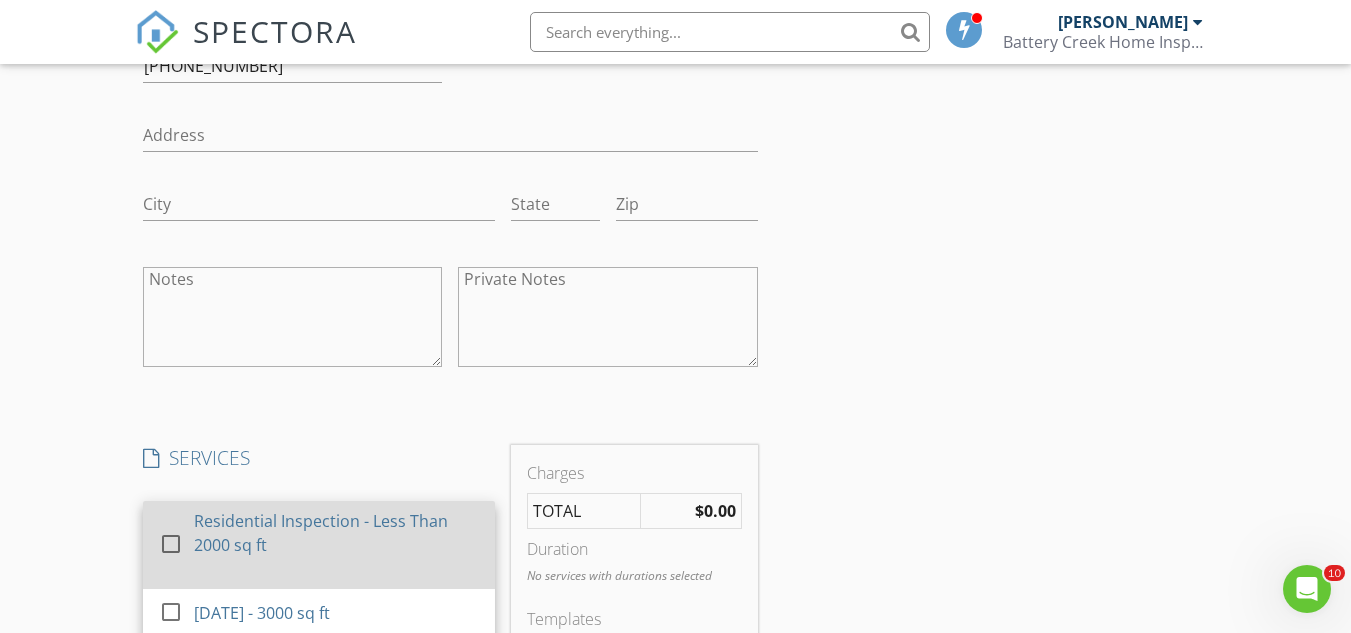 click on "Residential Inspection - Less Than 2000 sq ft" at bounding box center (336, 533) 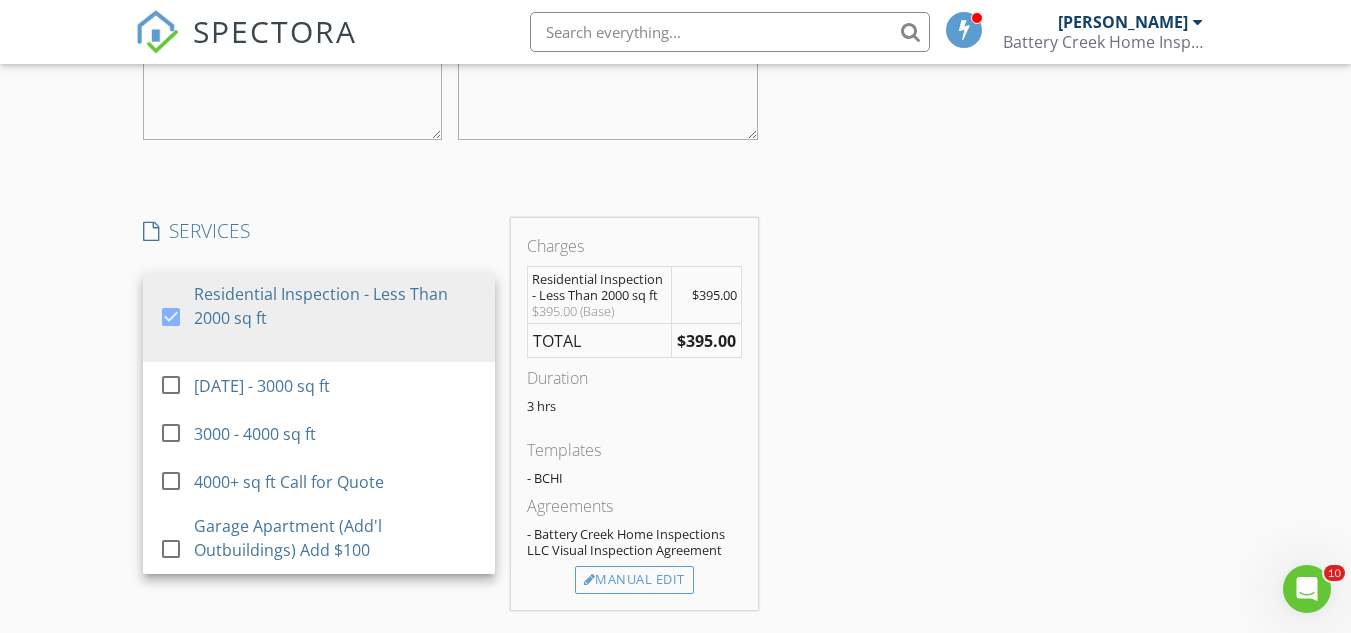 scroll, scrollTop: 2106, scrollLeft: 0, axis: vertical 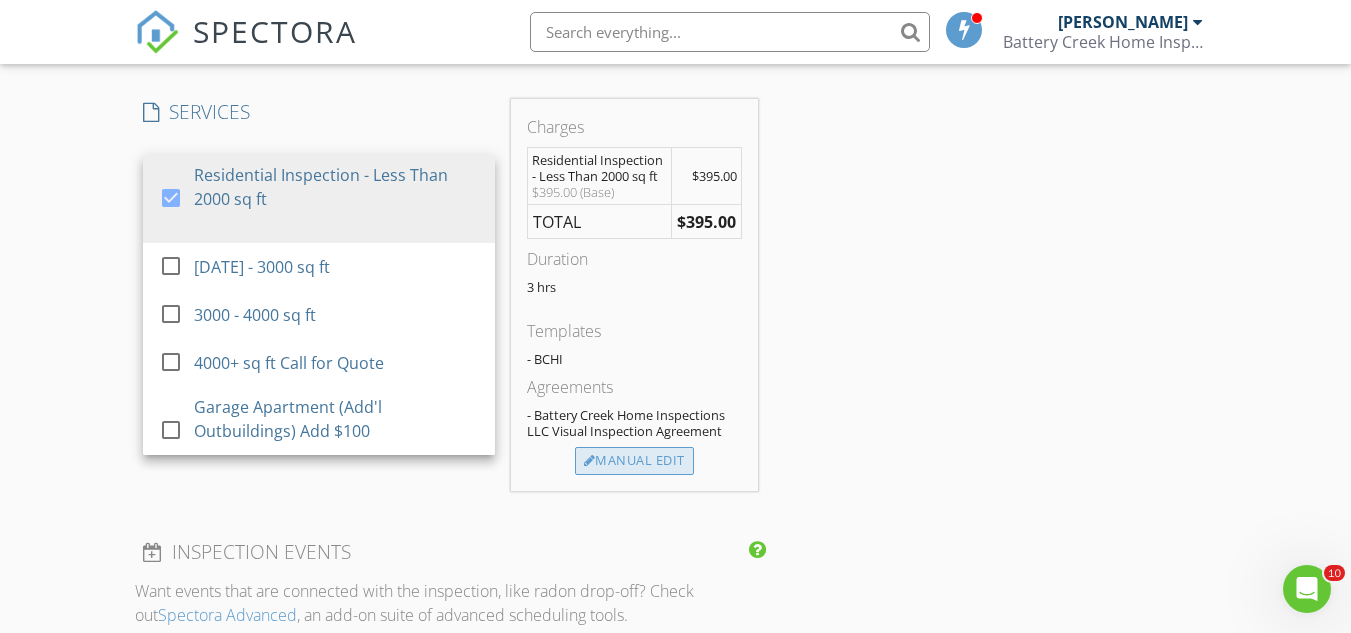 click on "Manual Edit" at bounding box center [634, 461] 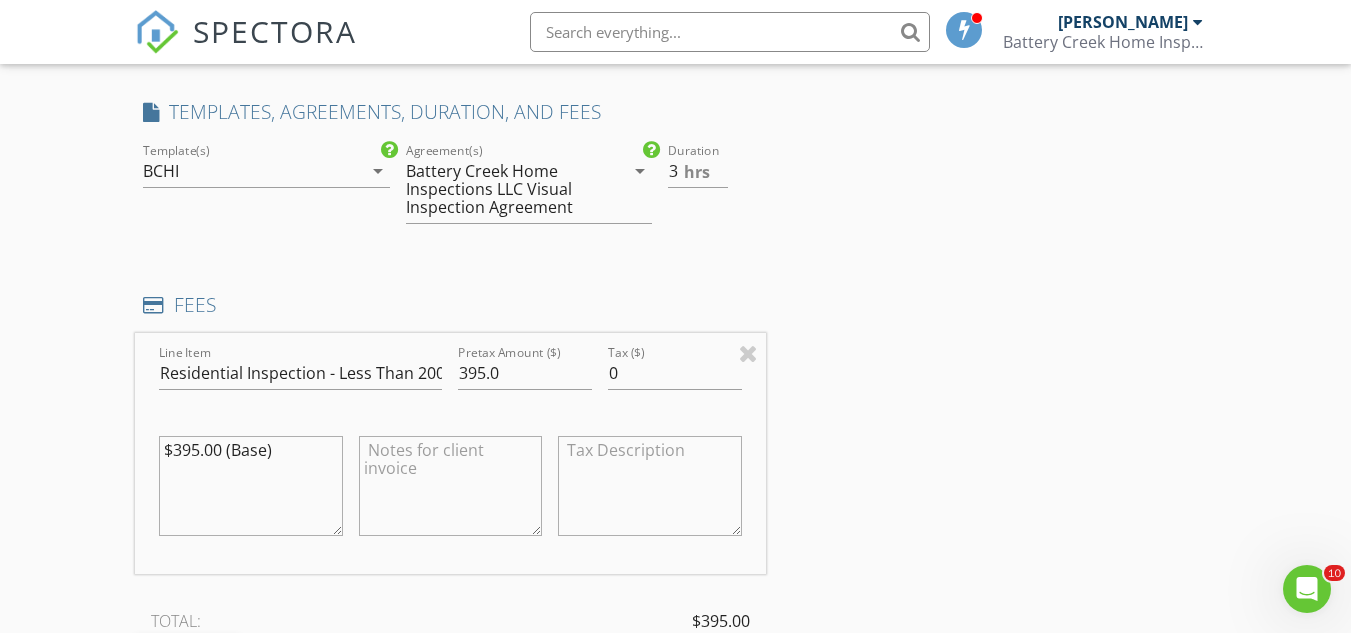 click on "$395.00 (Base)" at bounding box center (250, 486) 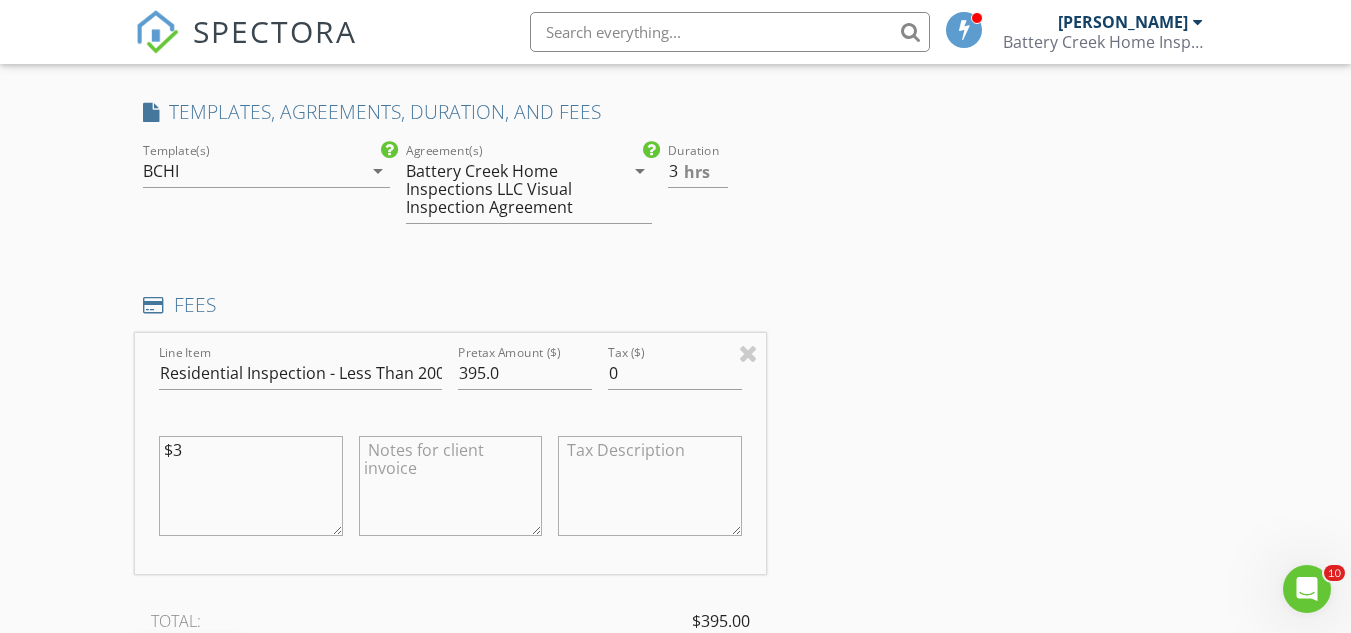 type on "$" 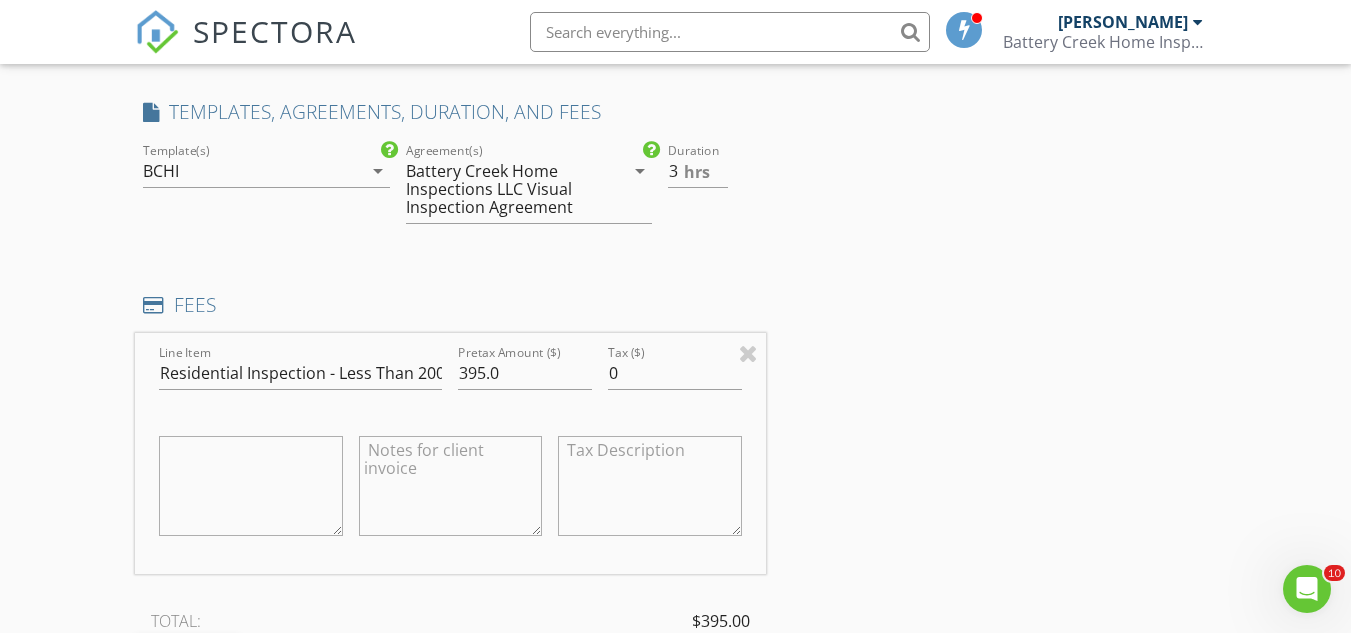 type 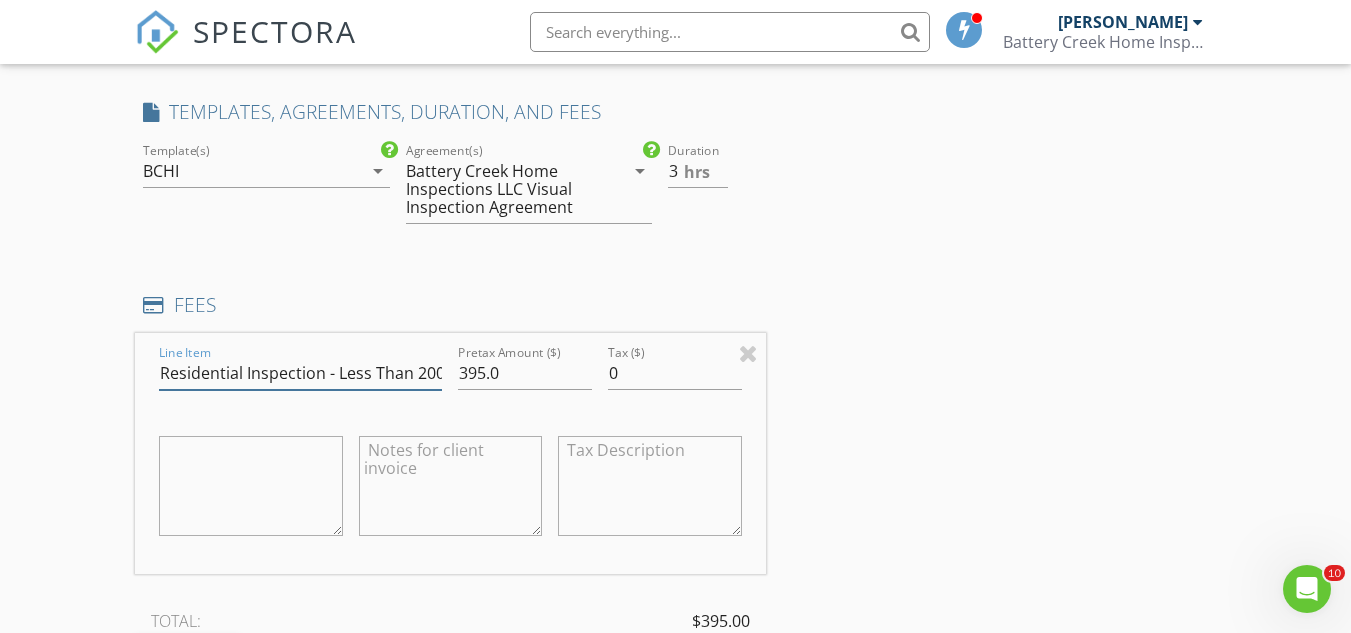click on "Residential Inspection - Less Than 2000 sq ft" at bounding box center (300, 373) 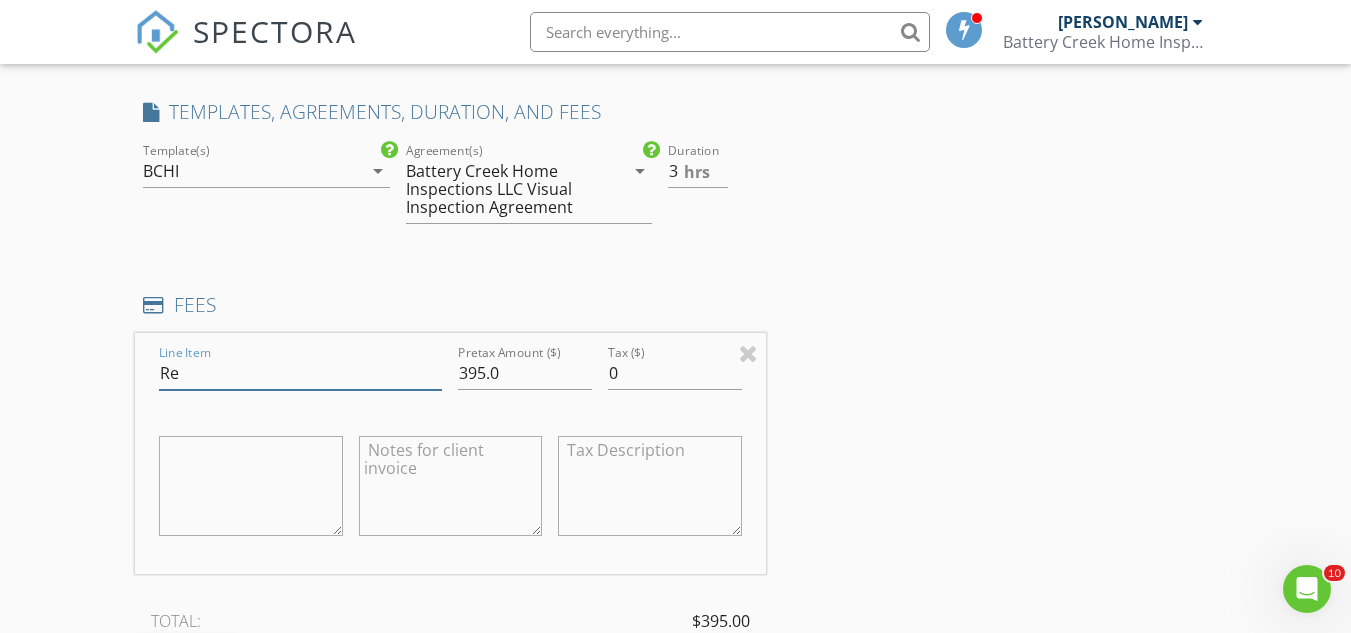 type on "R" 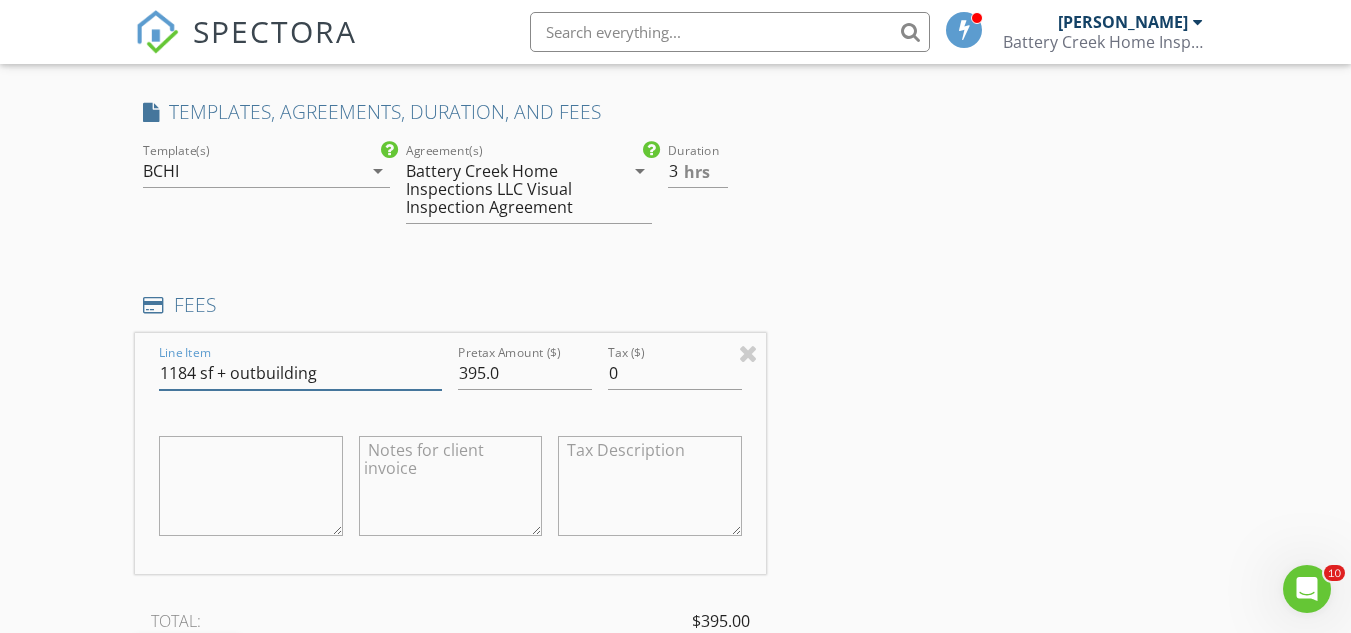 type on "1184 sf + outbuilding" 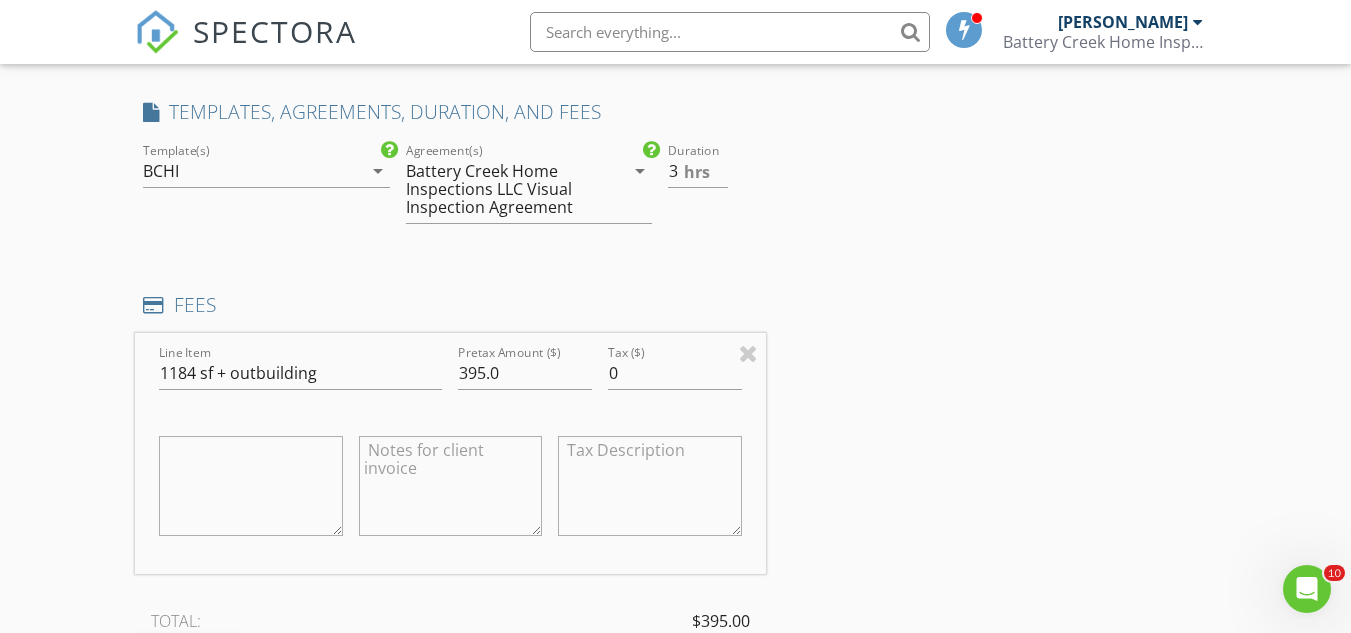 click at bounding box center [450, 486] 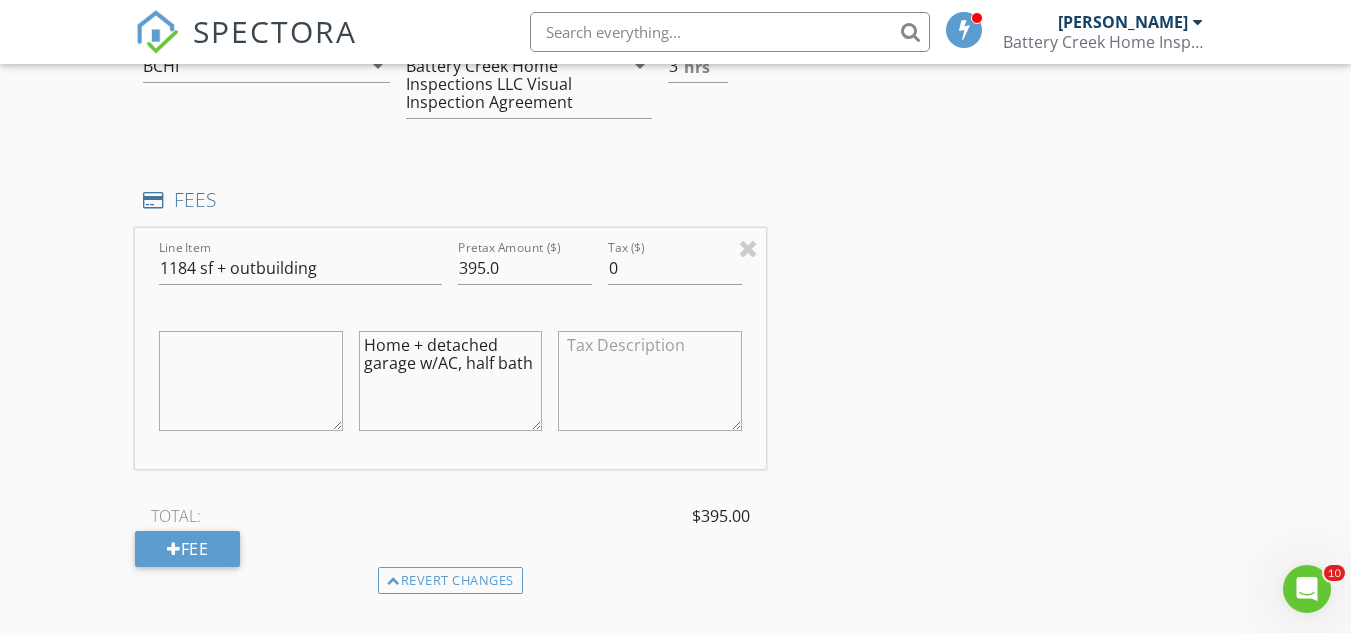 scroll, scrollTop: 2215, scrollLeft: 0, axis: vertical 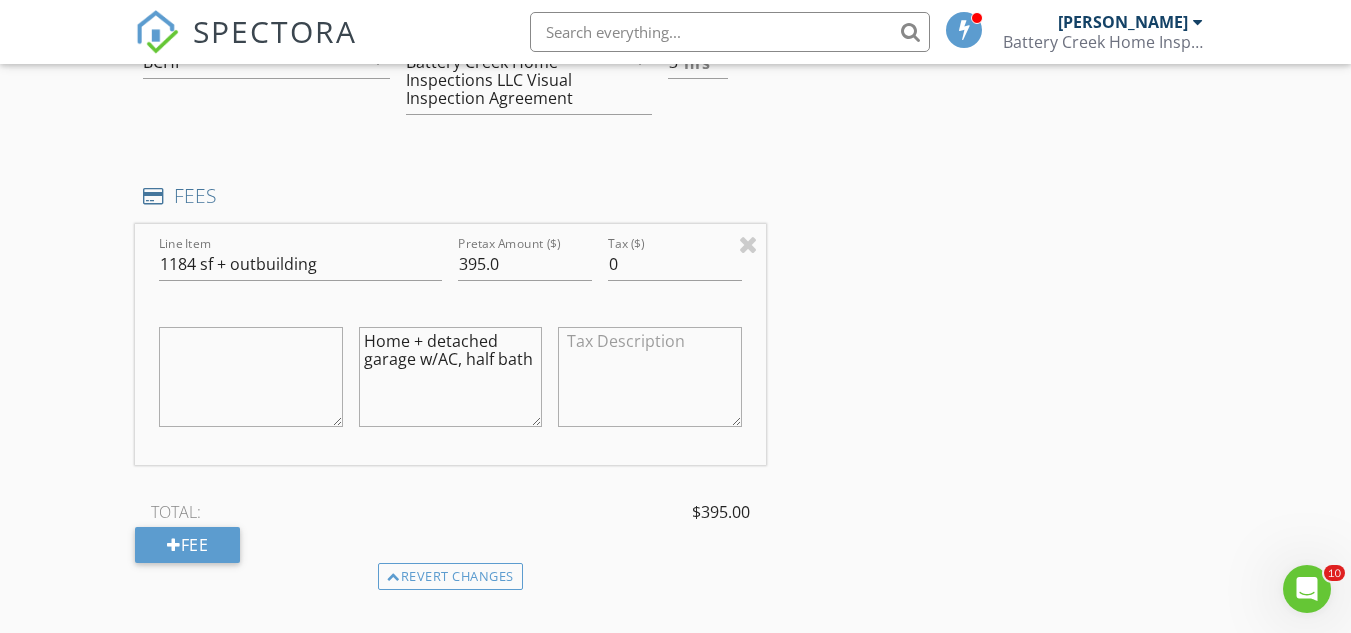 type on "Home + detached garage w/AC, half bath" 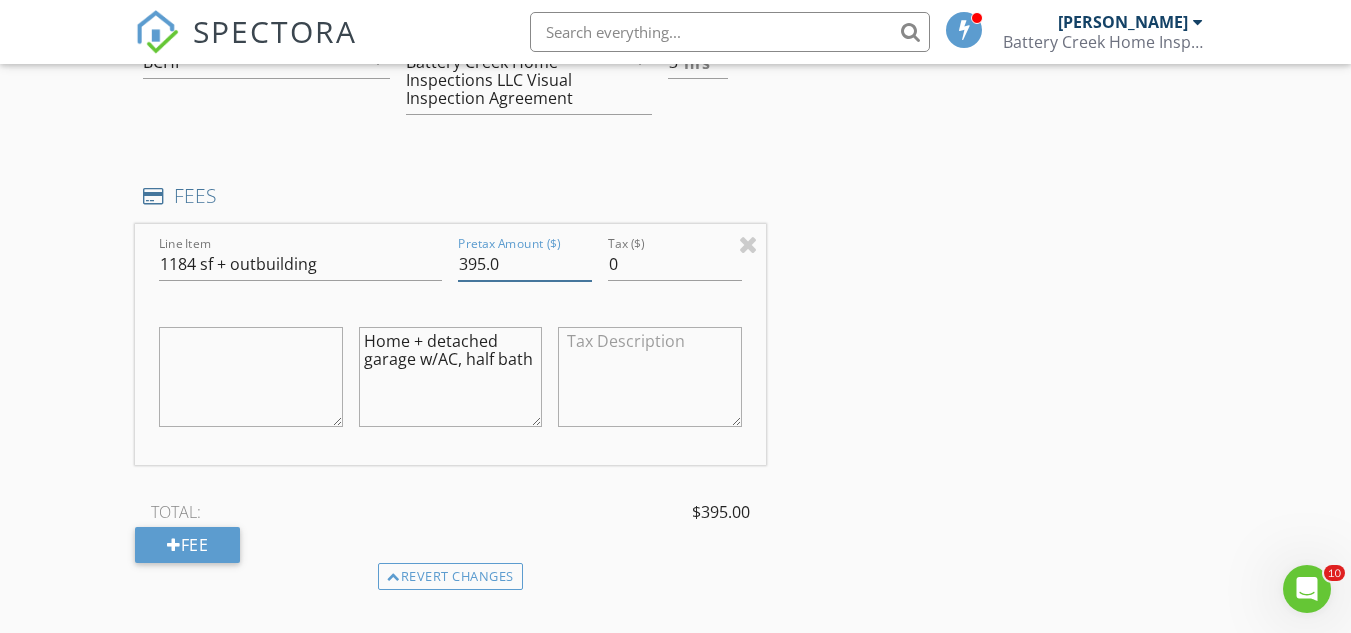 click on "395.0" at bounding box center [525, 264] 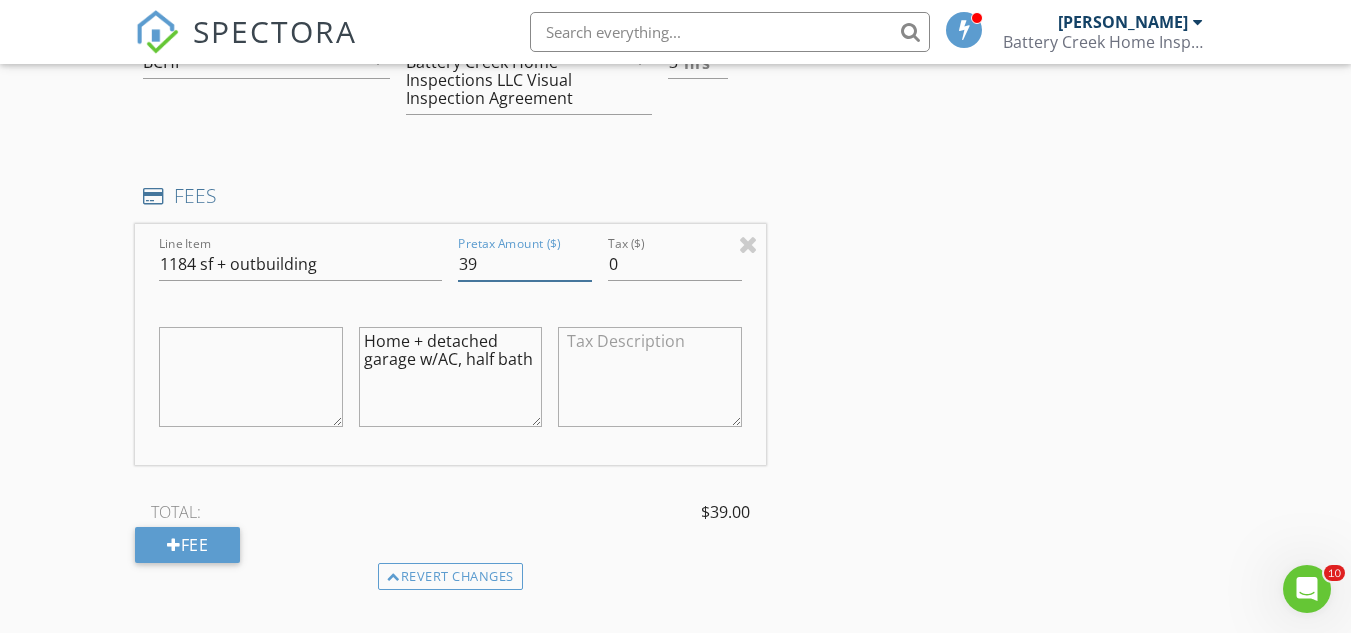 type on "3" 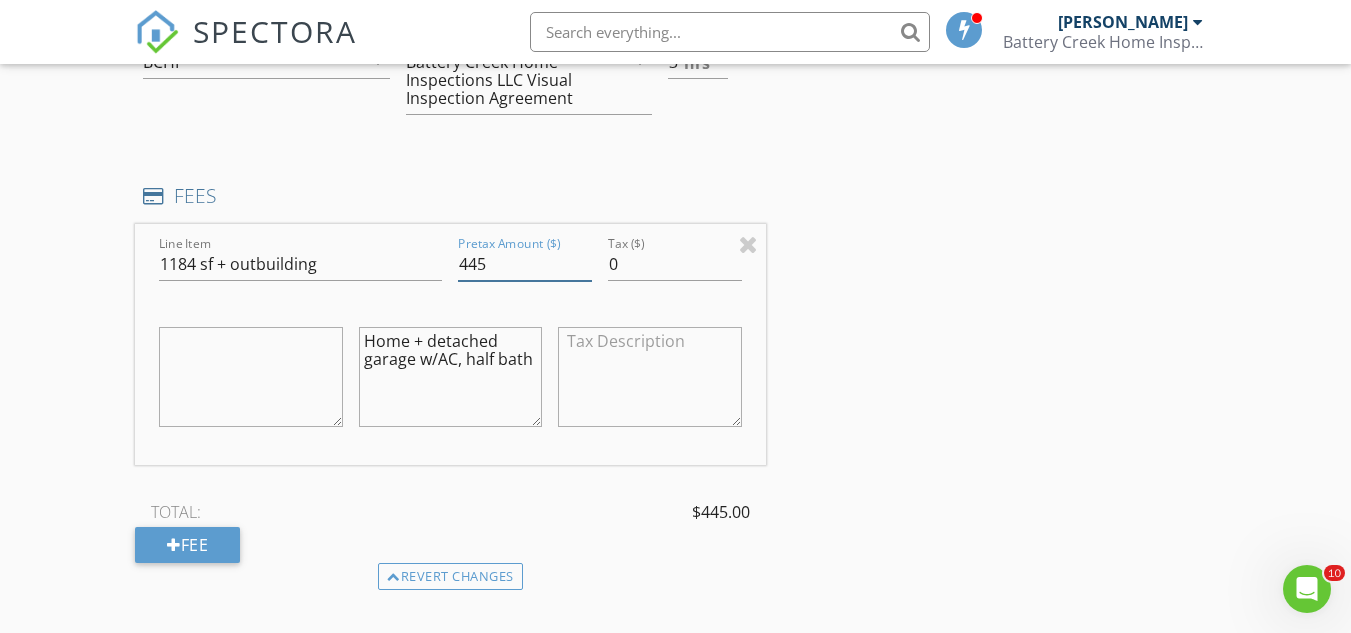 type on "445" 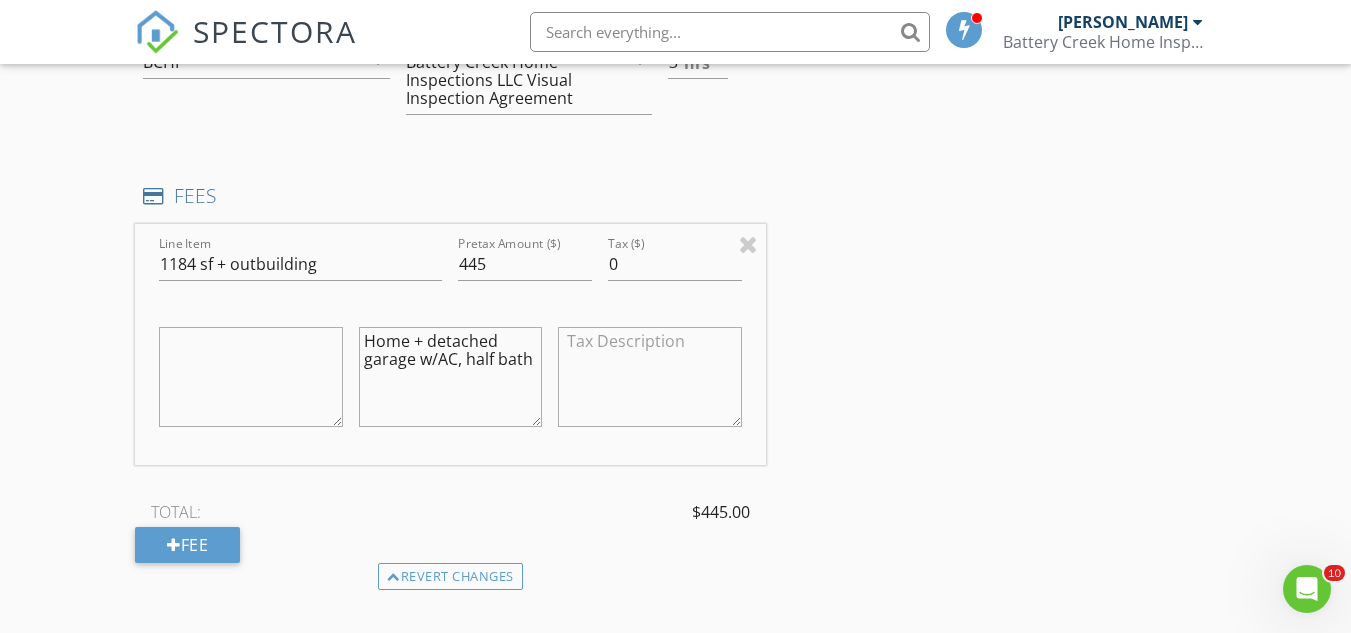 click on "Home + detached garage w/AC, half bath" at bounding box center (450, 377) 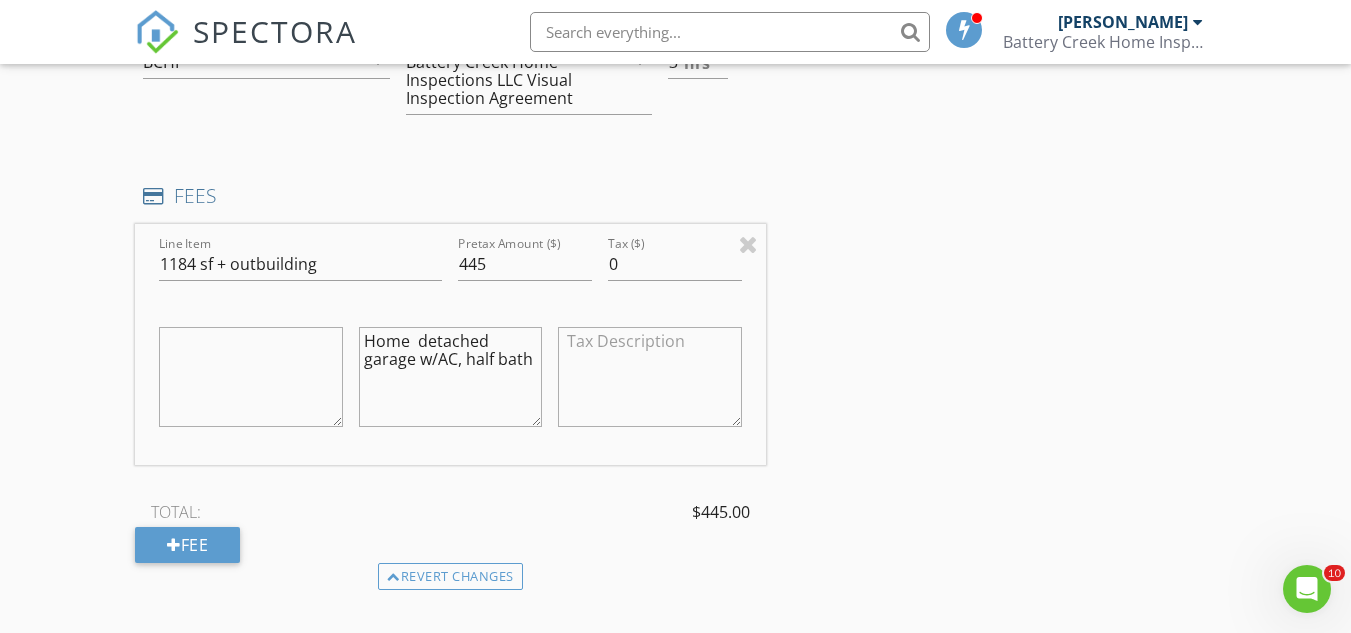 type on "Home + detached garage w/AC, half bath" 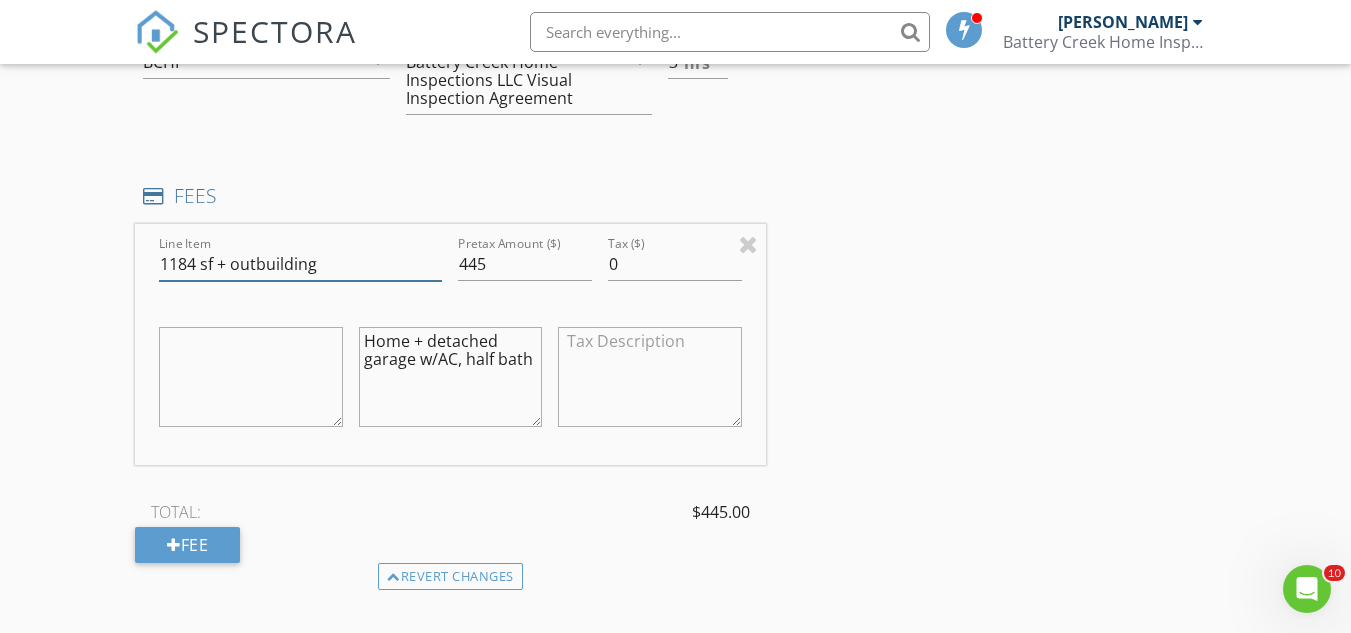 click on "1184 sf + outbuilding" at bounding box center [300, 264] 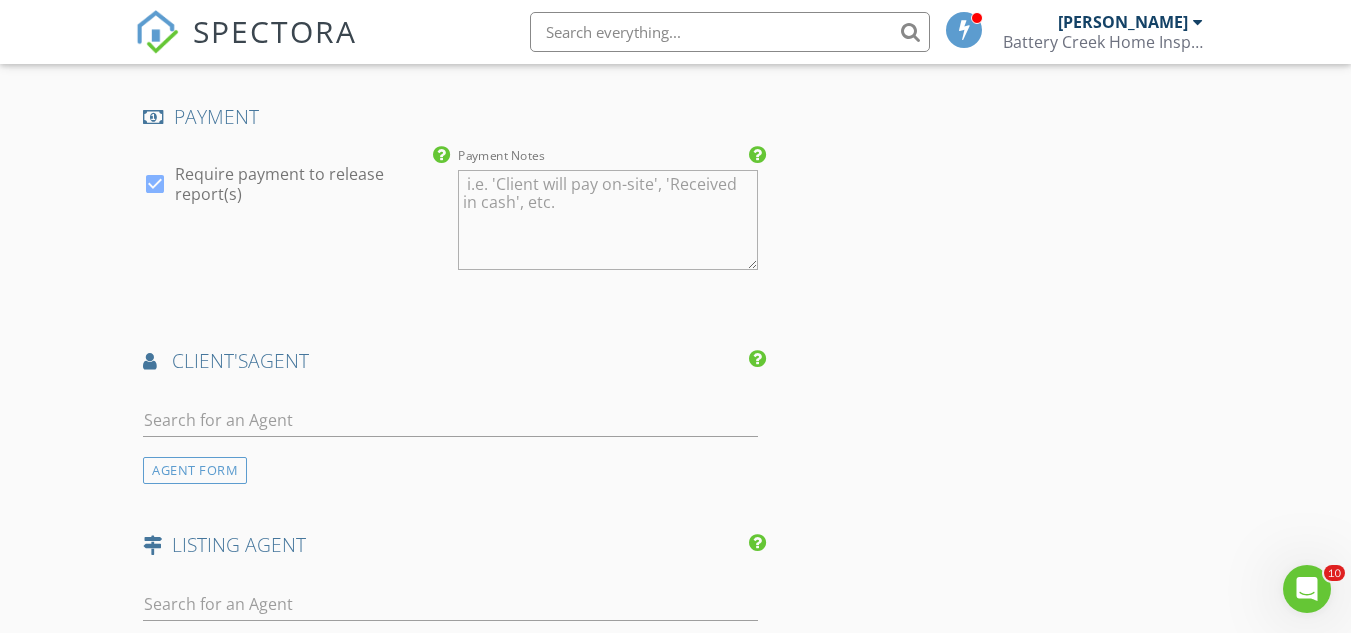 scroll, scrollTop: 2916, scrollLeft: 0, axis: vertical 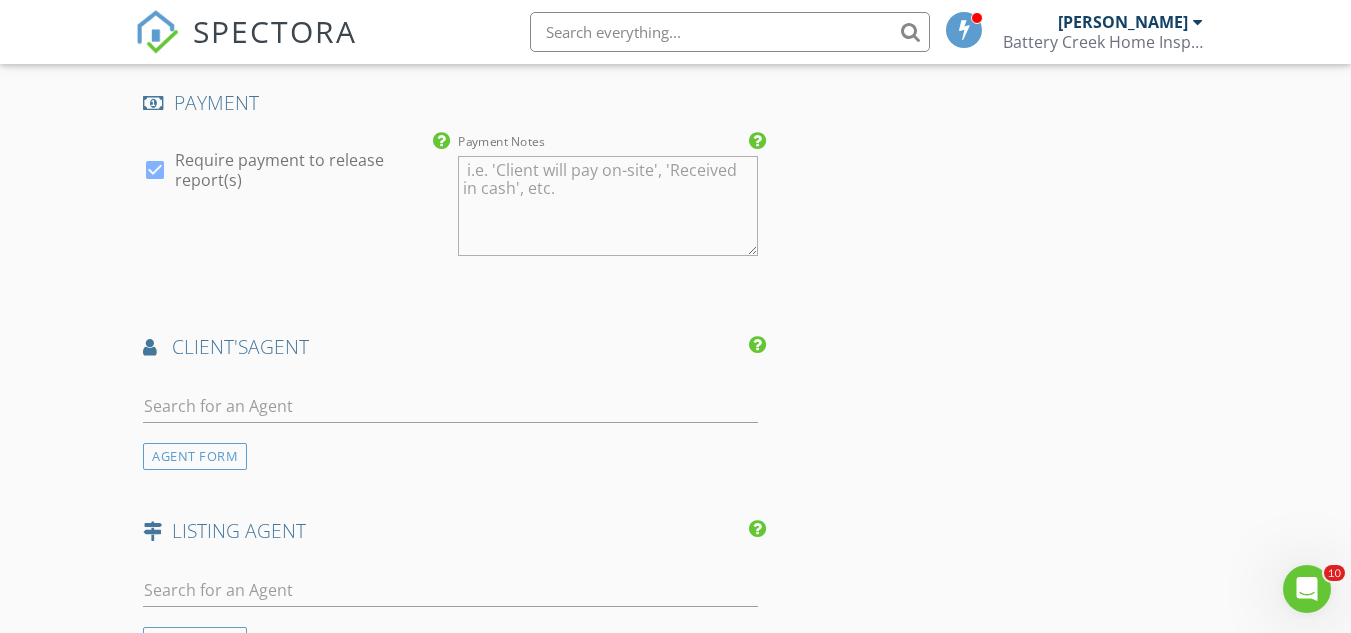 type on "1184 sf + addl. outbuilding" 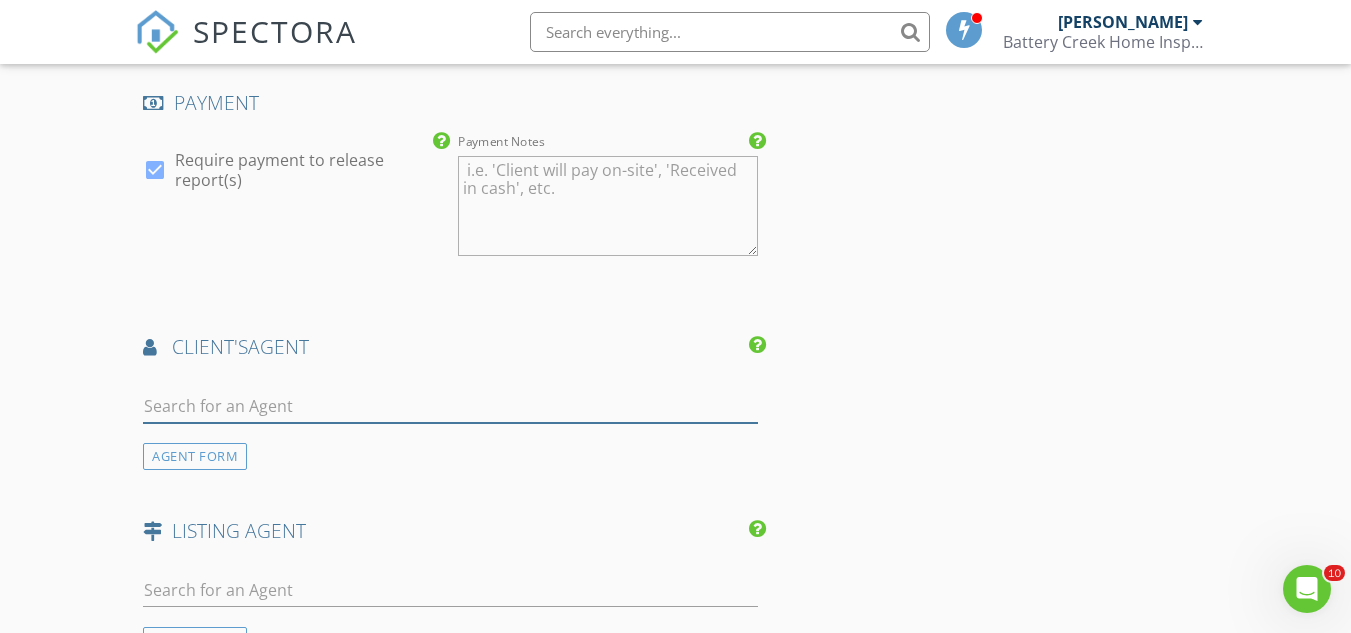 click at bounding box center (450, 406) 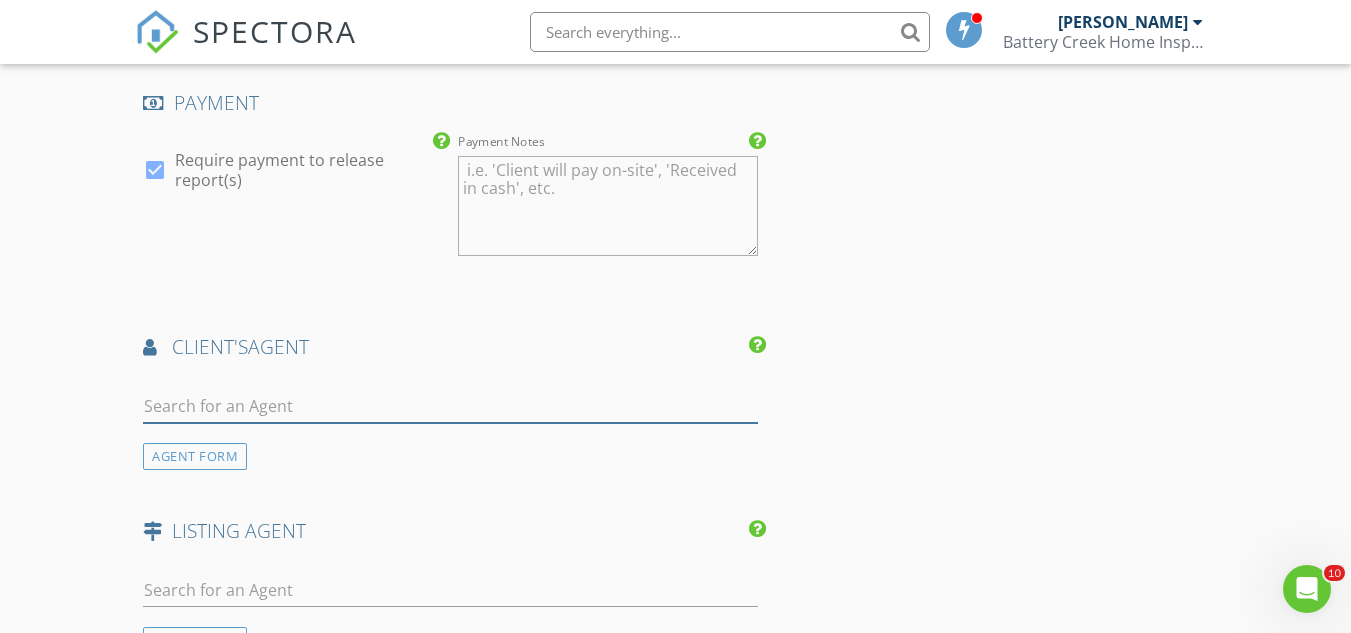 type on "j" 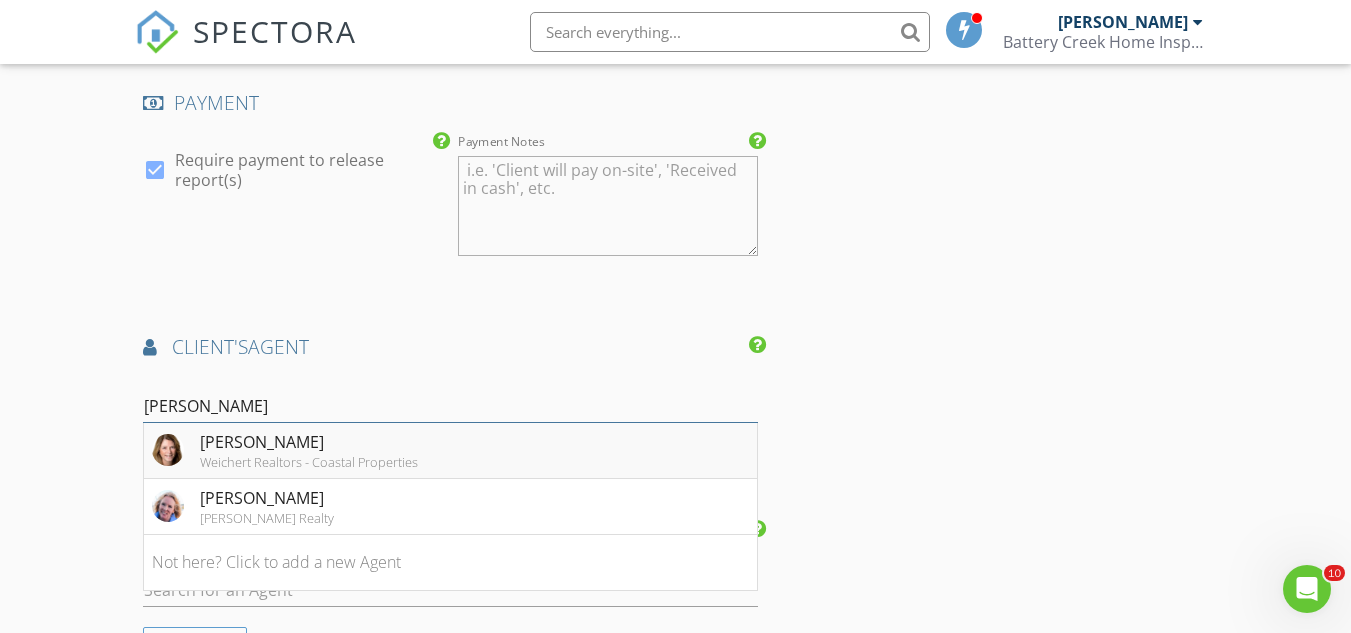 type on "[PERSON_NAME]" 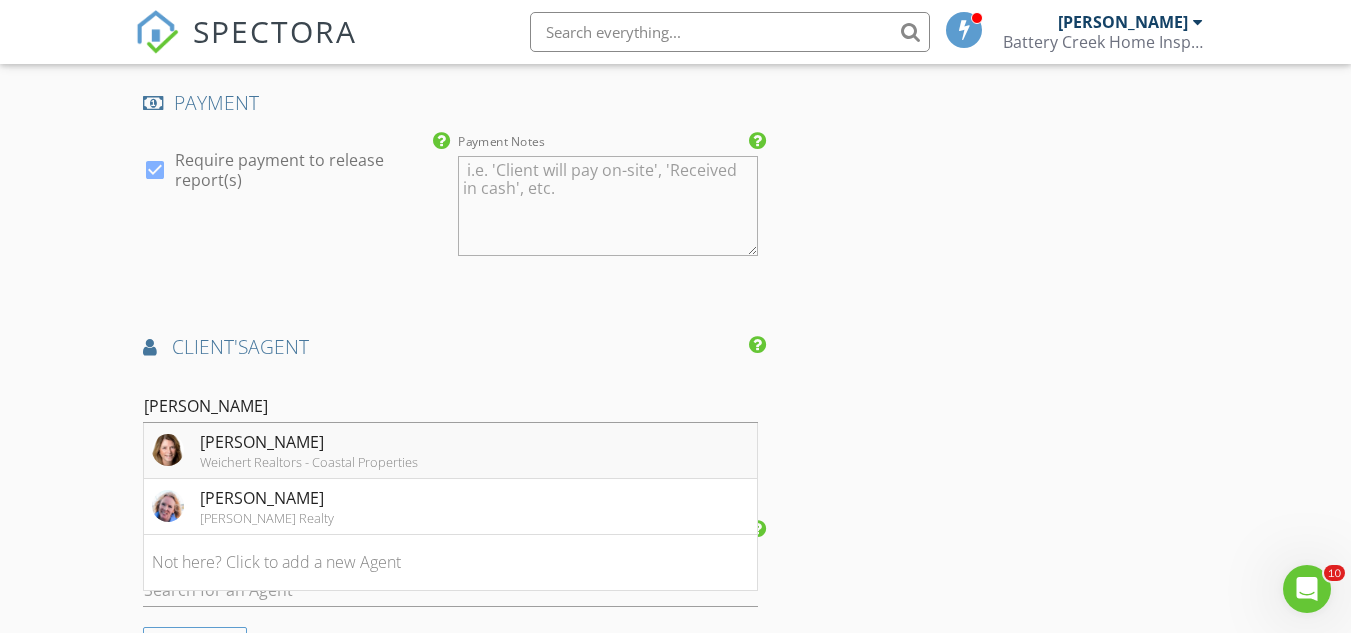 click on "Weichert Realtors - Coastal Properties" at bounding box center [309, 462] 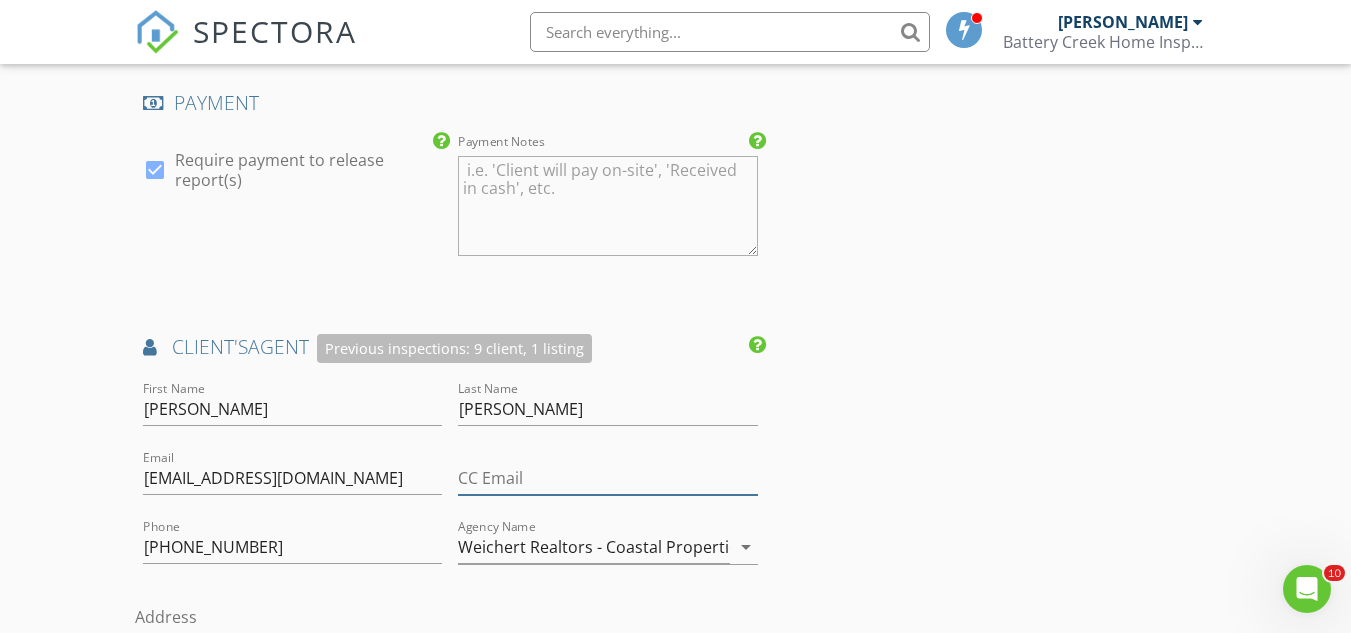 click on "CC Email" at bounding box center [607, 478] 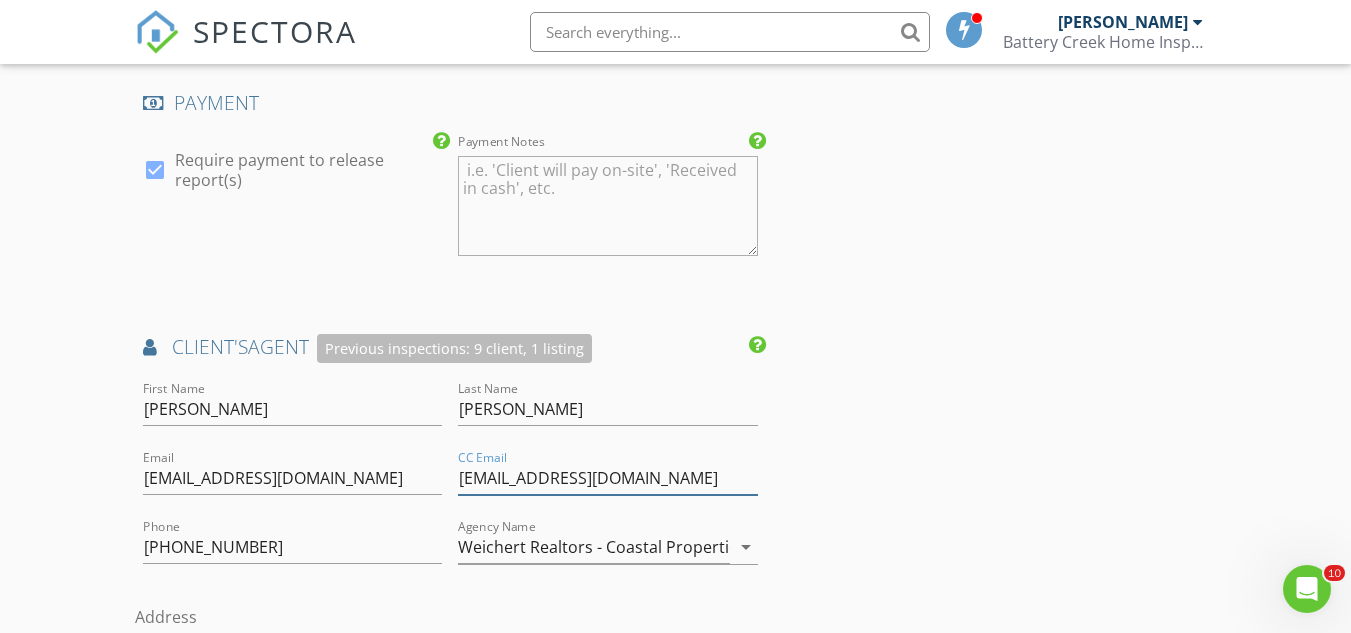type on "[EMAIL_ADDRESS][DOMAIN_NAME]" 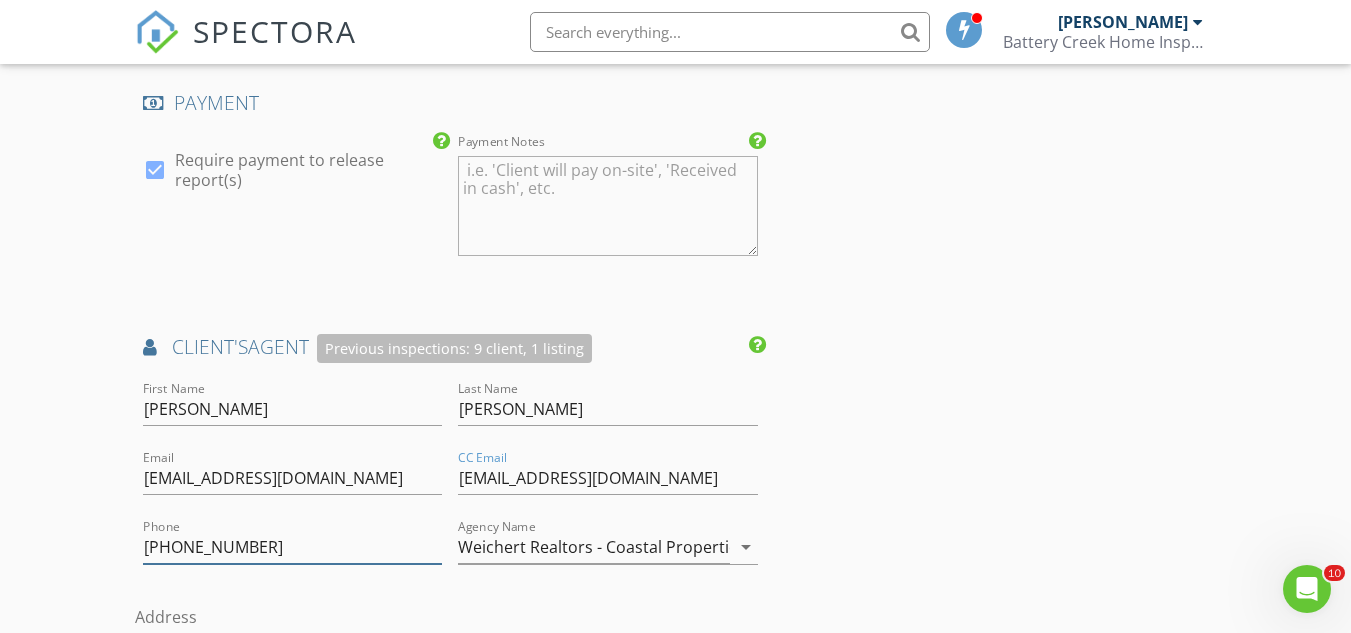 click on "[PHONE_NUMBER]" at bounding box center [292, 547] 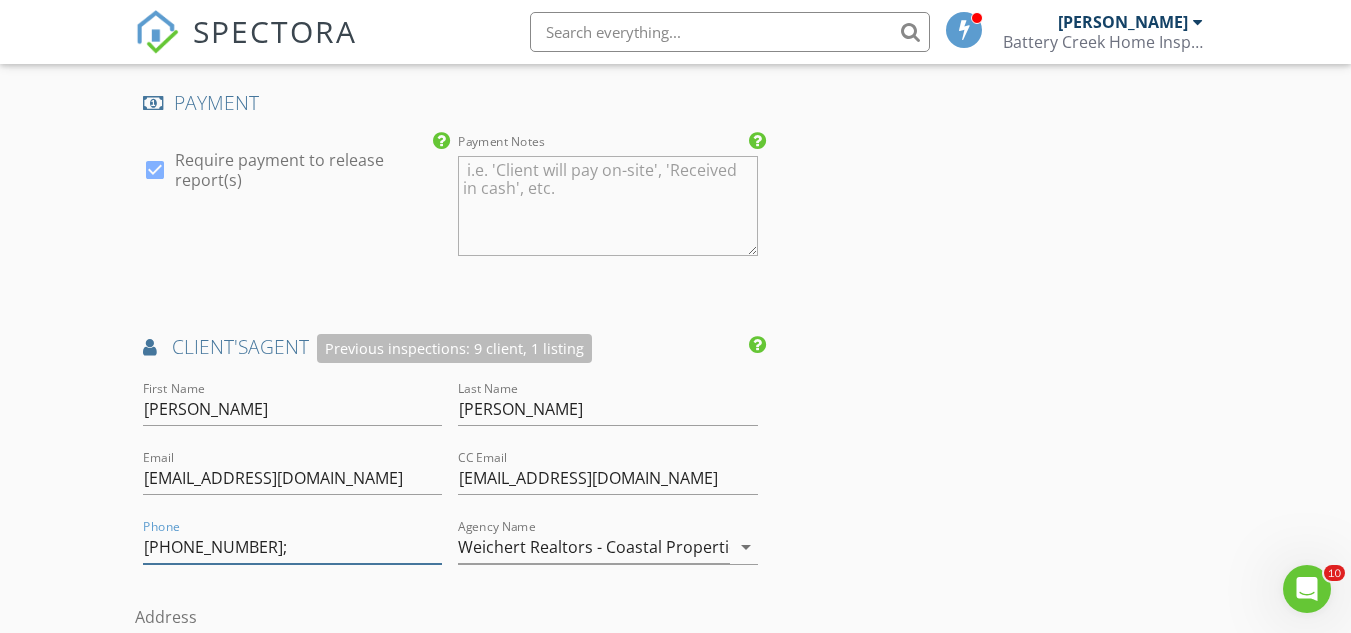 type on "[PHONE_NUMBER]" 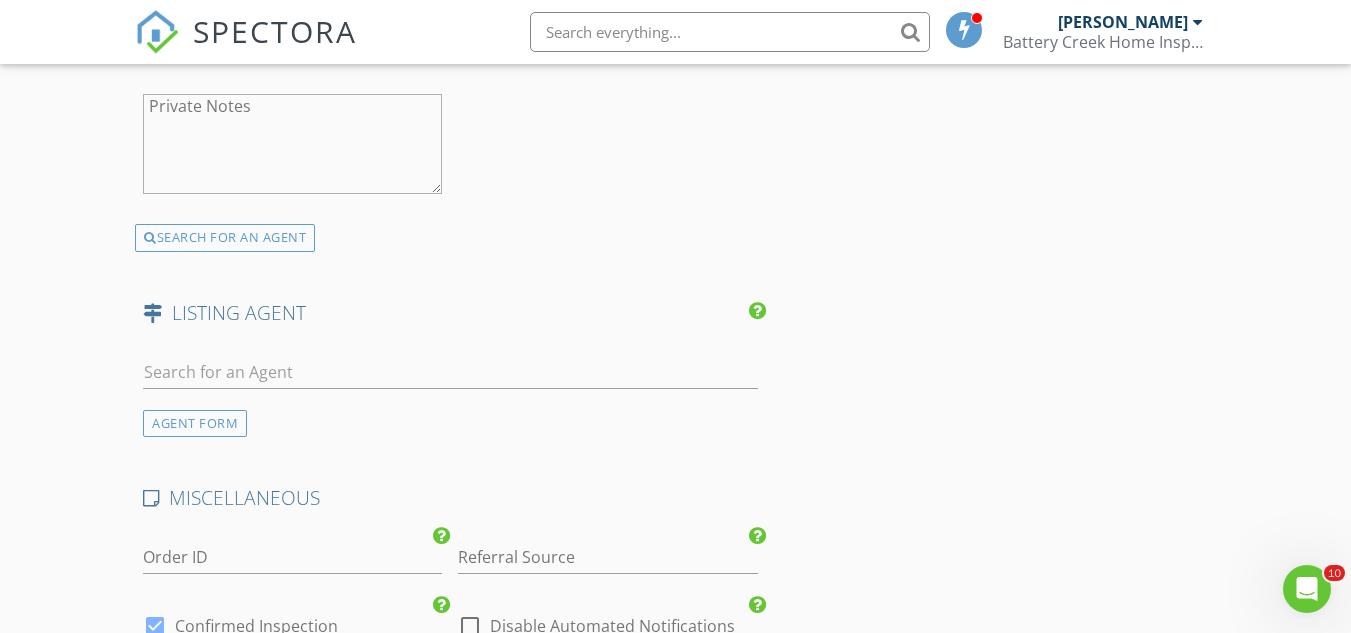 scroll, scrollTop: 3733, scrollLeft: 0, axis: vertical 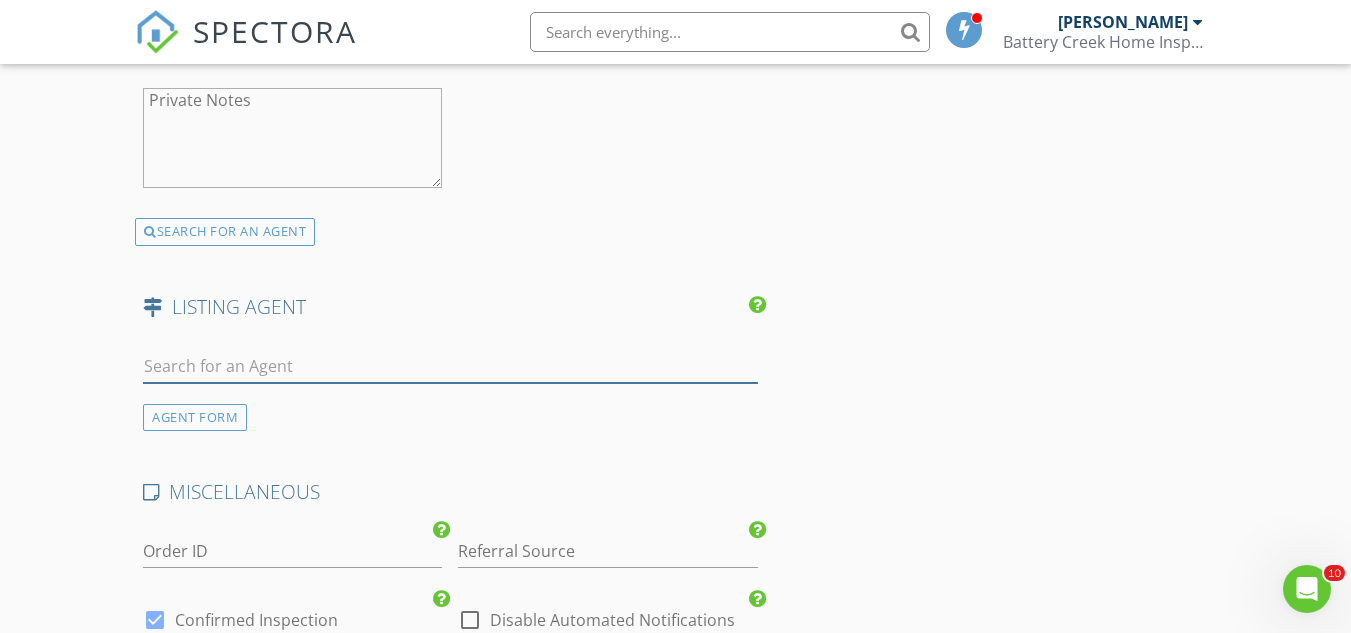 click at bounding box center (450, 366) 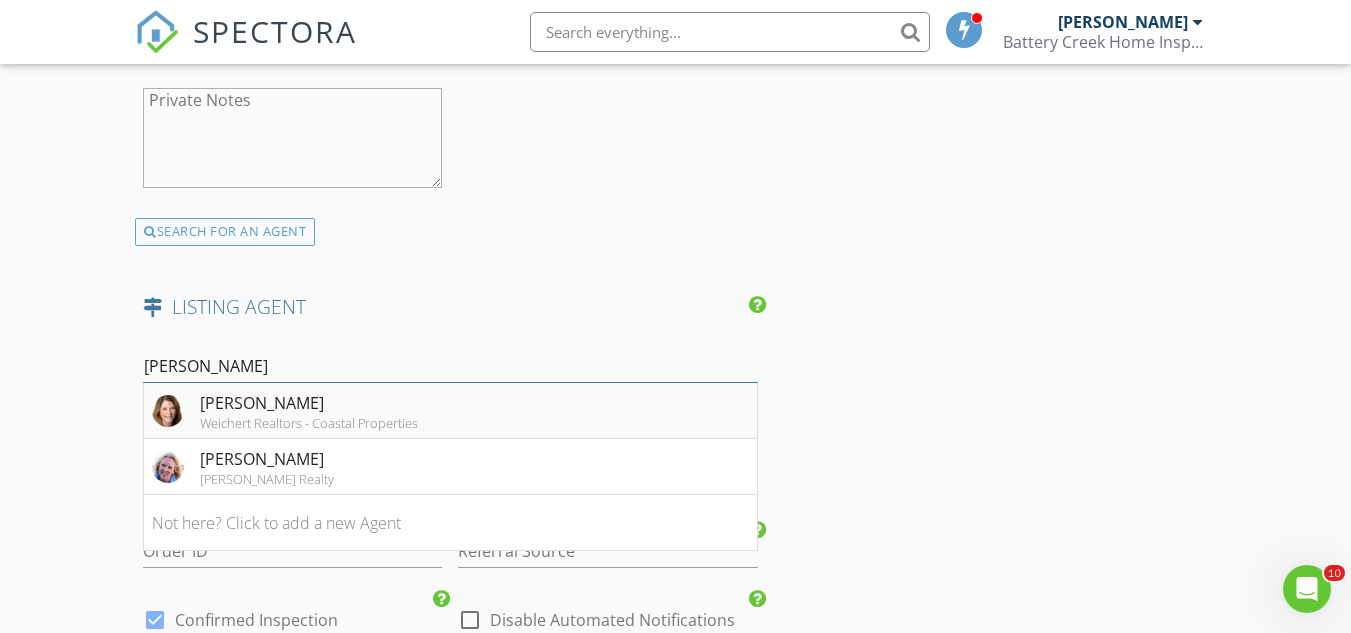 type on "[PERSON_NAME]" 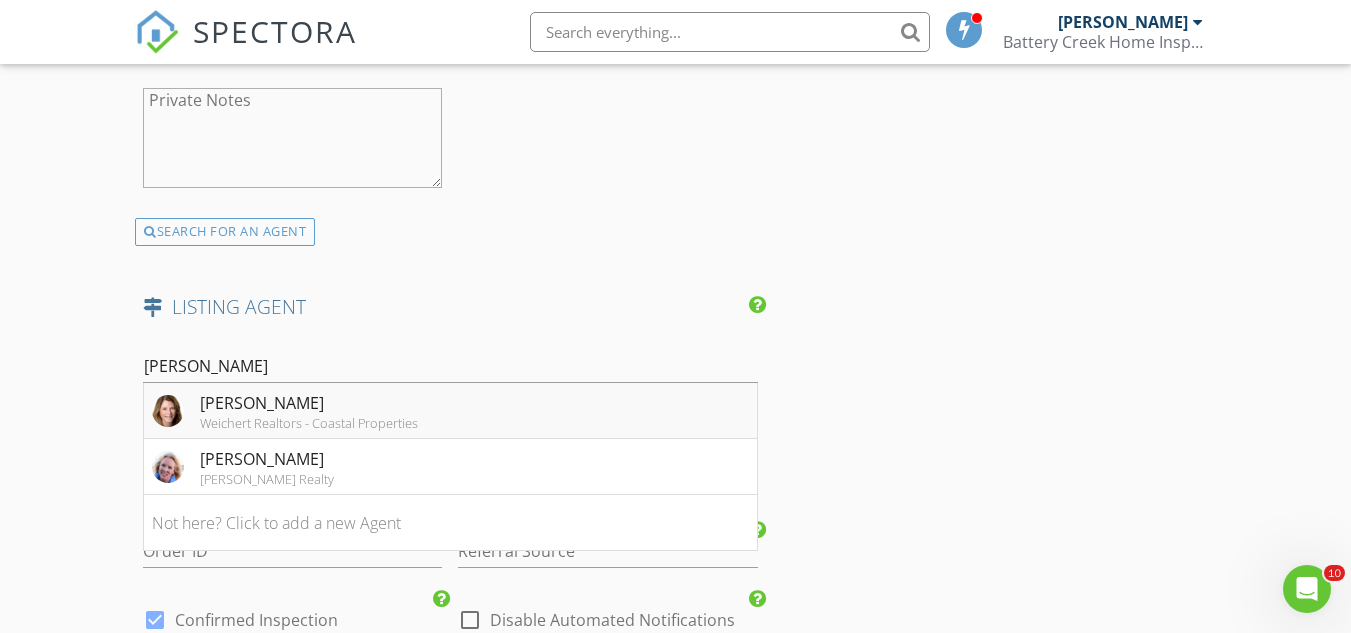 click on "Weichert Realtors - Coastal Properties" at bounding box center (309, 423) 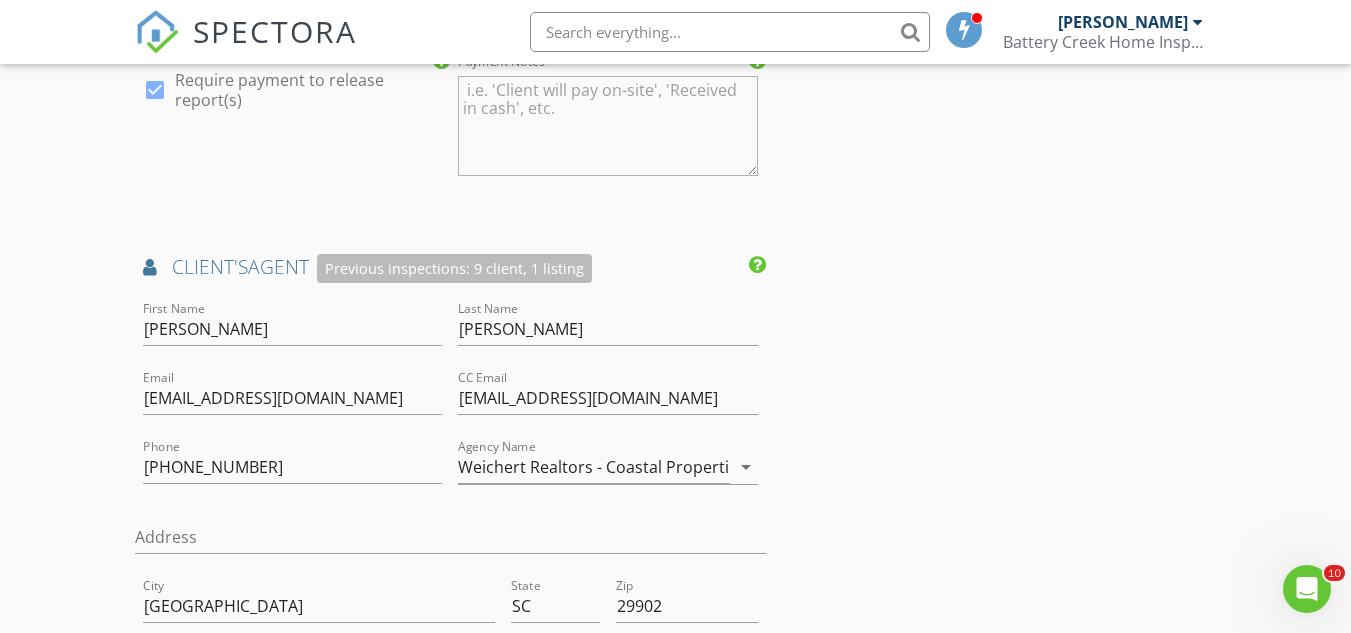 scroll, scrollTop: 2987, scrollLeft: 0, axis: vertical 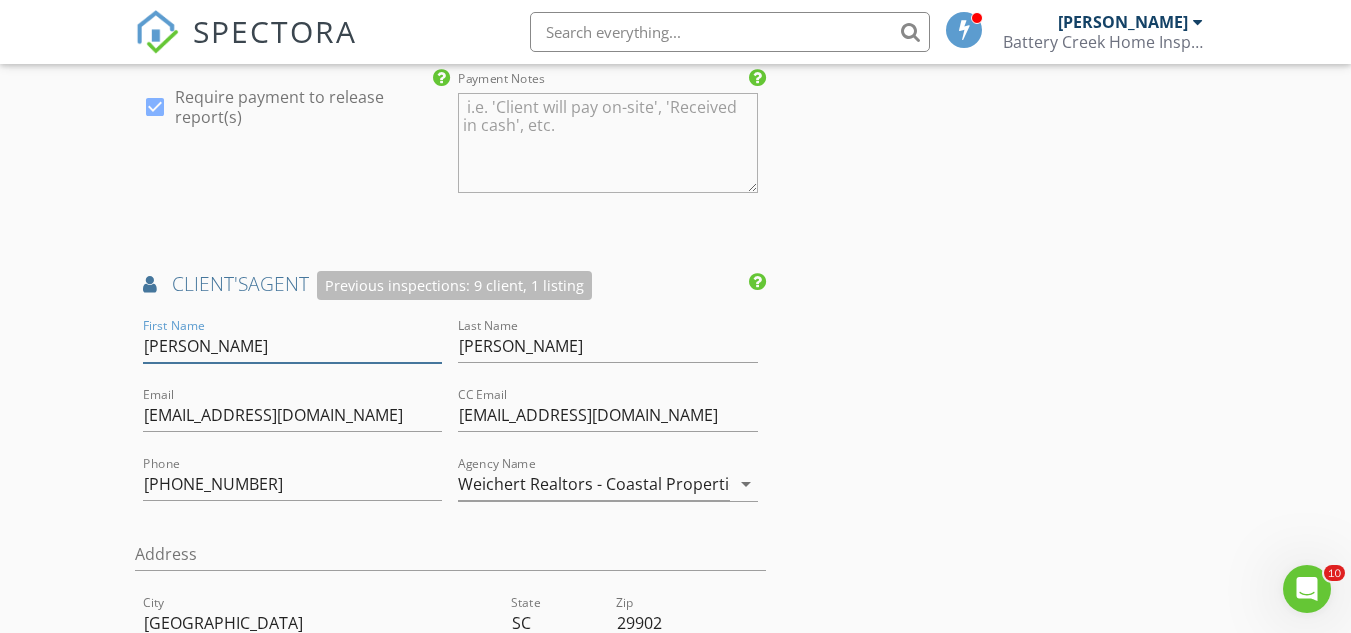click on "[PERSON_NAME]" at bounding box center [292, 346] 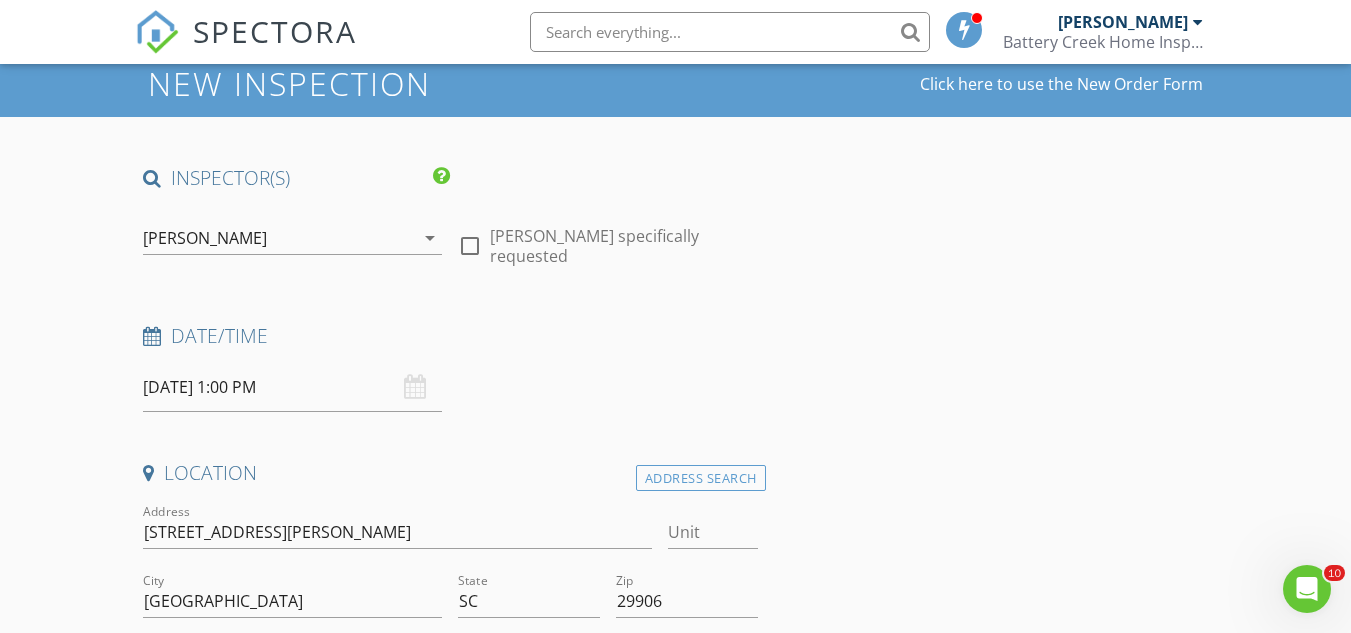 scroll, scrollTop: 0, scrollLeft: 0, axis: both 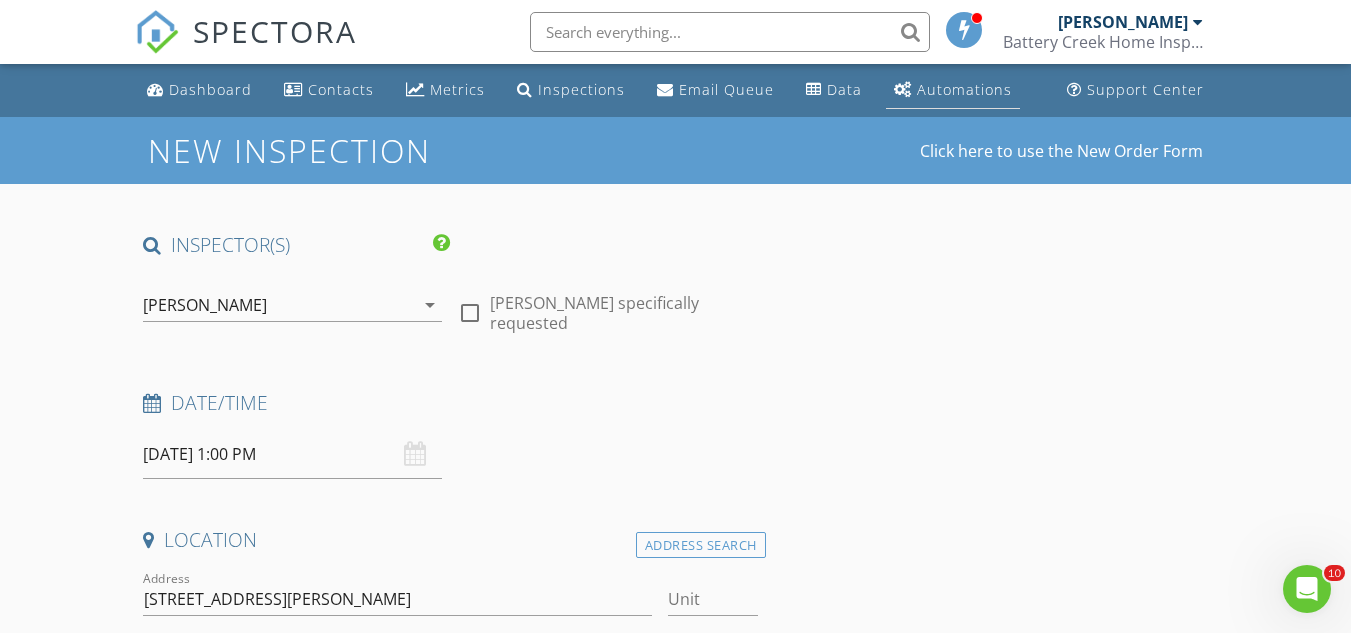 click on "Automations" at bounding box center [964, 89] 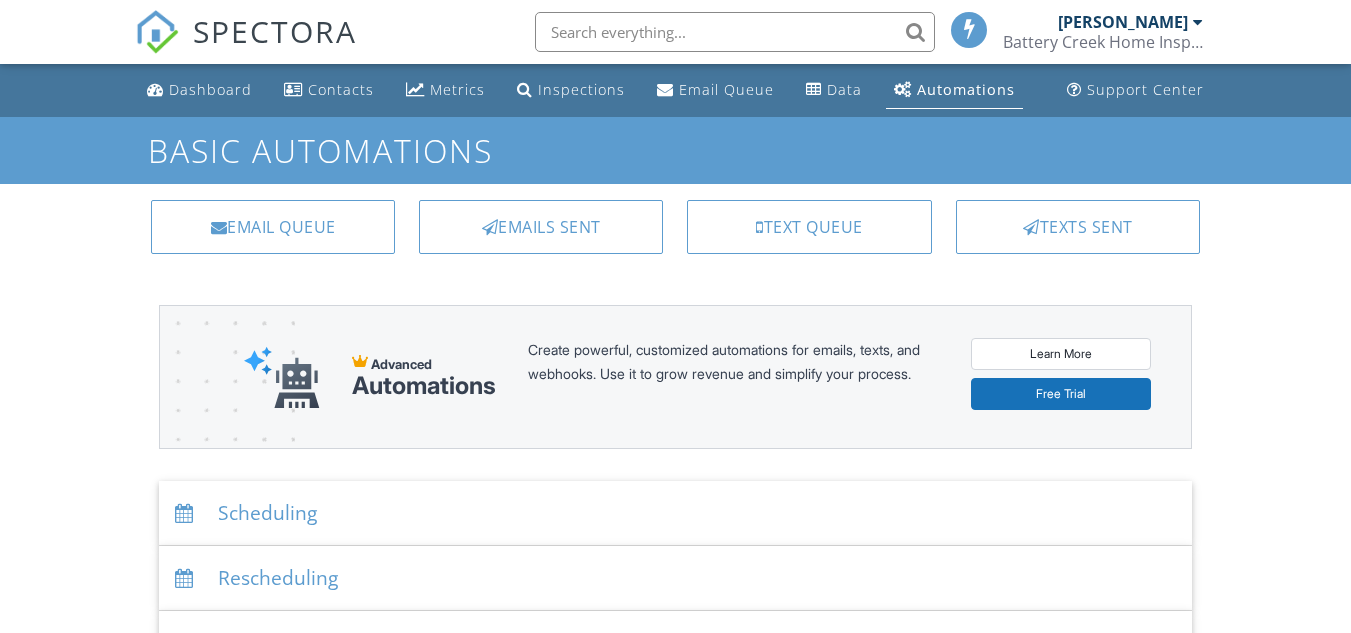 scroll, scrollTop: 0, scrollLeft: 0, axis: both 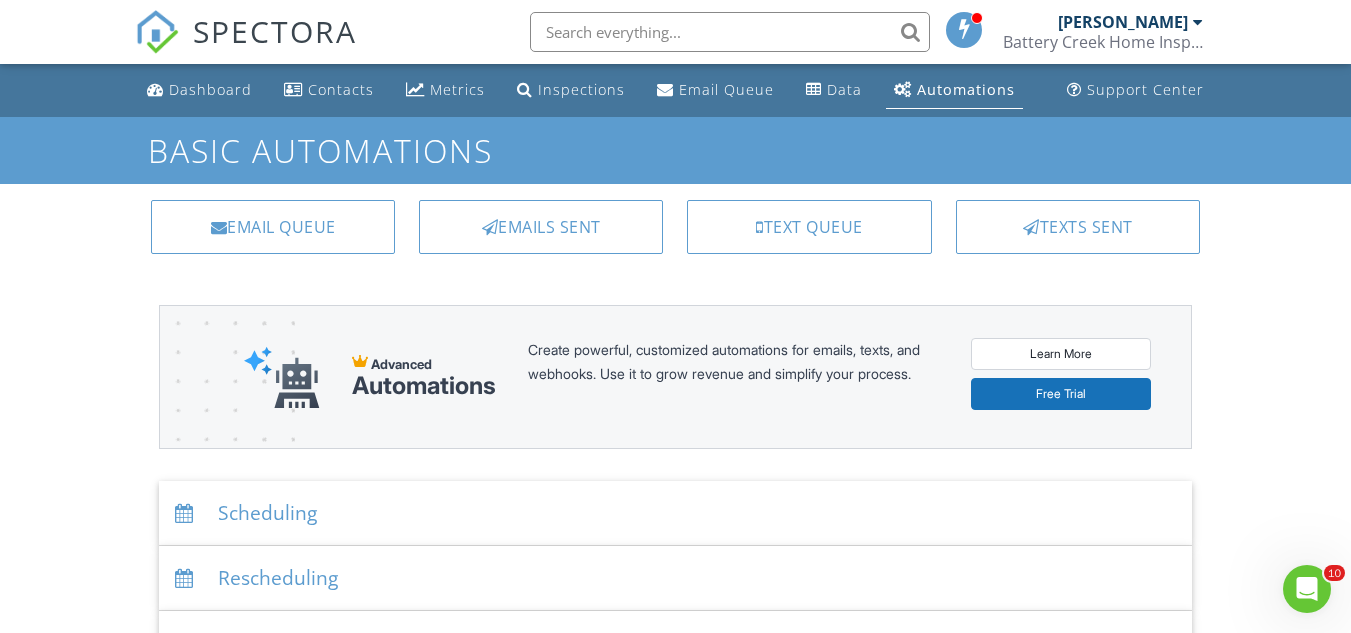 click on "Scheduling" at bounding box center (675, 513) 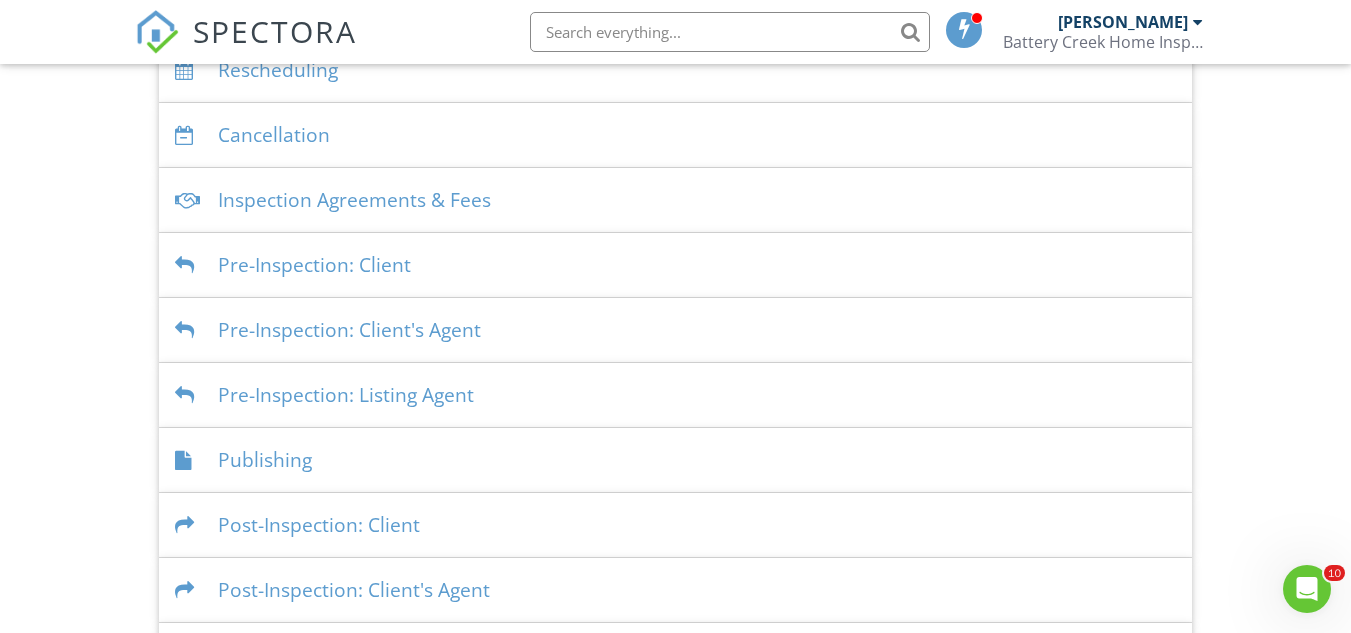 scroll, scrollTop: 1091, scrollLeft: 0, axis: vertical 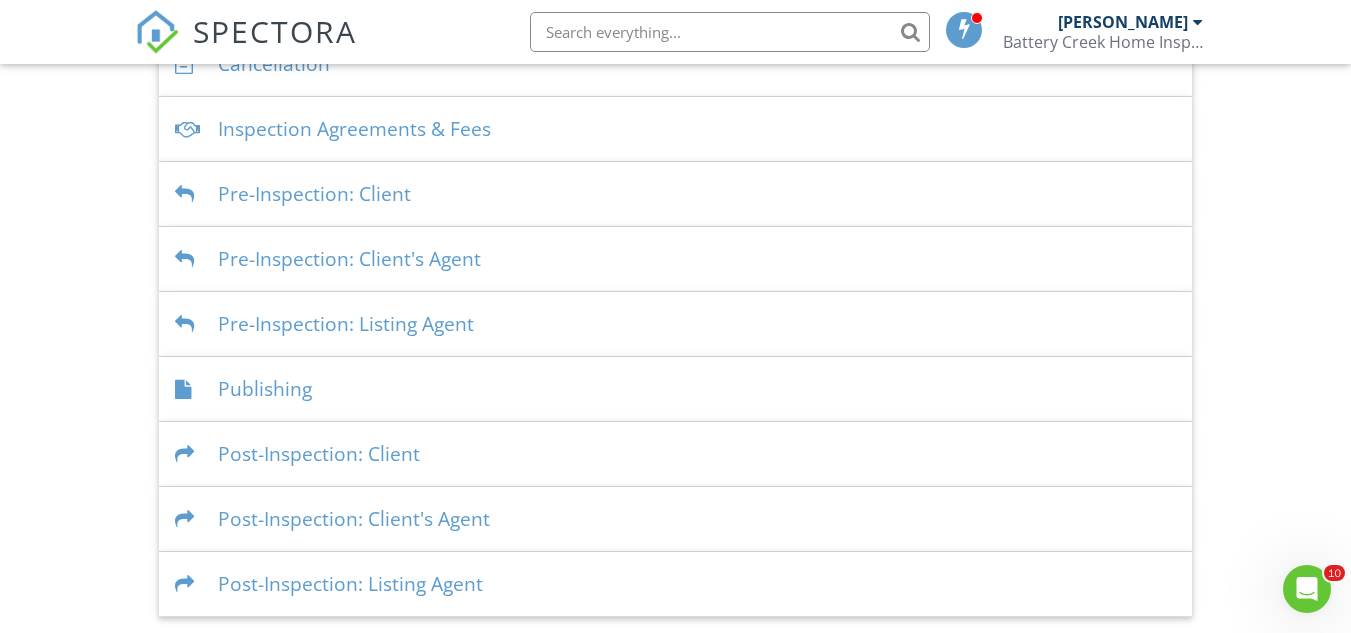 click on "Pre-Inspection: Listing Agent" at bounding box center (675, 324) 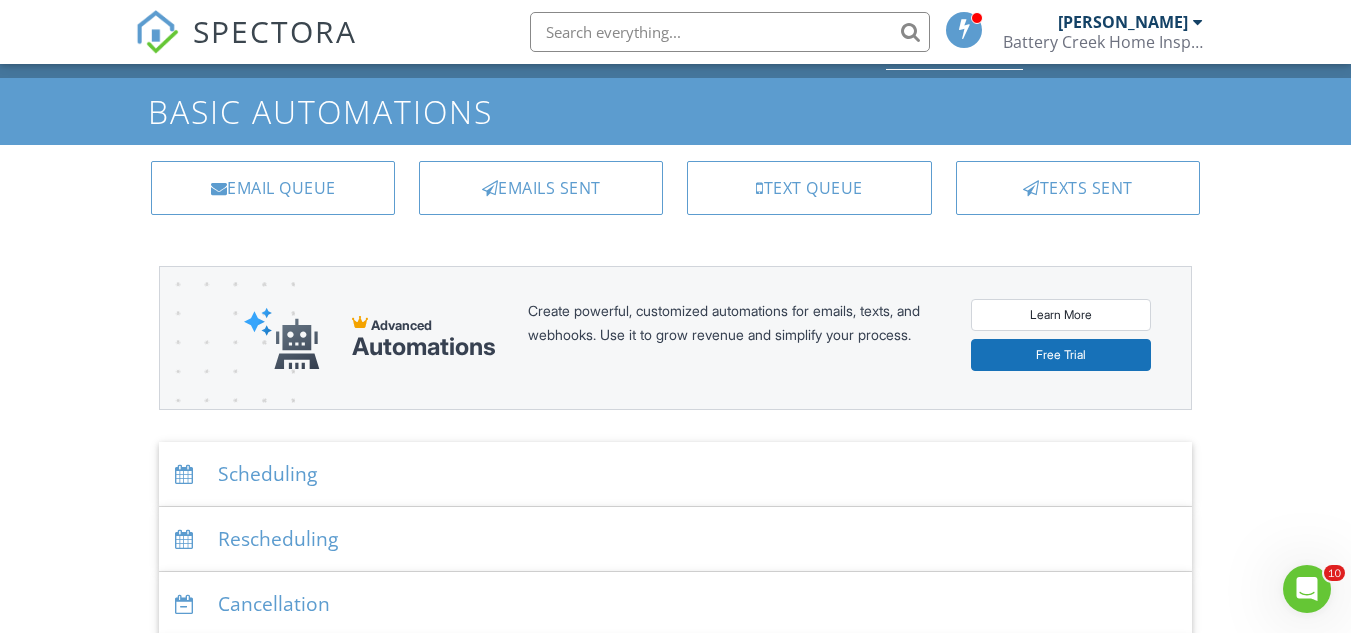 scroll, scrollTop: 0, scrollLeft: 0, axis: both 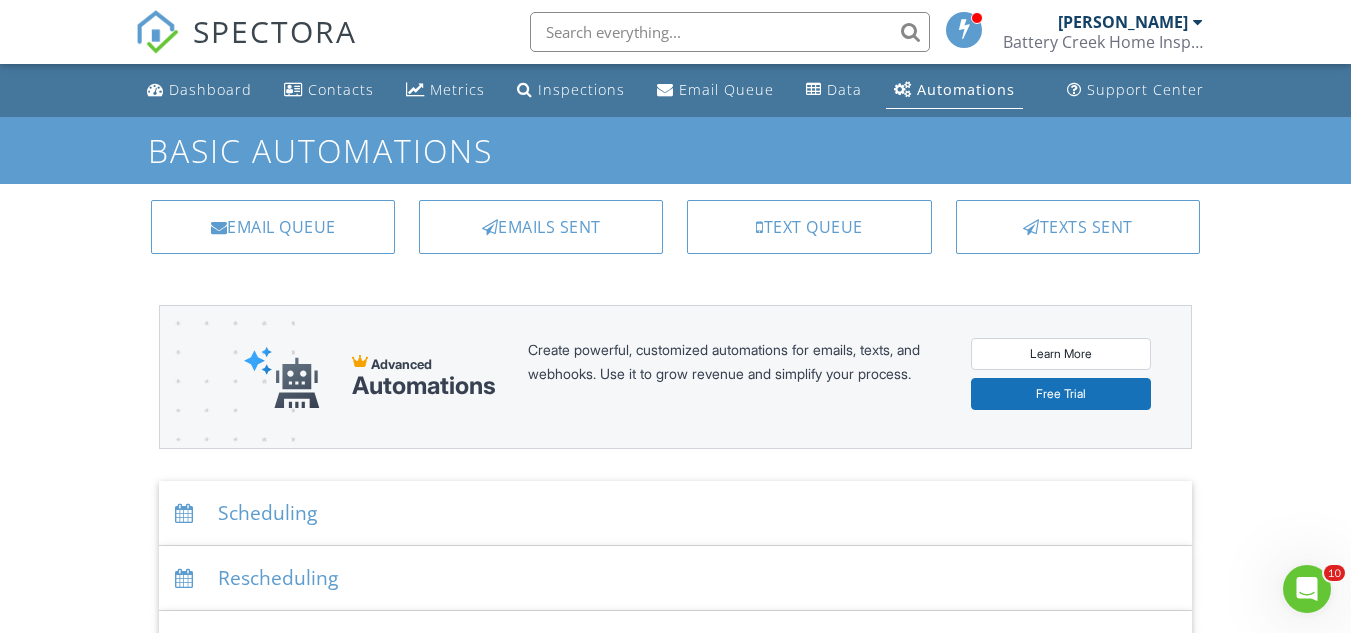 click on "Scheduling" at bounding box center [675, 513] 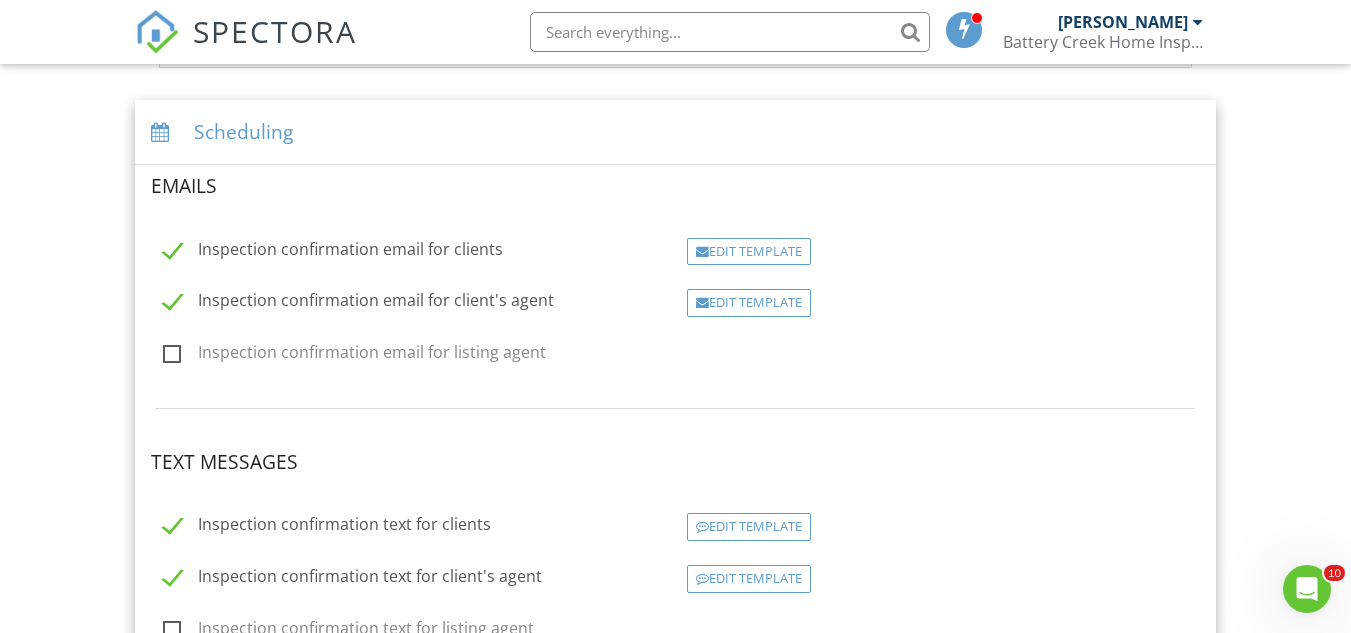 scroll, scrollTop: 382, scrollLeft: 0, axis: vertical 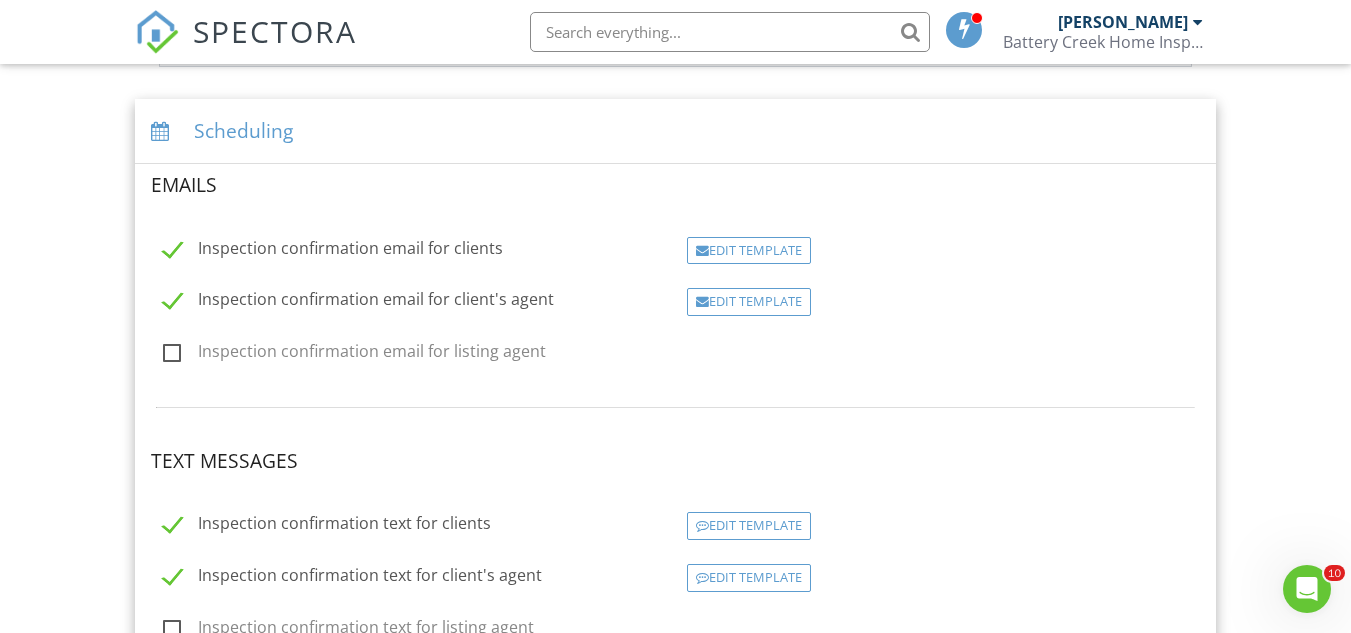 click on "Inspection confirmation email for listing agent" at bounding box center (354, 354) 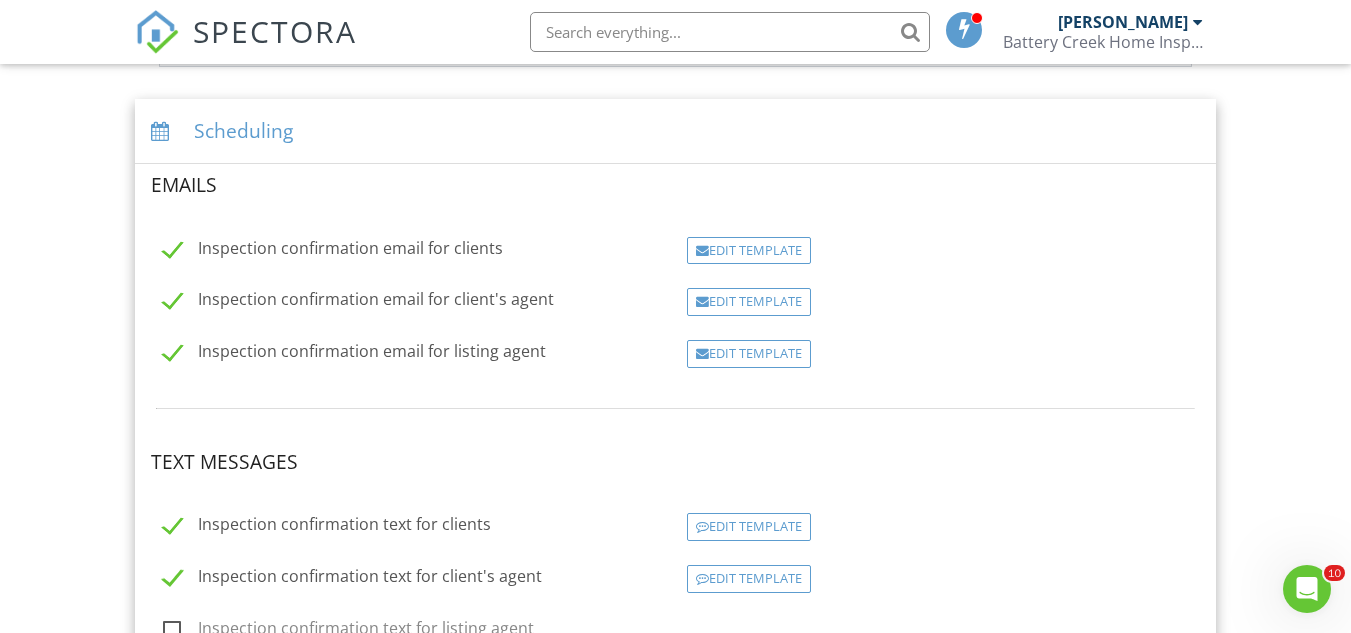click on "Inspection confirmation email for client's agent" at bounding box center (358, 302) 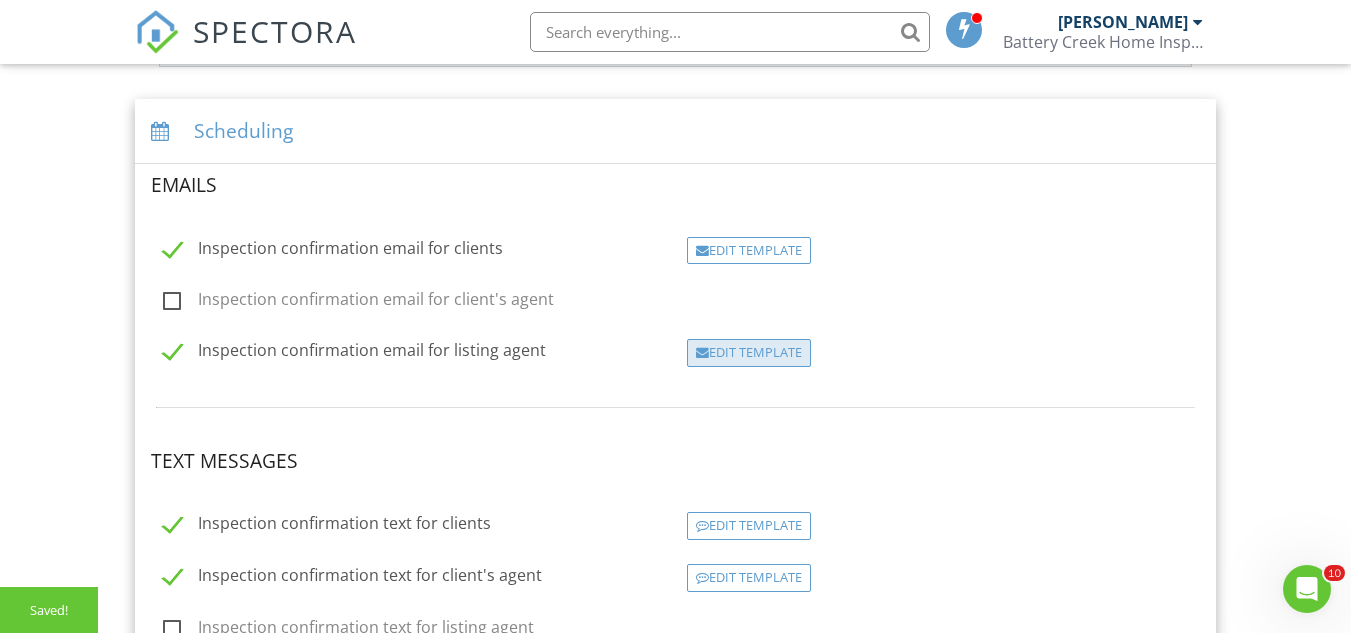 click on "Edit Template" 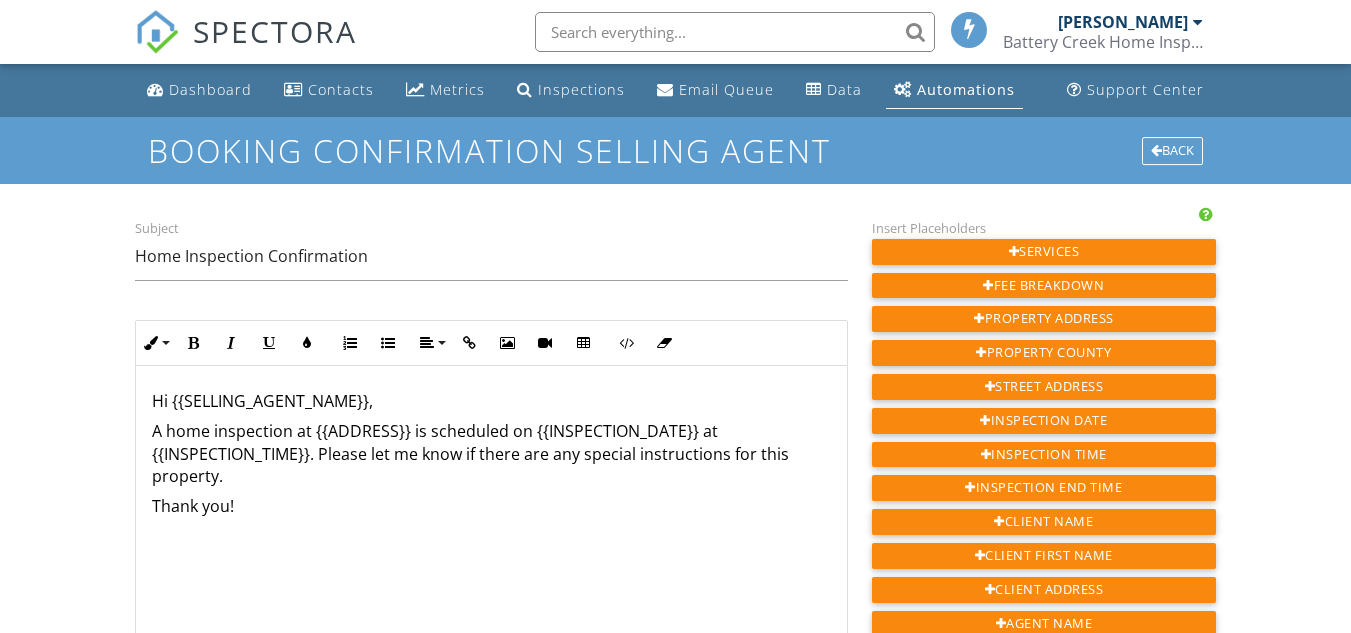 scroll, scrollTop: 0, scrollLeft: 0, axis: both 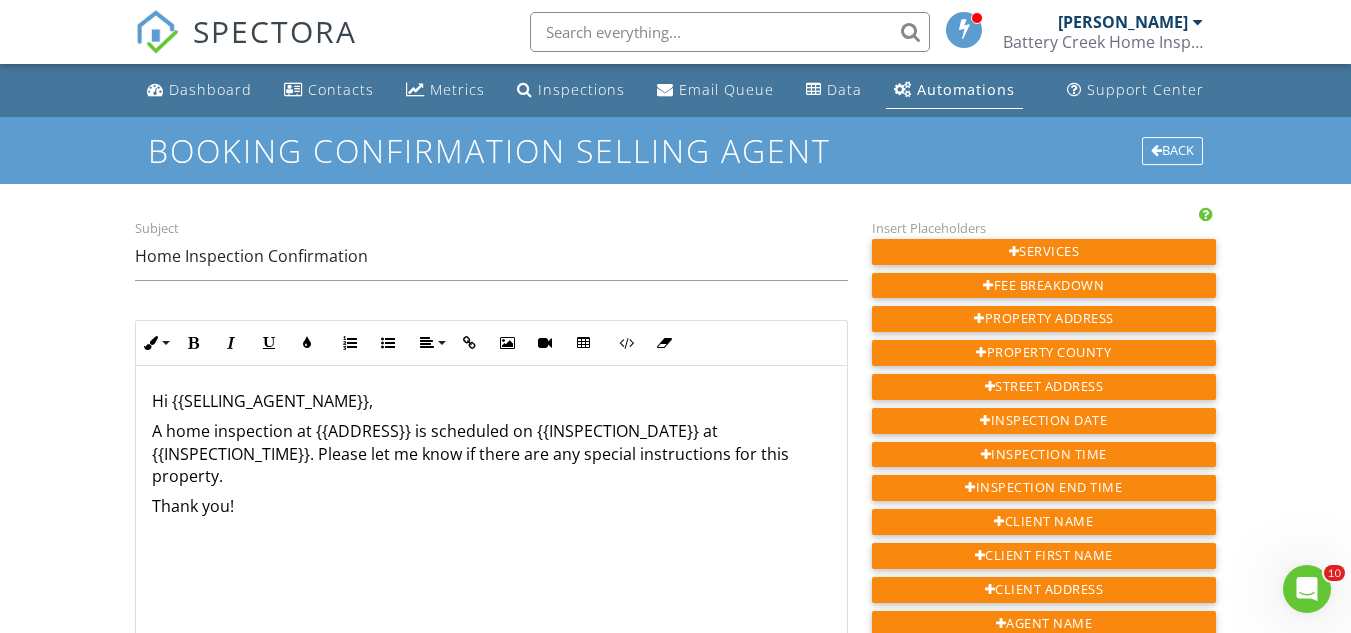 click on "Automations" at bounding box center (966, 89) 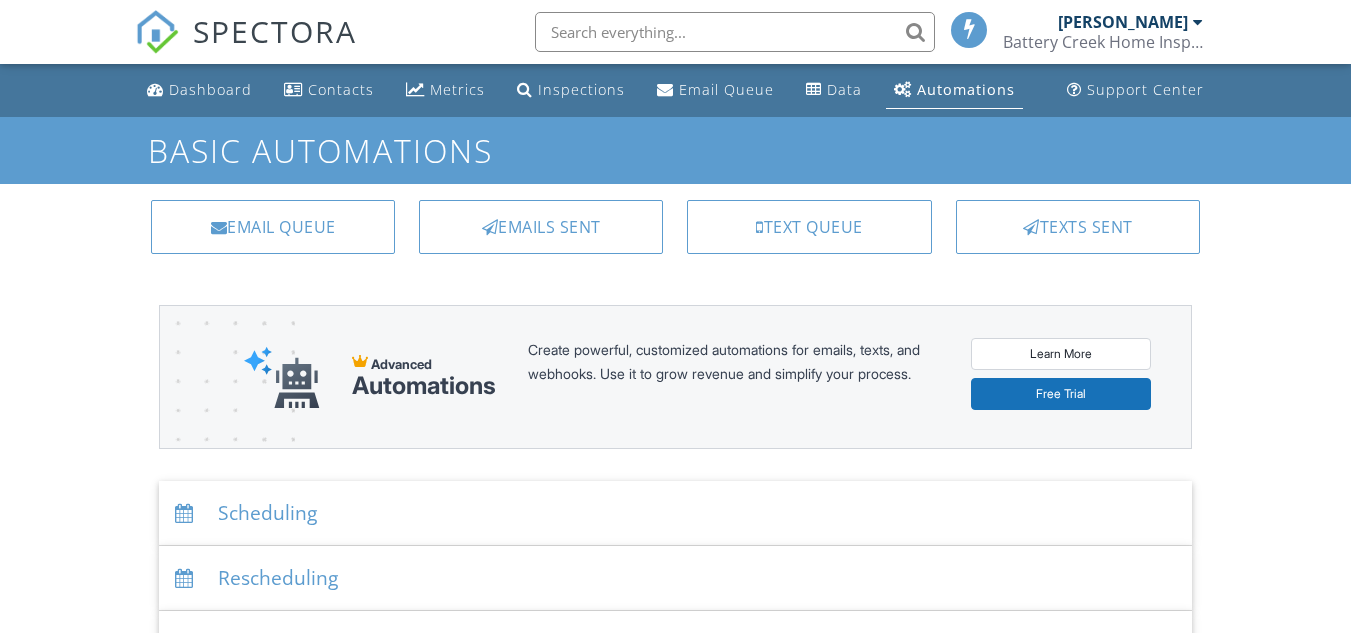 scroll, scrollTop: 0, scrollLeft: 0, axis: both 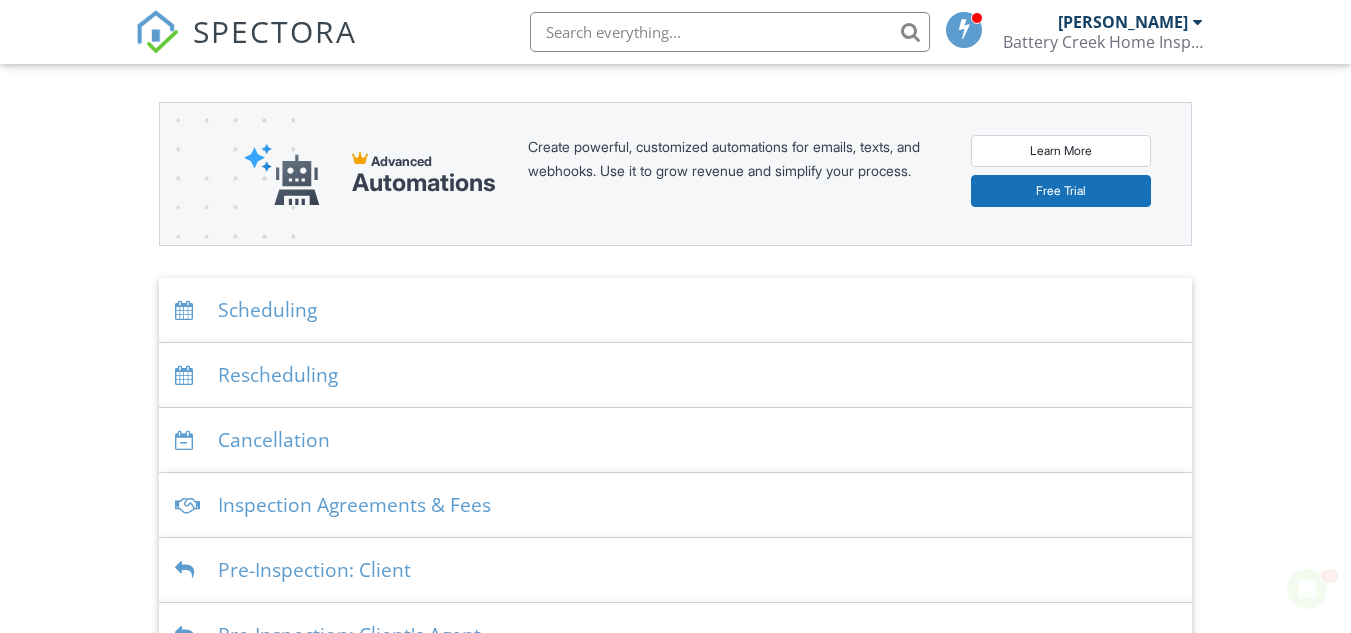 click on "Scheduling" at bounding box center [675, 310] 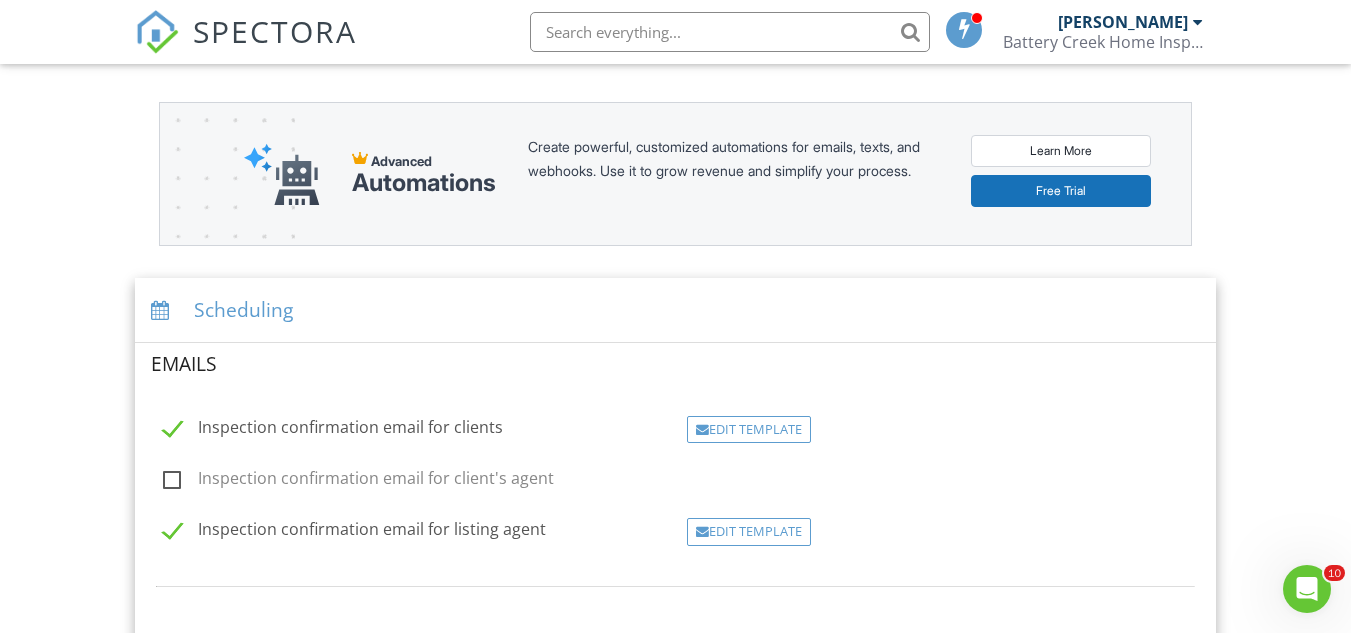click on "Inspection confirmation email for client's agent" at bounding box center (358, 481) 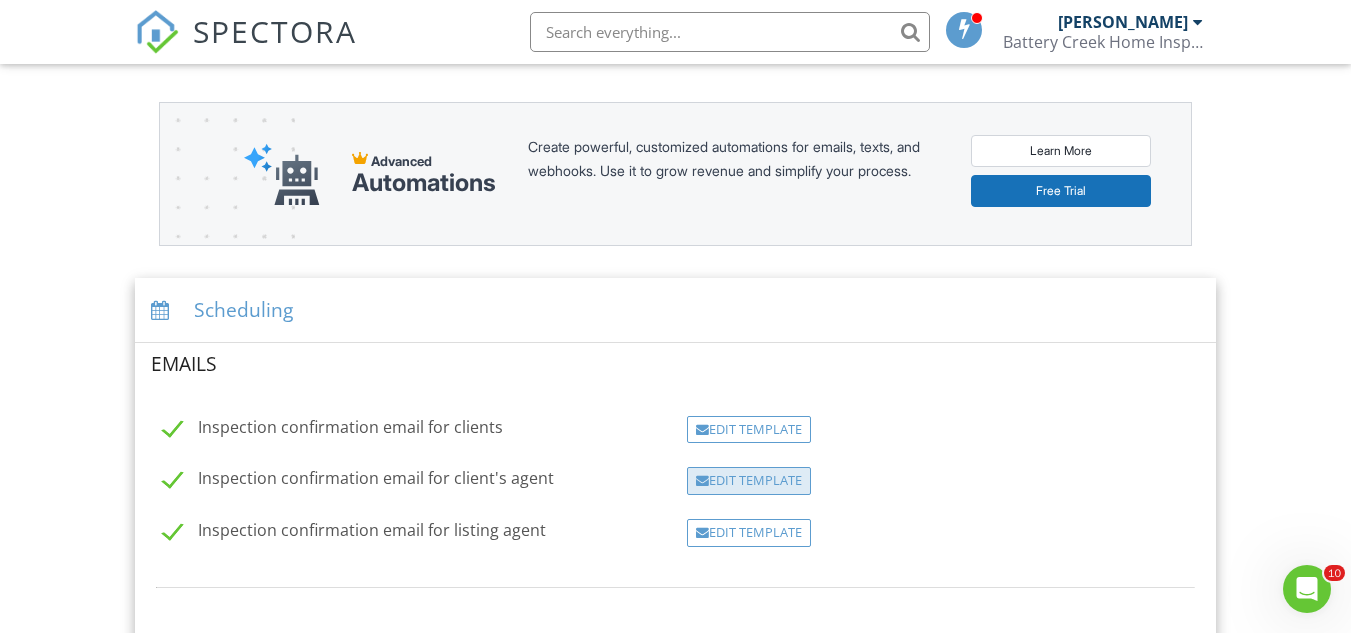 click on "Edit Template" at bounding box center (749, 481) 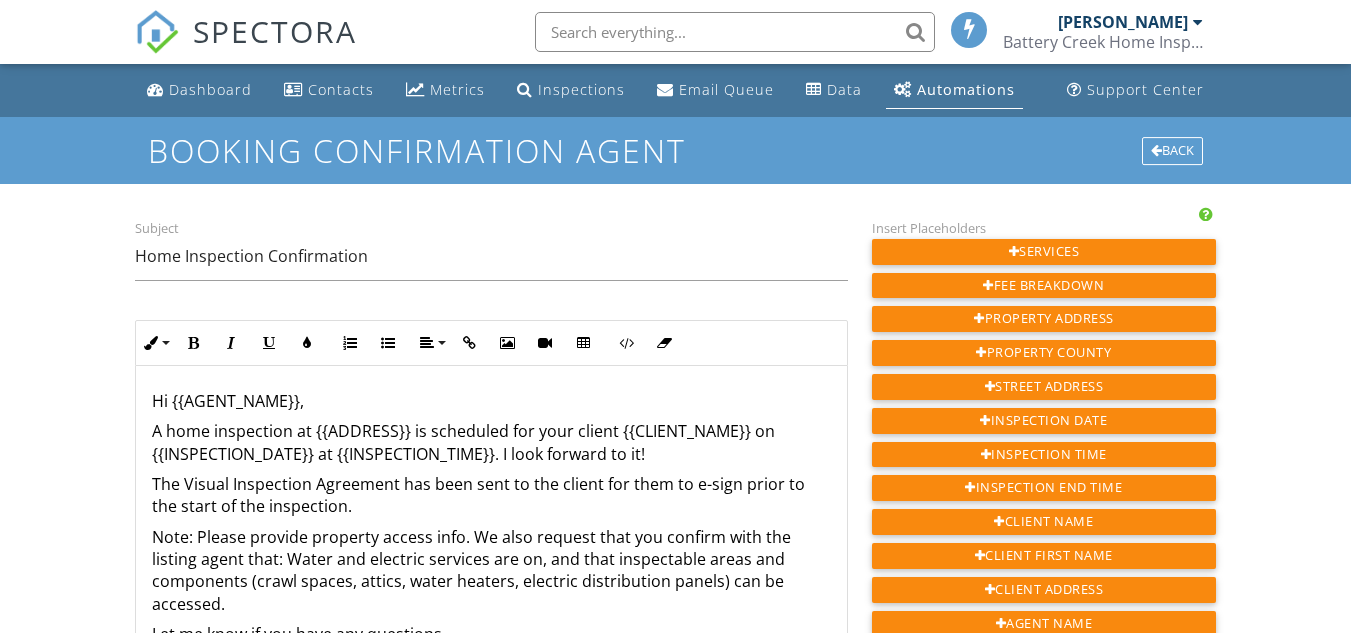 scroll, scrollTop: 0, scrollLeft: 0, axis: both 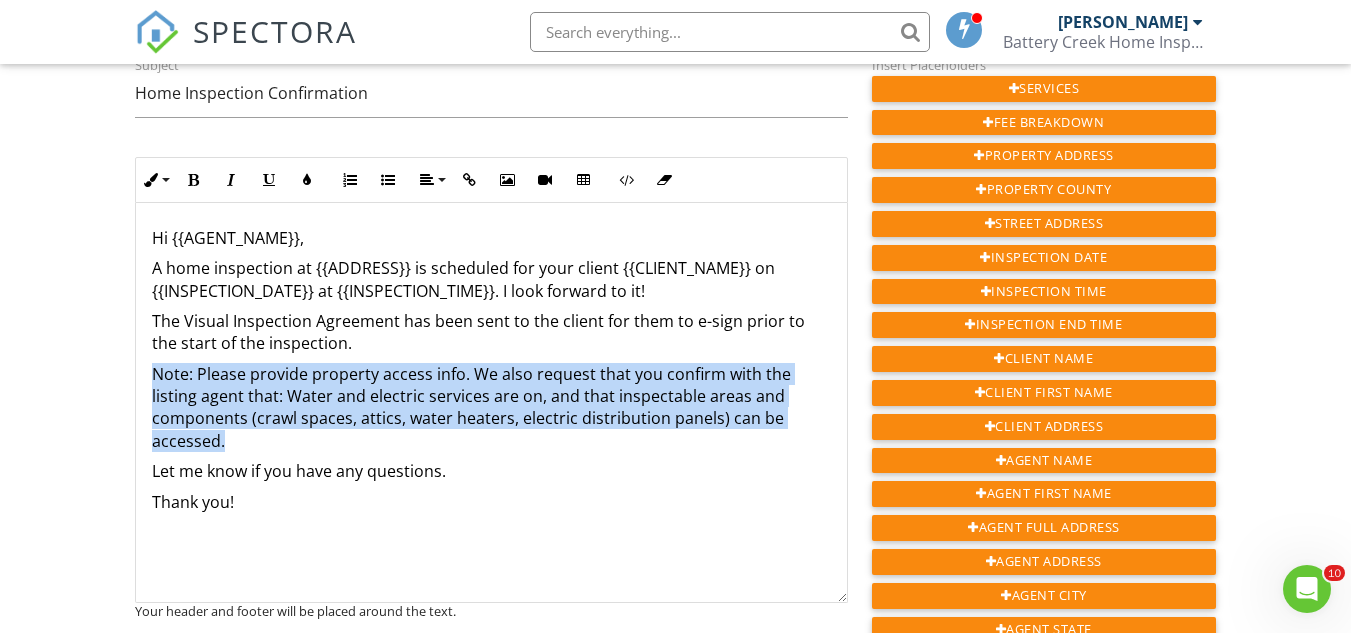 drag, startPoint x: 155, startPoint y: 367, endPoint x: 430, endPoint y: 442, distance: 285.04385 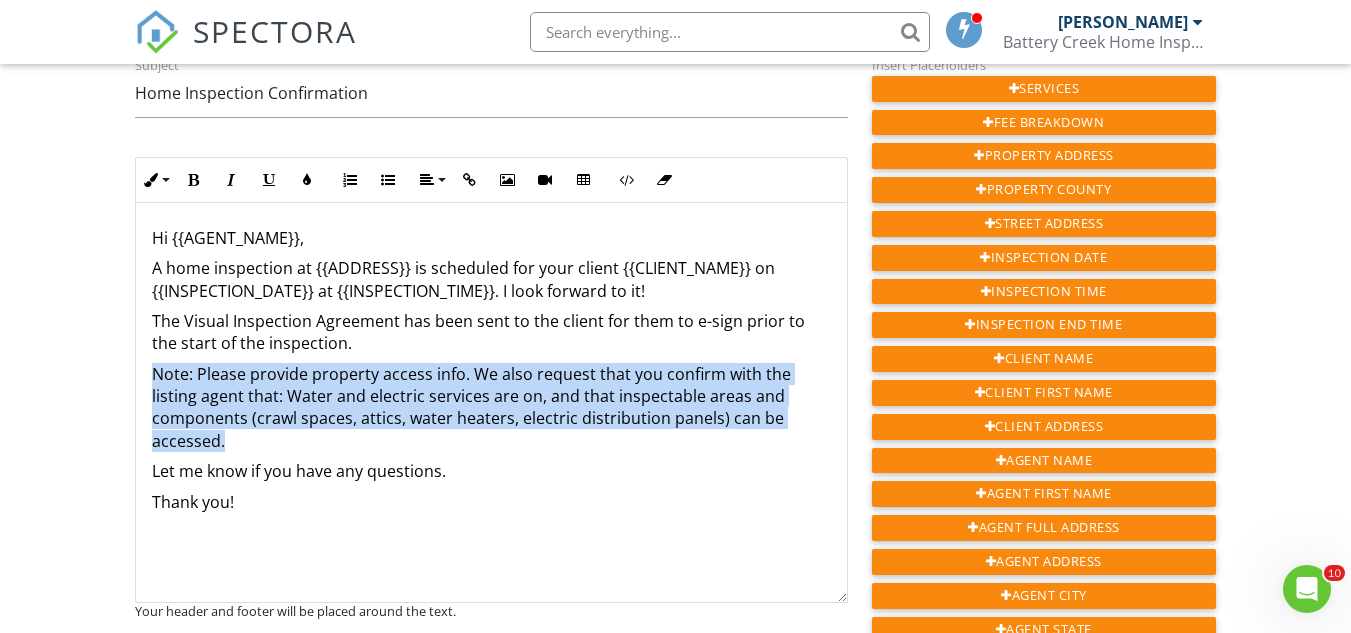 click on "Note: Please provide property access info. We also request that you confirm with the listing agent that: Water and electric services are on, and that inspectable areas and components (crawl spaces, attics, water heaters, electric distribution panels) can be accessed." at bounding box center (491, 408) 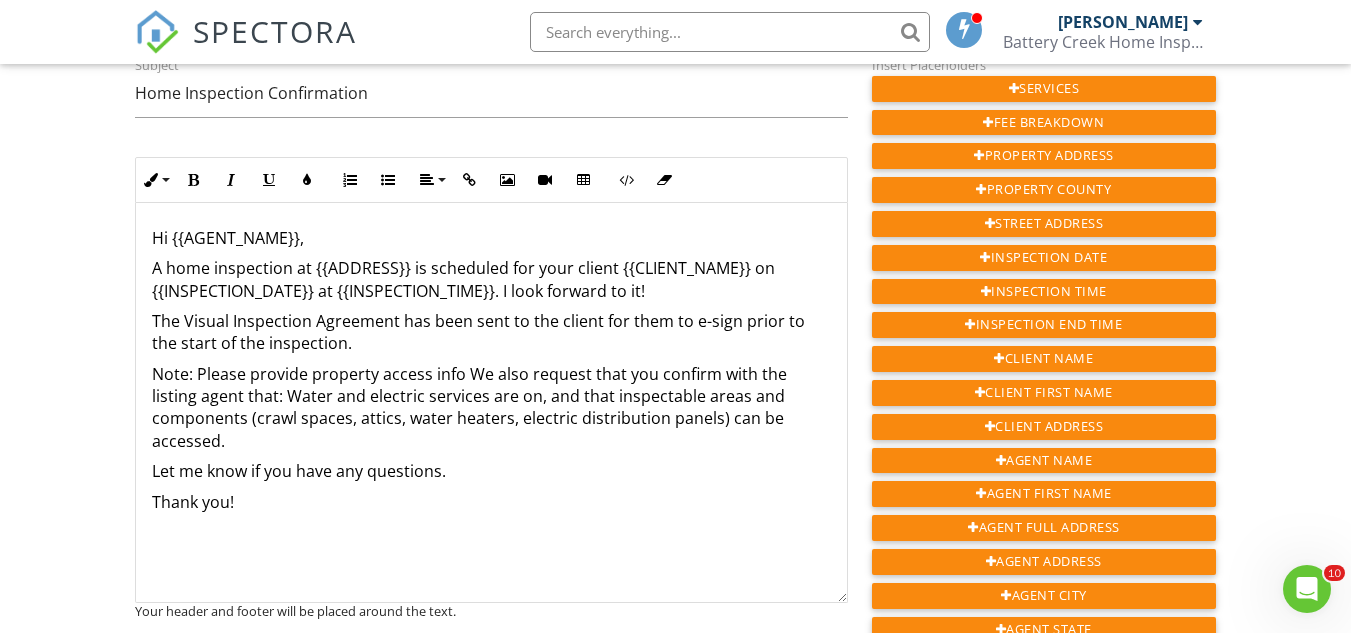 click on "Note: Please provide property access info We also request that you confirm with the listing agent that: Water and electric services are on, and that inspectable areas and components (crawl spaces, attics, water heaters, electric distribution panels) can be accessed." at bounding box center (491, 408) 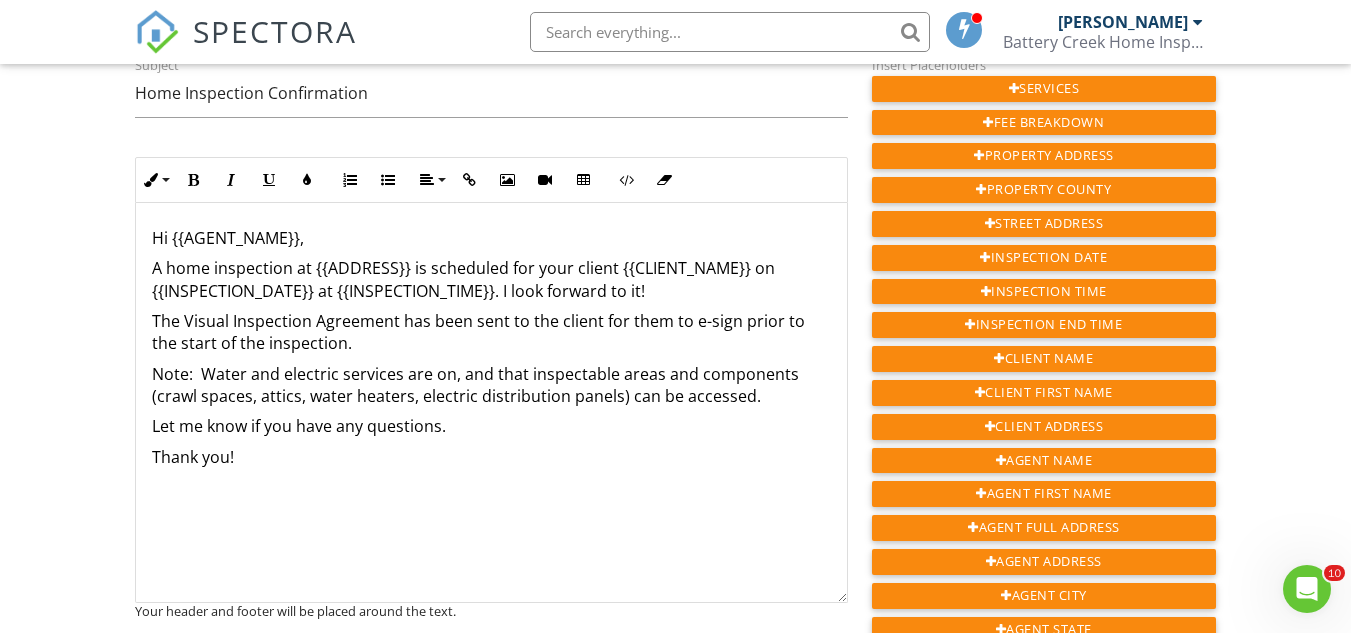 type 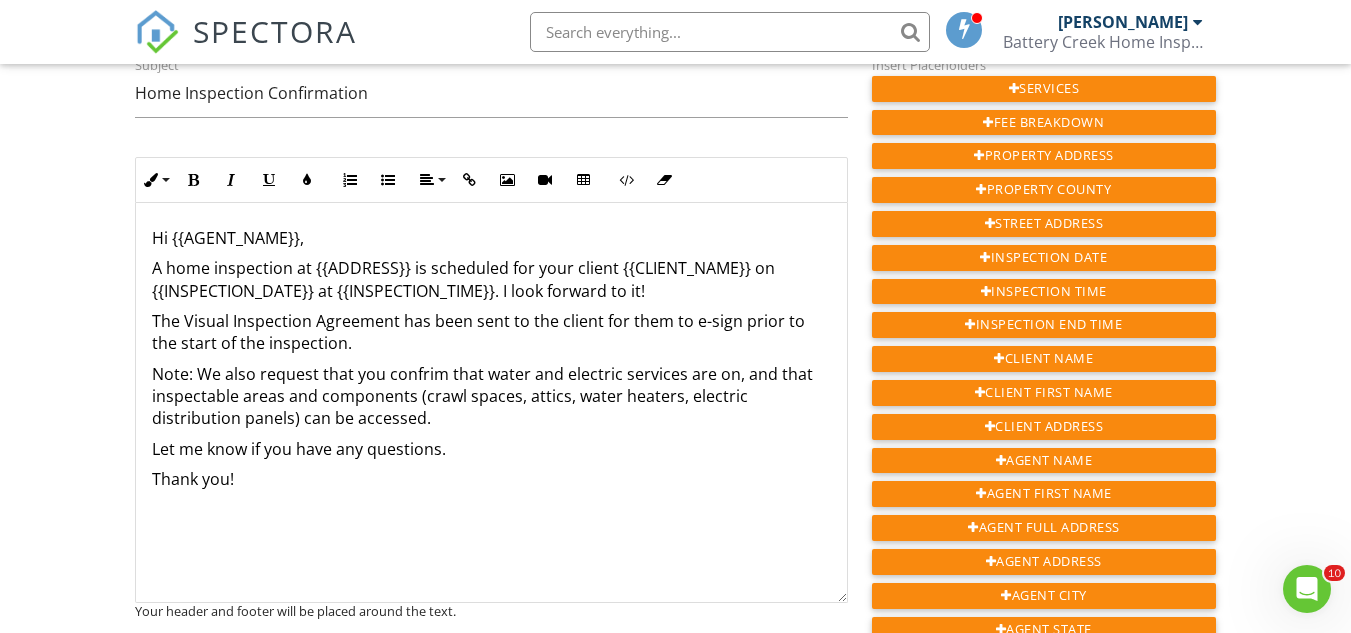 click on "Note: We also request that you confrim that water and electric services are on, and that inspectable areas and components (crawl spaces, attics, water heaters, electric distribution panels) can be accessed." at bounding box center (491, 396) 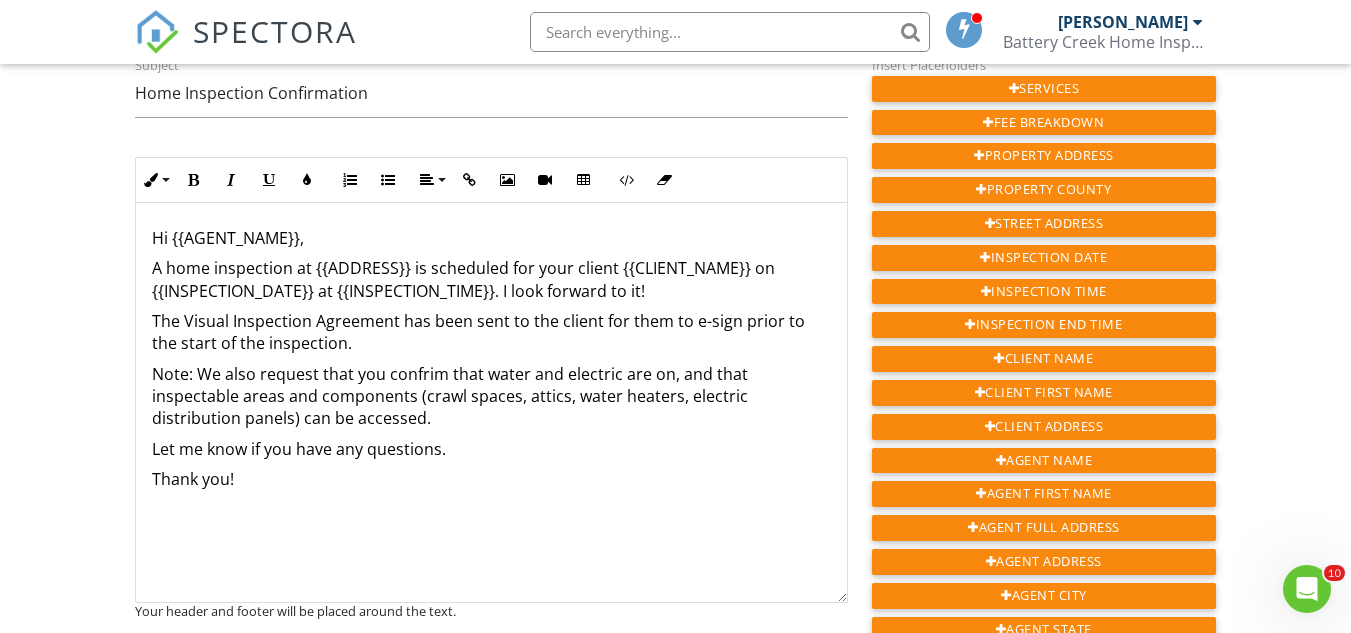 scroll, scrollTop: 1, scrollLeft: 0, axis: vertical 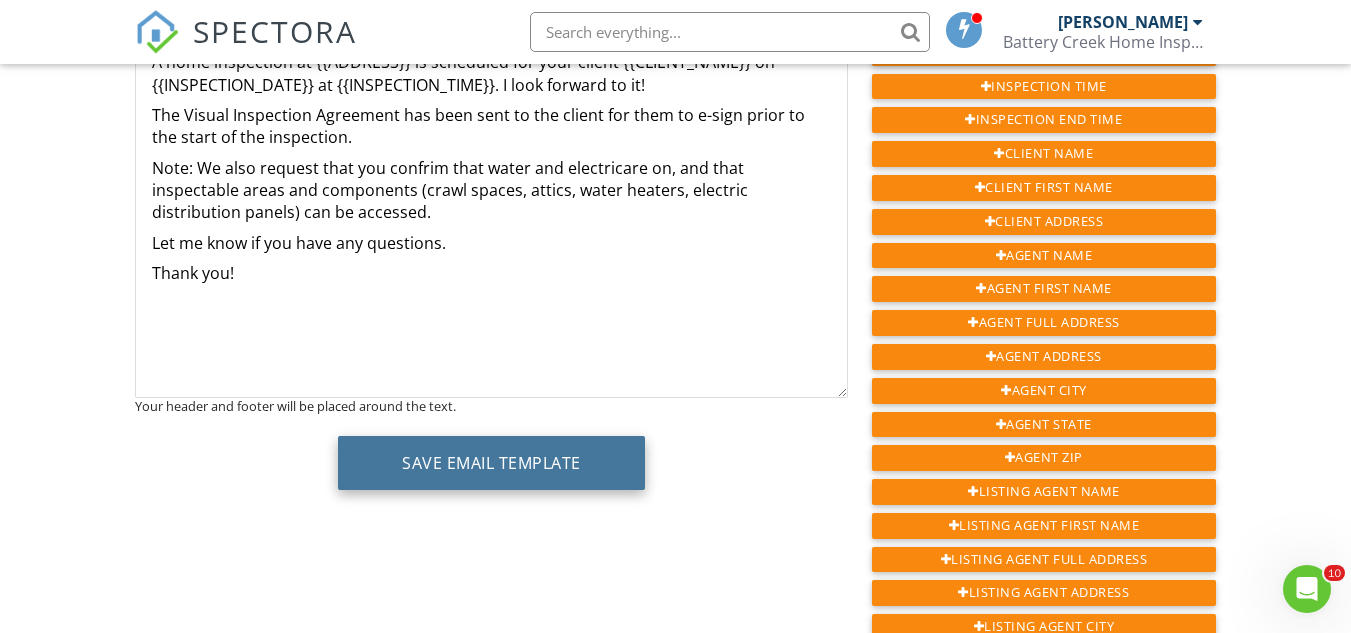 click on "Save Email Template" at bounding box center [491, 463] 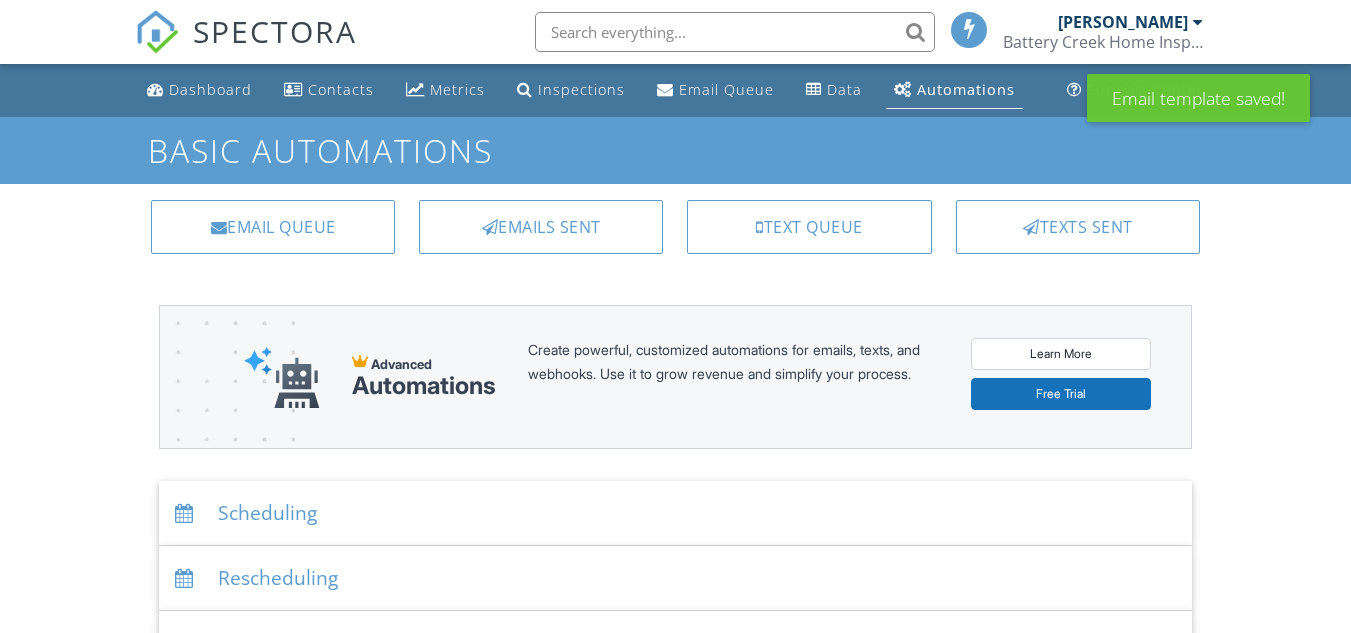 scroll, scrollTop: 0, scrollLeft: 0, axis: both 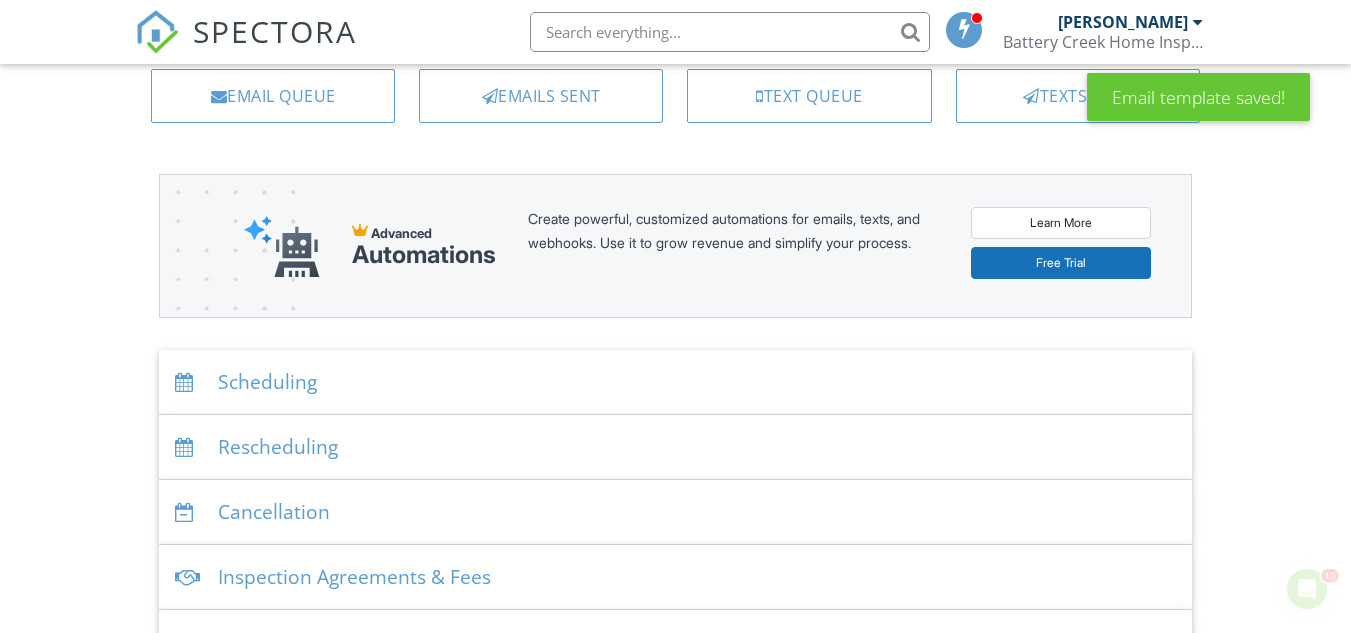 click on "Scheduling" at bounding box center [675, 382] 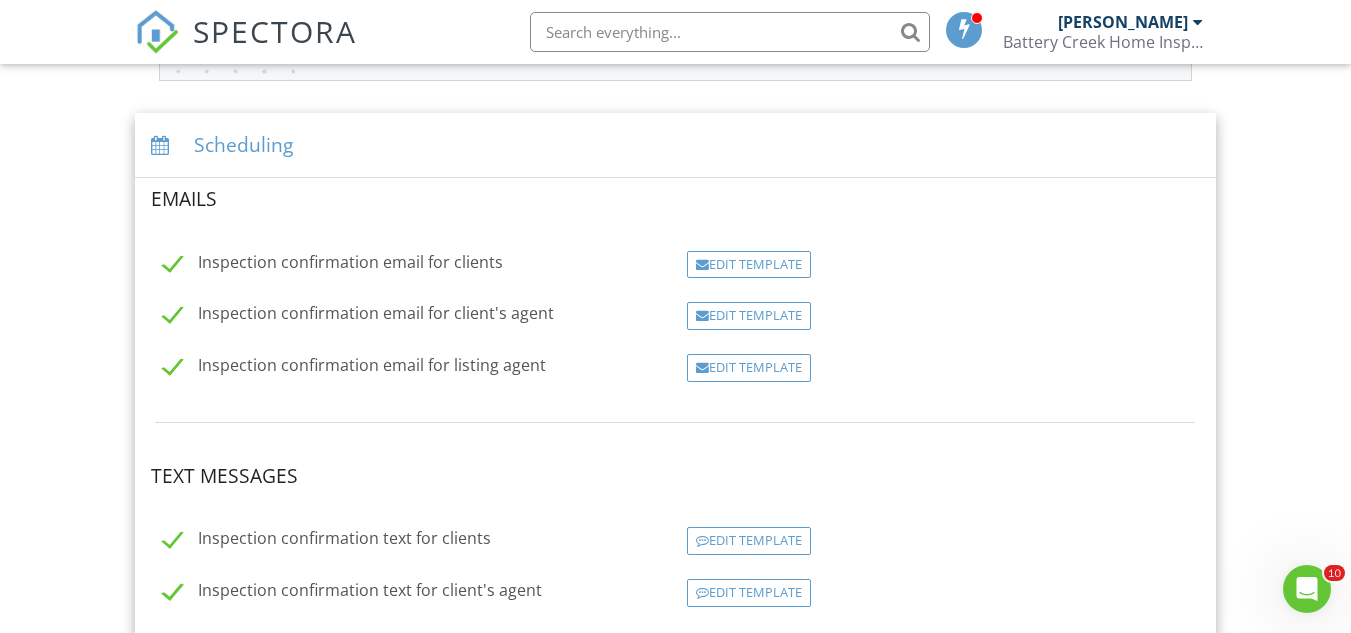 scroll, scrollTop: 376, scrollLeft: 0, axis: vertical 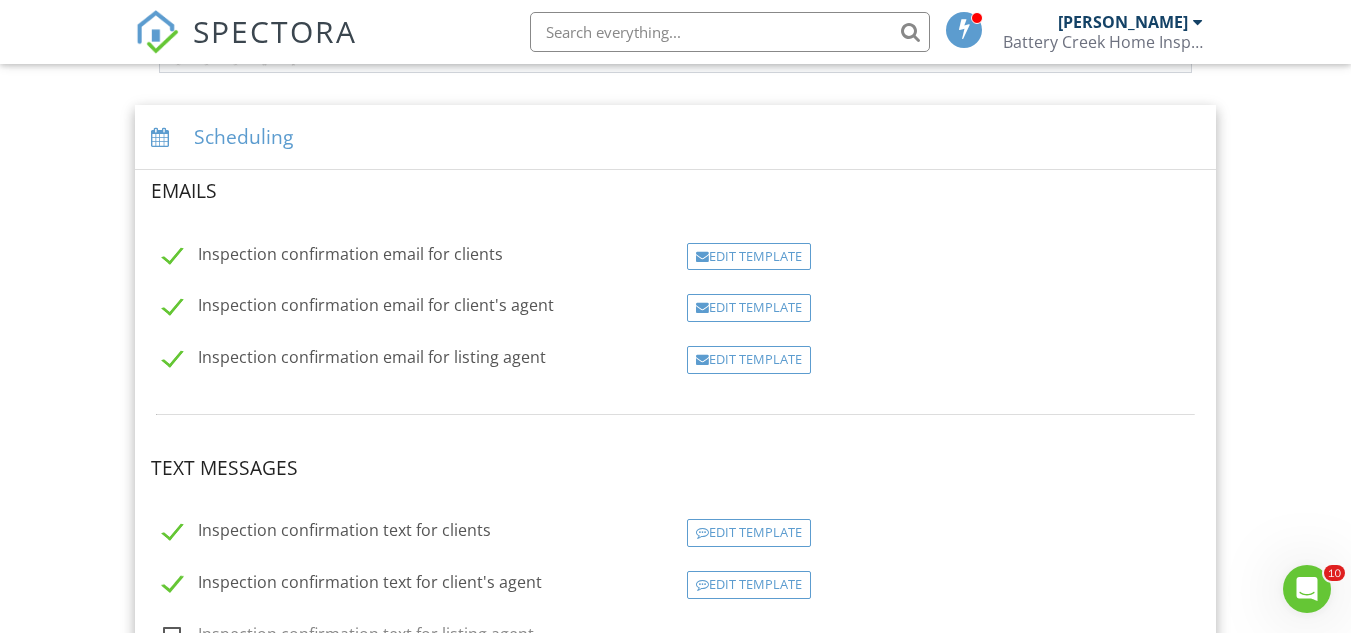click on "Inspection confirmation email for listing agent" at bounding box center (354, 360) 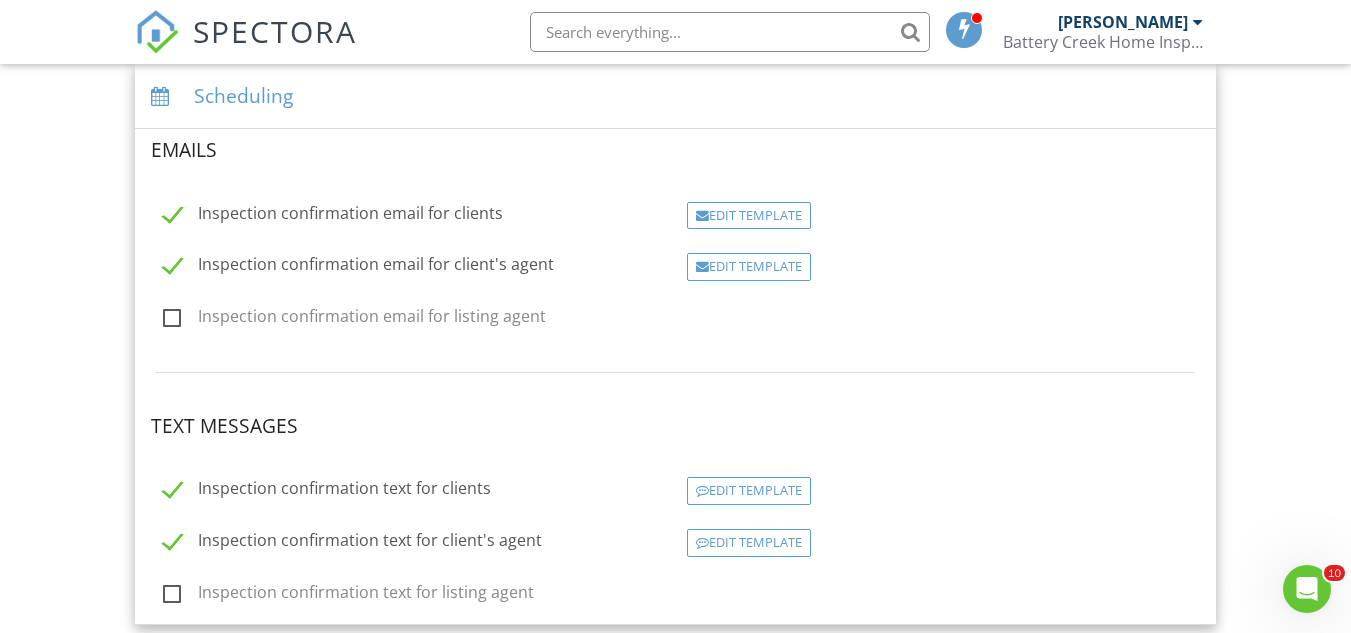 scroll, scrollTop: 541, scrollLeft: 0, axis: vertical 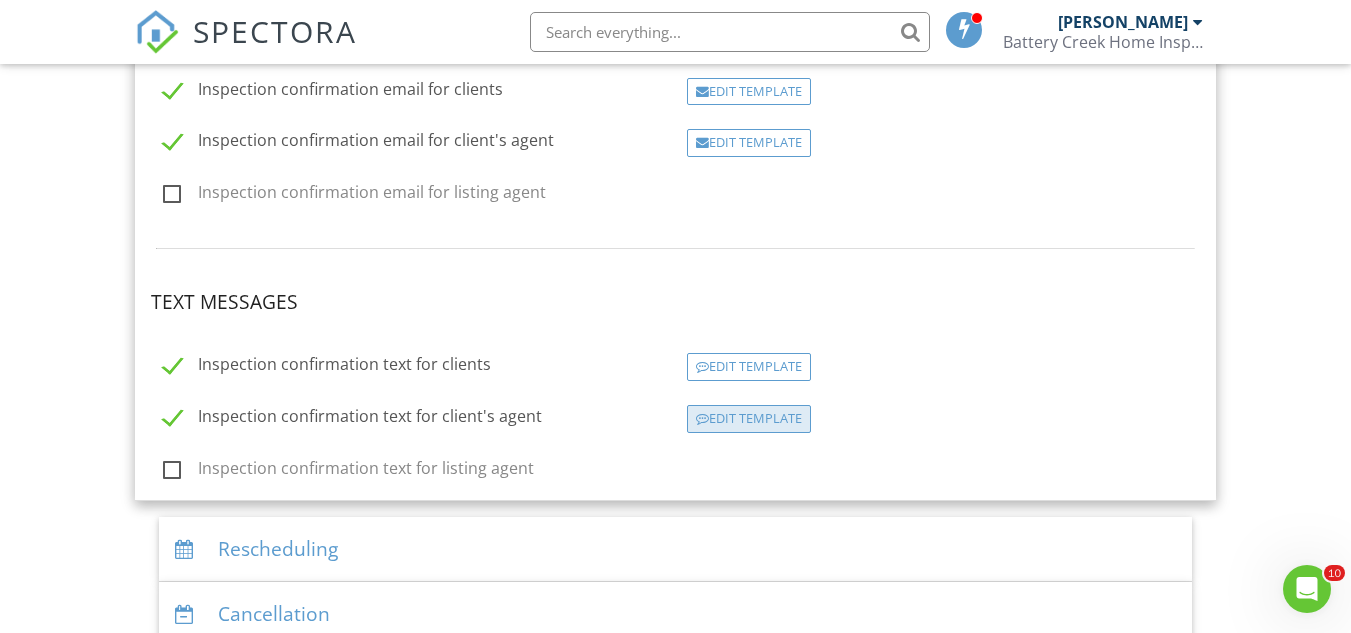 click on "Edit Template" at bounding box center (749, 419) 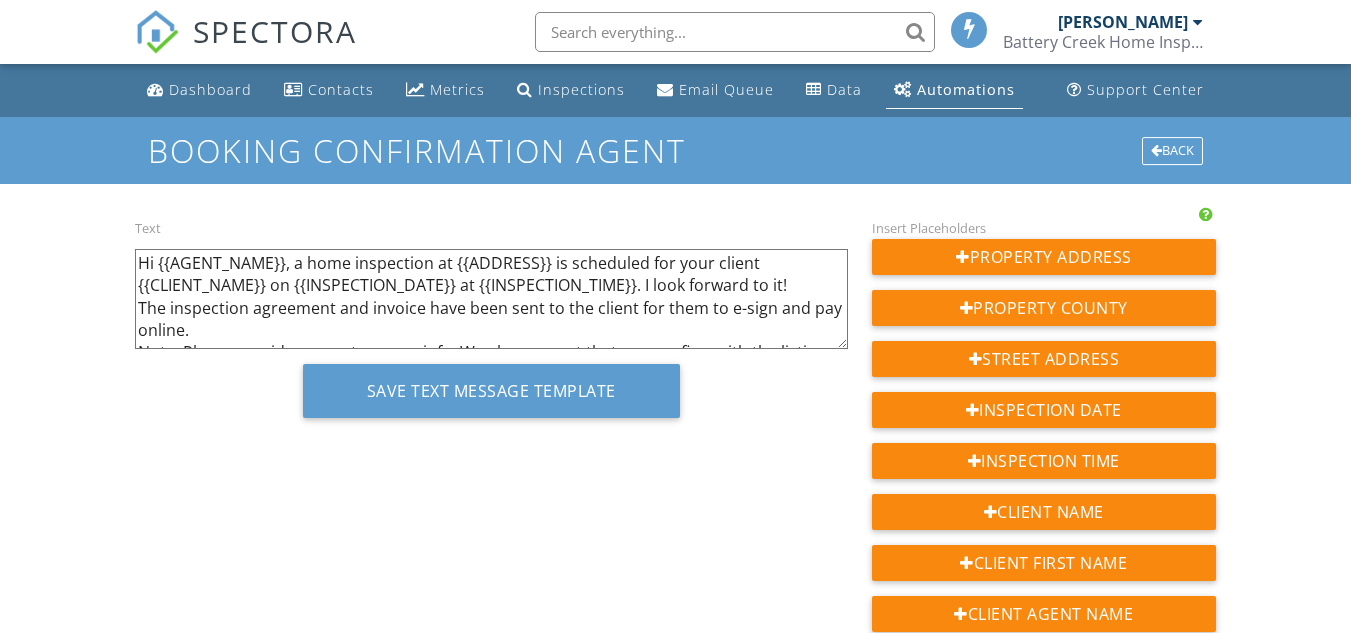 scroll, scrollTop: 0, scrollLeft: 0, axis: both 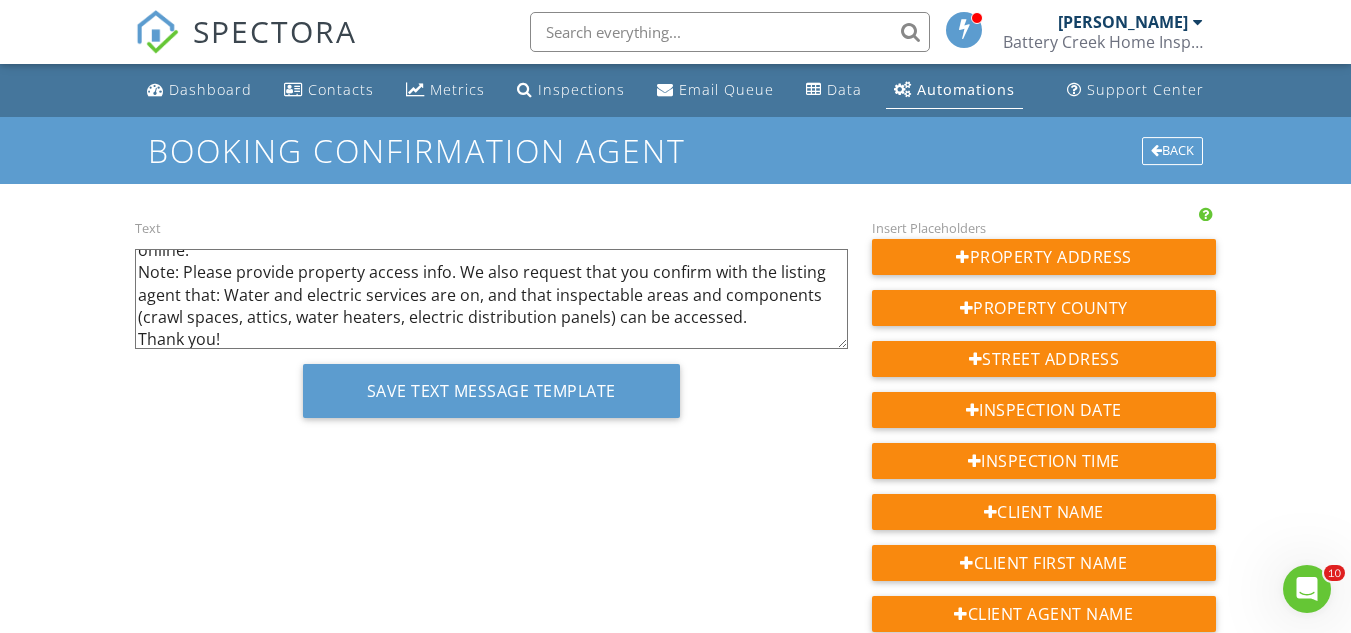 click on "Hi {{AGENT_NAME}}, a home inspection at {{ADDRESS}} is scheduled for your client {{CLIENT_NAME}} on {{INSPECTION_DATE}} at {{INSPECTION_TIME}}. I look forward to it!
The inspection agreement and invoice have been sent to the client for them to e-sign and pay online.
Note: Please provide property access info. We also request that you confirm with the listing agent that: Water and electric services are on, and that inspectable areas and components (crawl spaces, attics, water heaters, electric distribution panels) can be accessed.
Thank you!
[PERSON_NAME] and [PERSON_NAME], [GEOGRAPHIC_DATA] Home Inspections, LLC" at bounding box center [491, 299] 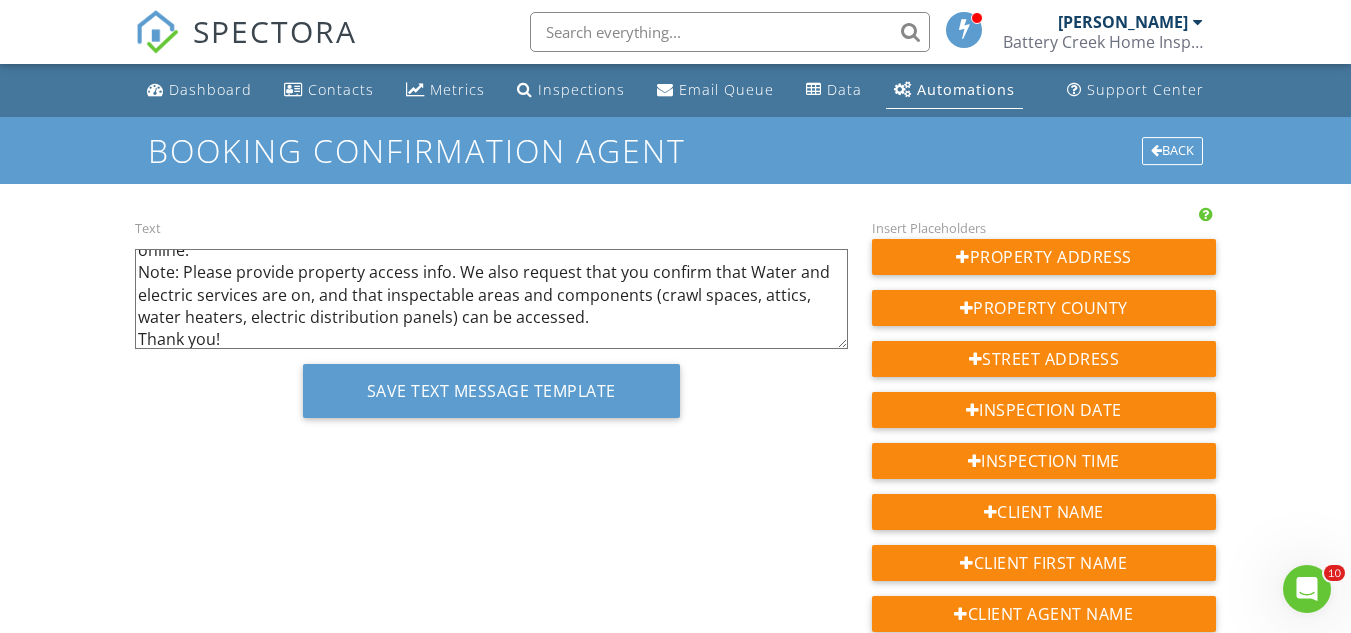 click on "Hi {{AGENT_NAME}}, a home inspection at {{ADDRESS}} is scheduled for your client {{CLIENT_NAME}} on {{INSPECTION_DATE}} at {{INSPECTION_TIME}}. I look forward to it!
The inspection agreement and invoice have been sent to the client for them to e-sign and pay online.
Note: Please provide property access info. We also request that you confirm with the listing agent that: Water and electric services are on, and that inspectable areas and components (crawl spaces, attics, water heaters, electric distribution panels) can be accessed.
Thank you!
[PERSON_NAME] and [PERSON_NAME], [GEOGRAPHIC_DATA] Home Inspections, LLC" at bounding box center [491, 299] 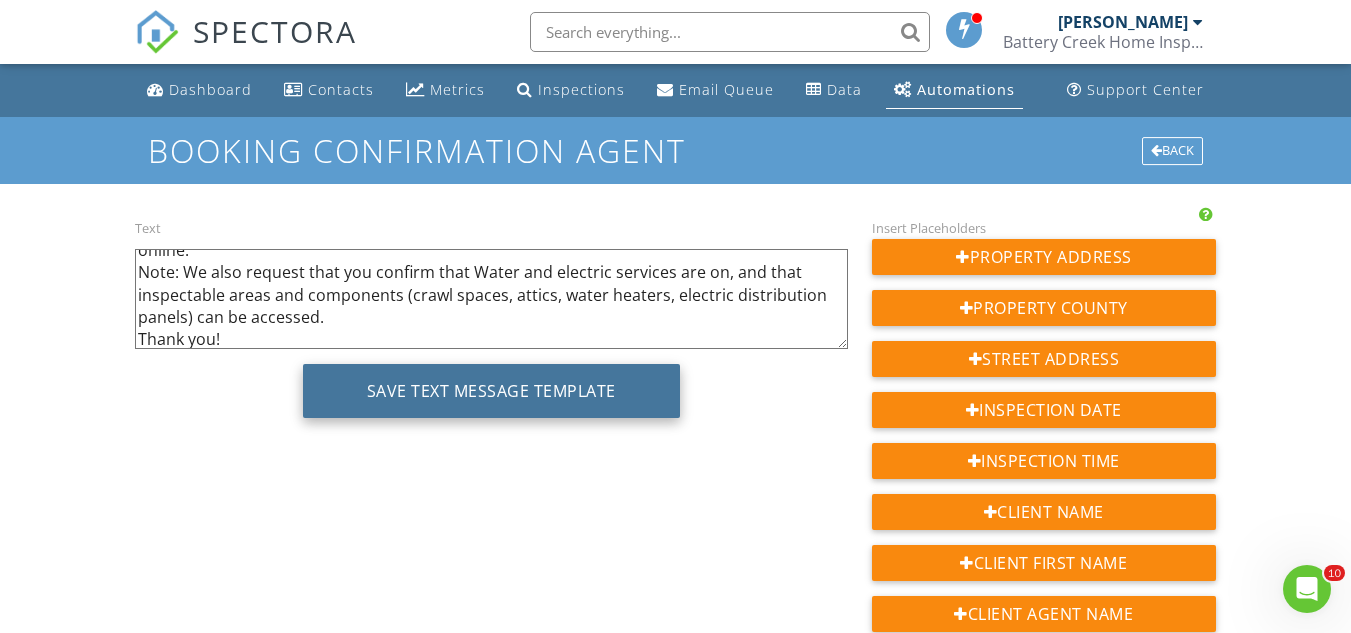 type on "Hi {{AGENT_NAME}}, a home inspection at {{ADDRESS}} is scheduled for your client {{CLIENT_NAME}} on {{INSPECTION_DATE}} at {{INSPECTION_TIME}}. I look forward to it!
The inspection agreement and invoice have been sent to the client for them to e-sign and pay online.
Note: We also request that you confirm that Water and electric services are on, and that inspectable areas and components (crawl spaces, attics, water heaters, electric distribution panels) can be accessed.
Thank you!
[PERSON_NAME] and [PERSON_NAME], [GEOGRAPHIC_DATA] Home Inspections, LLC" 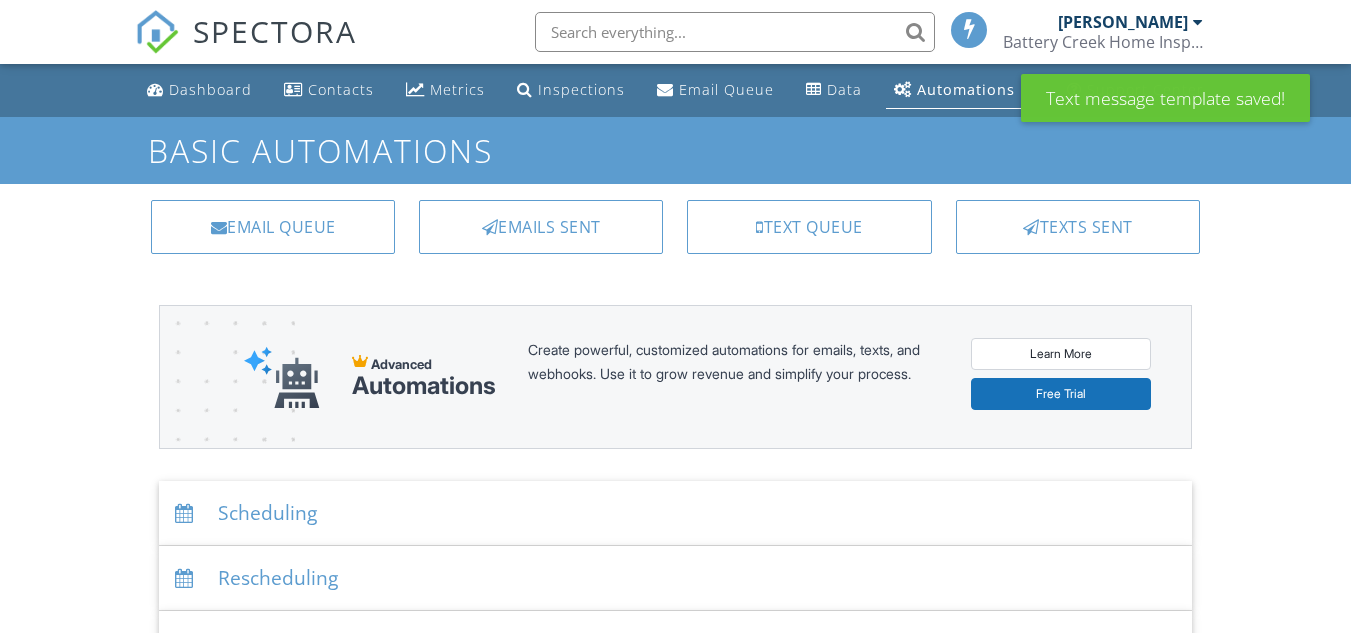 scroll, scrollTop: 0, scrollLeft: 0, axis: both 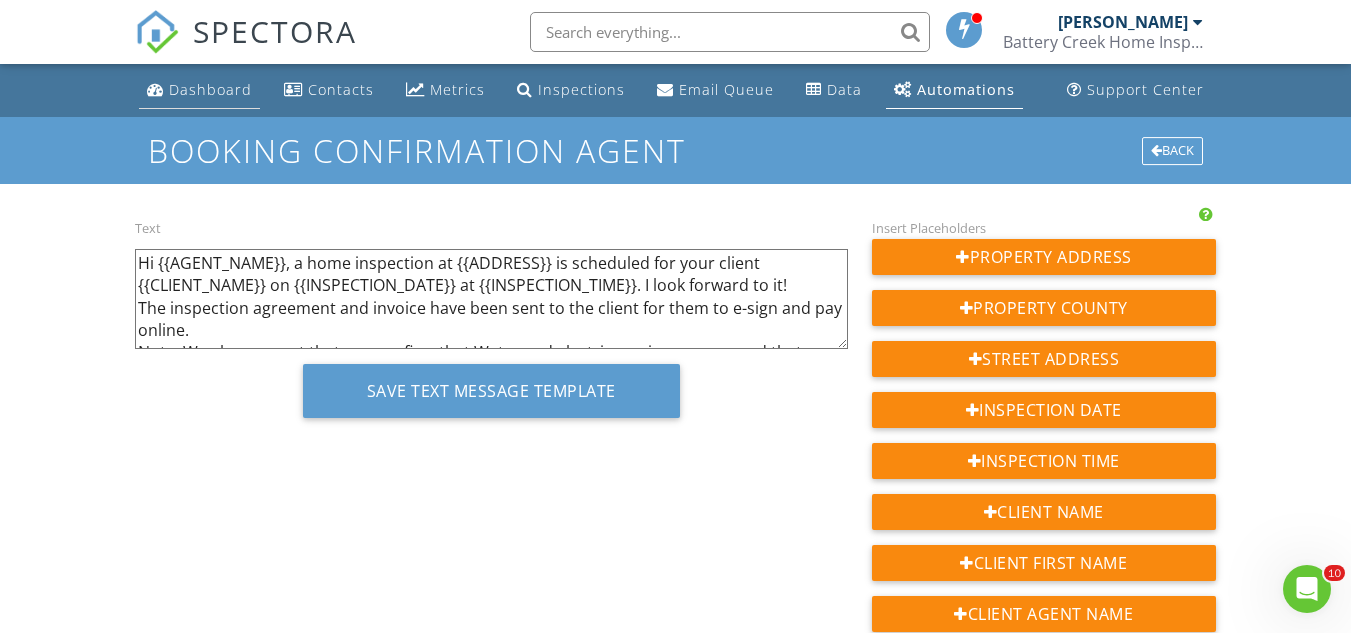 click on "Dashboard" at bounding box center (210, 89) 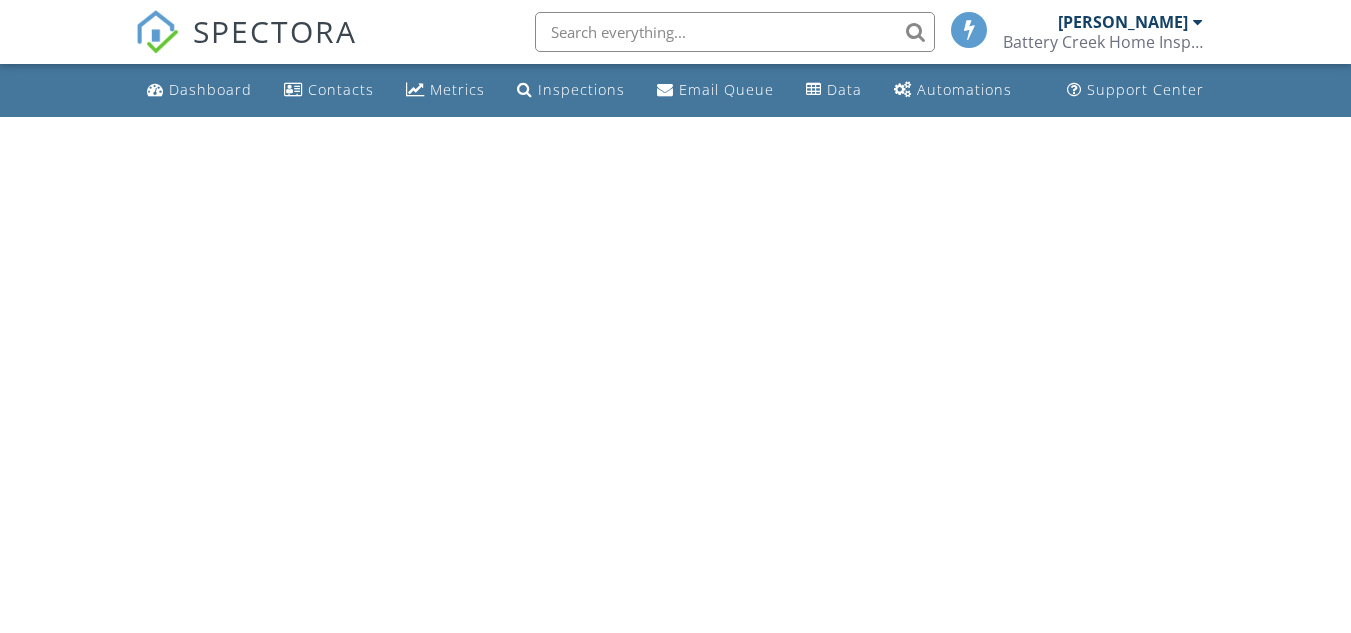 scroll, scrollTop: 0, scrollLeft: 0, axis: both 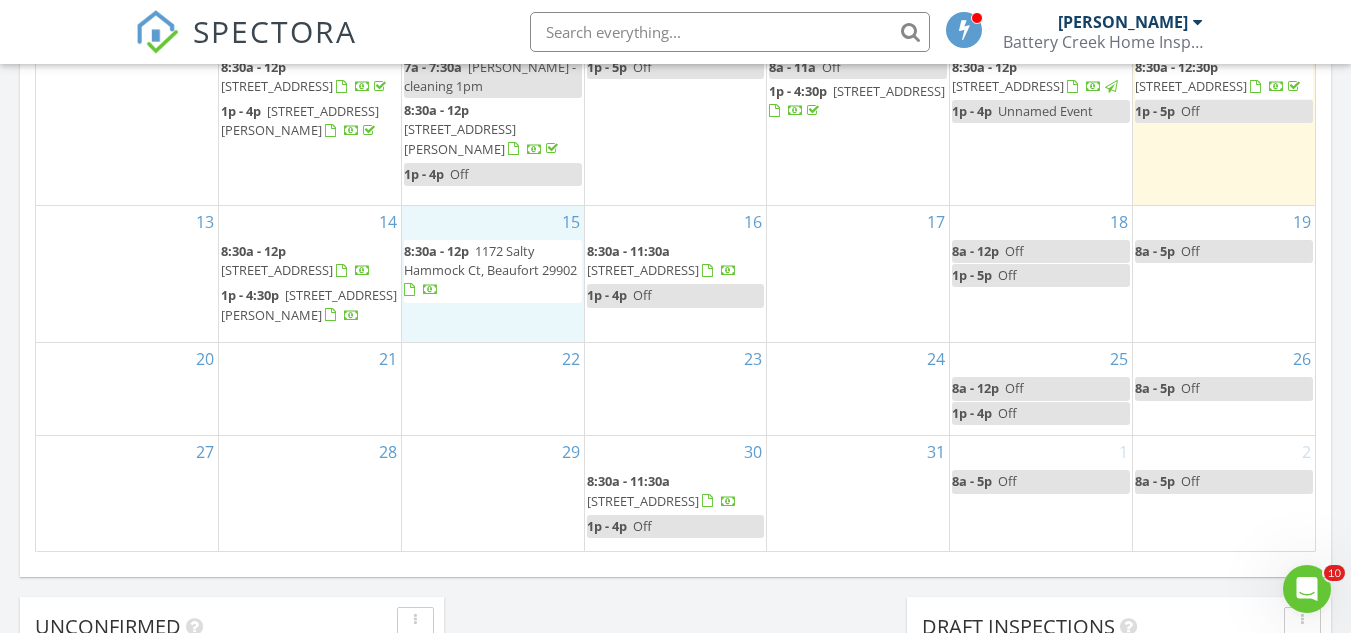 click on "15
8:30a - 12p
1172 Salty Hammock Ct, Beaufort 29902" at bounding box center (493, 274) 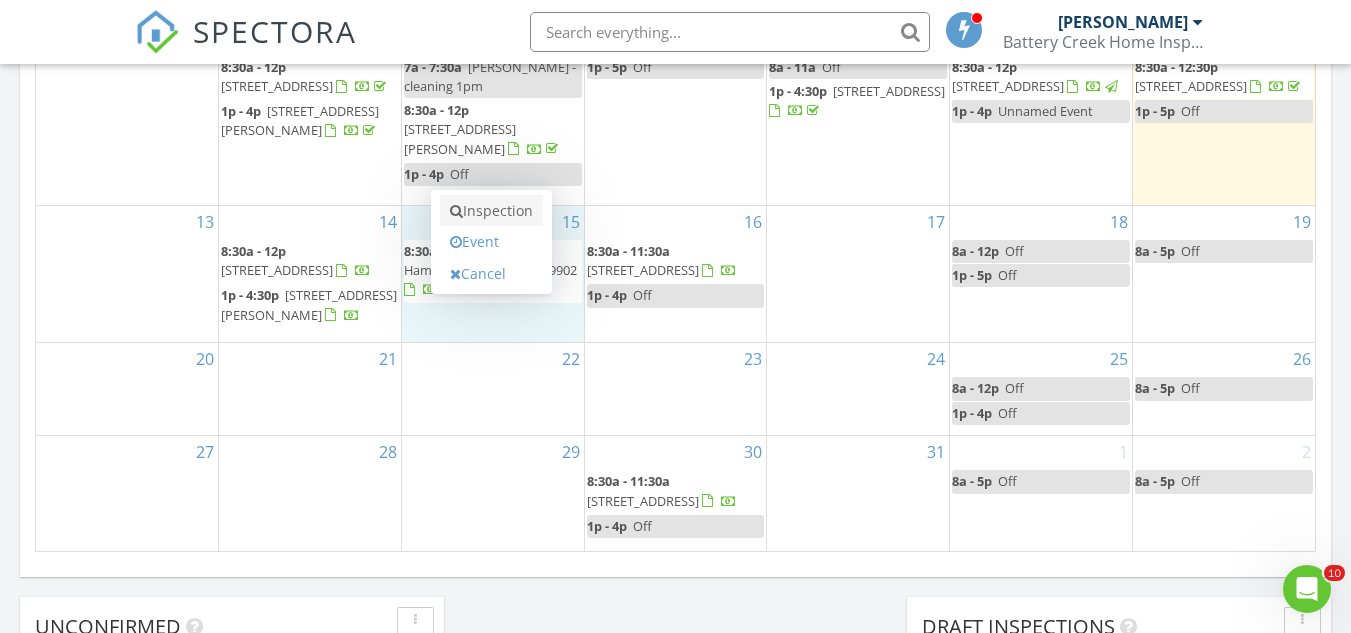 click on "Inspection" at bounding box center (491, 211) 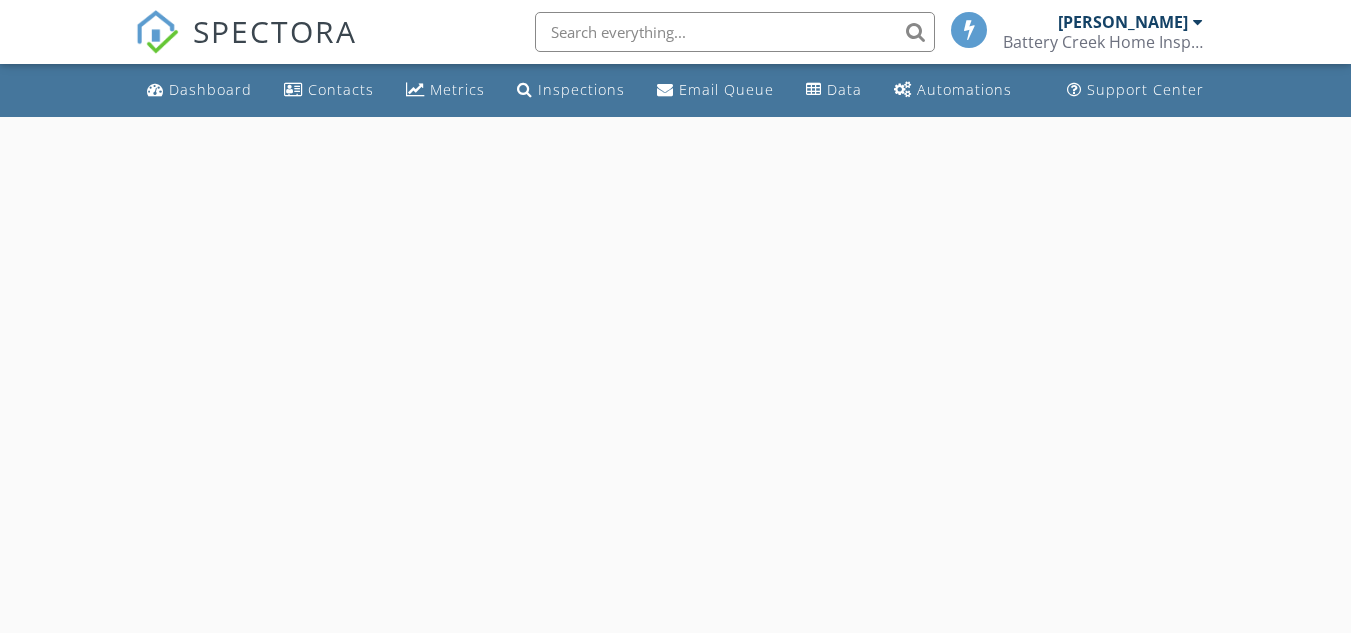 scroll, scrollTop: 0, scrollLeft: 0, axis: both 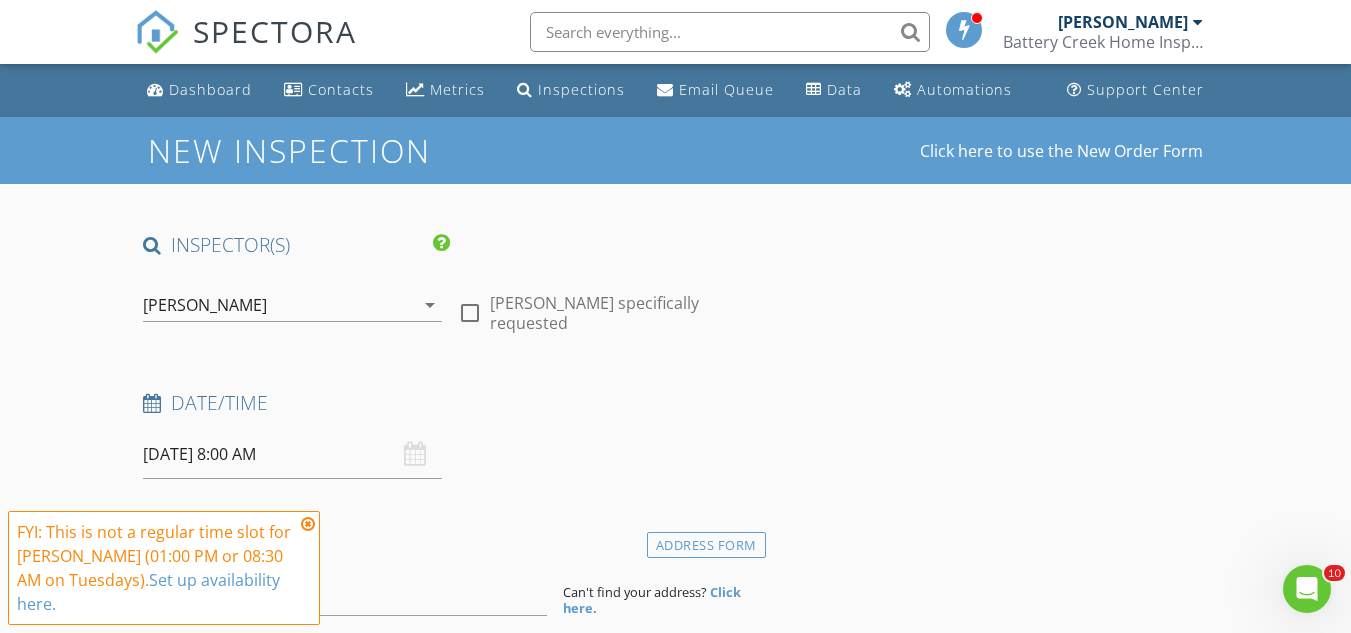 click at bounding box center (308, 524) 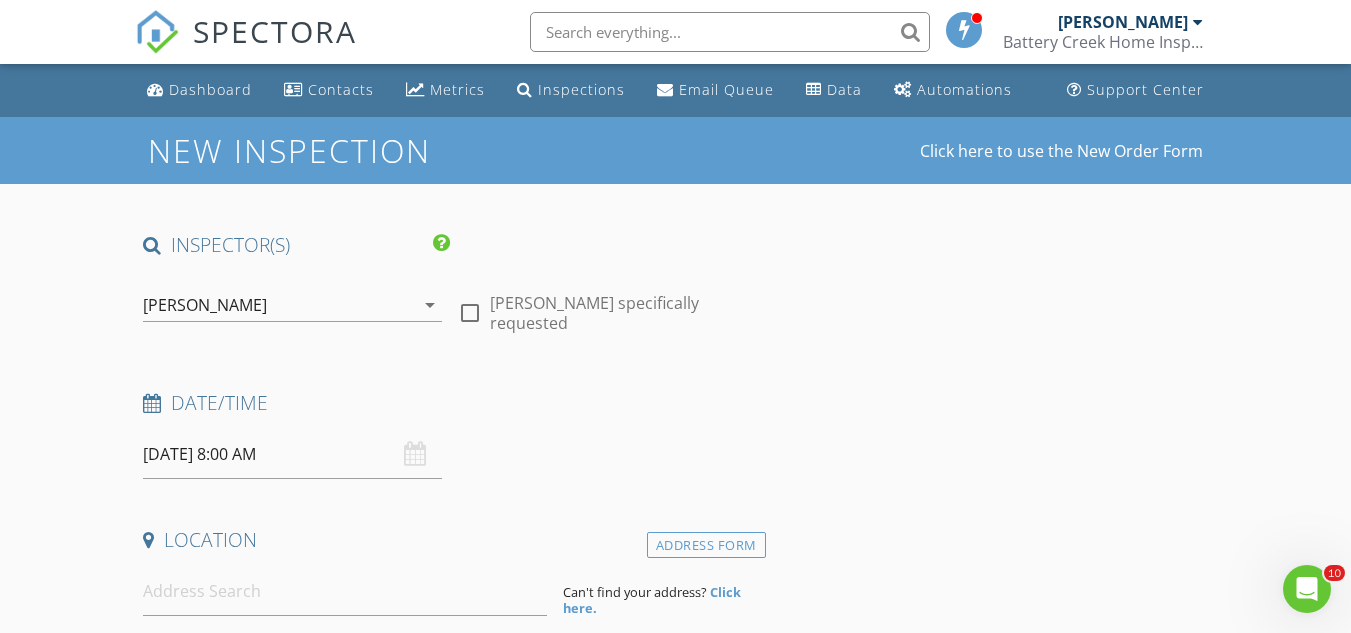 click on "[DATE] 8:00 AM" at bounding box center (292, 454) 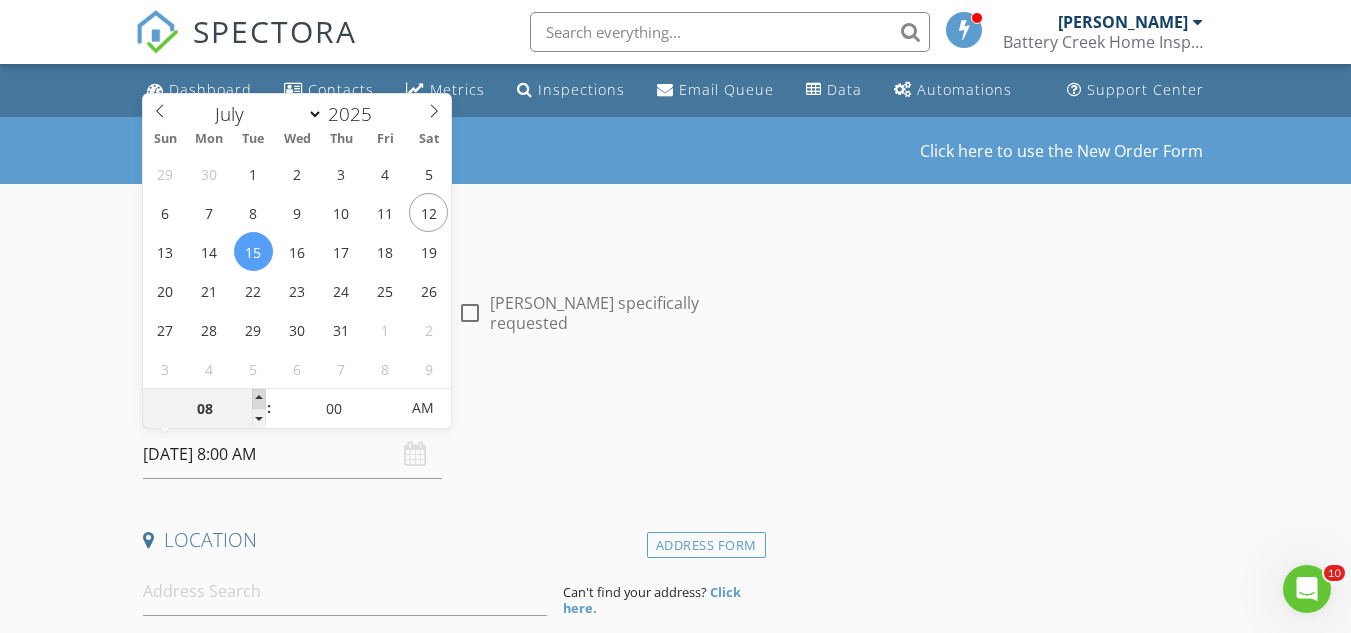 type on "09" 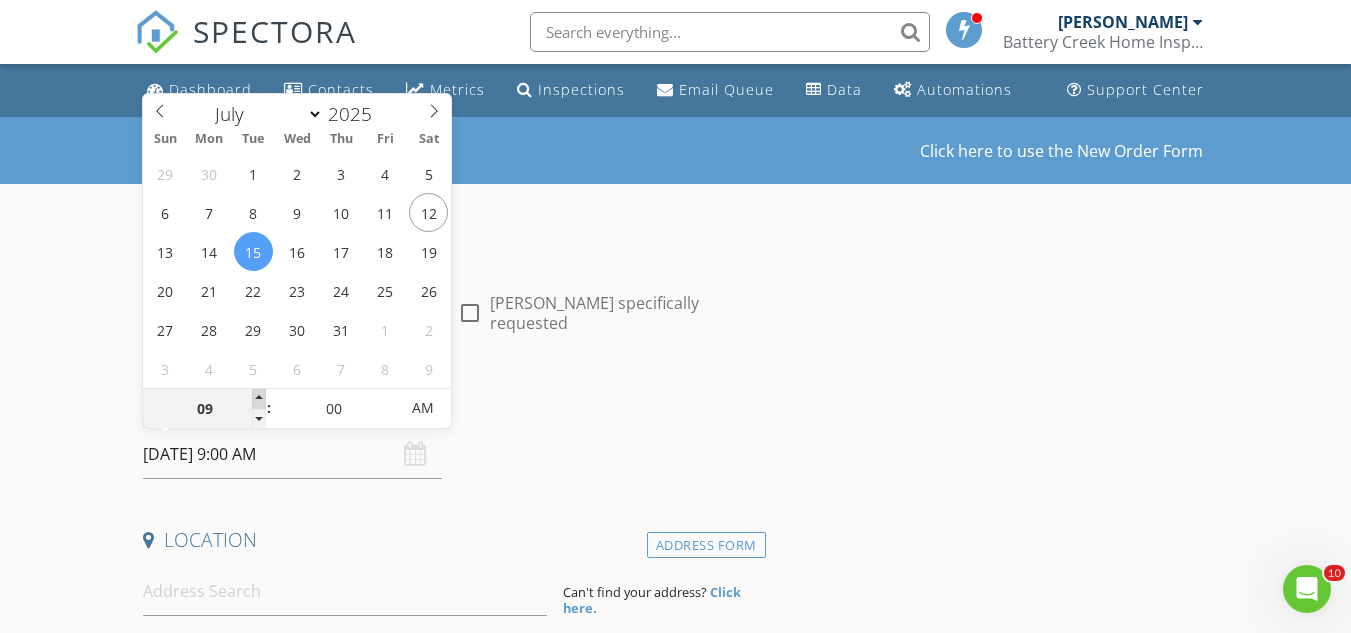 click at bounding box center [259, 399] 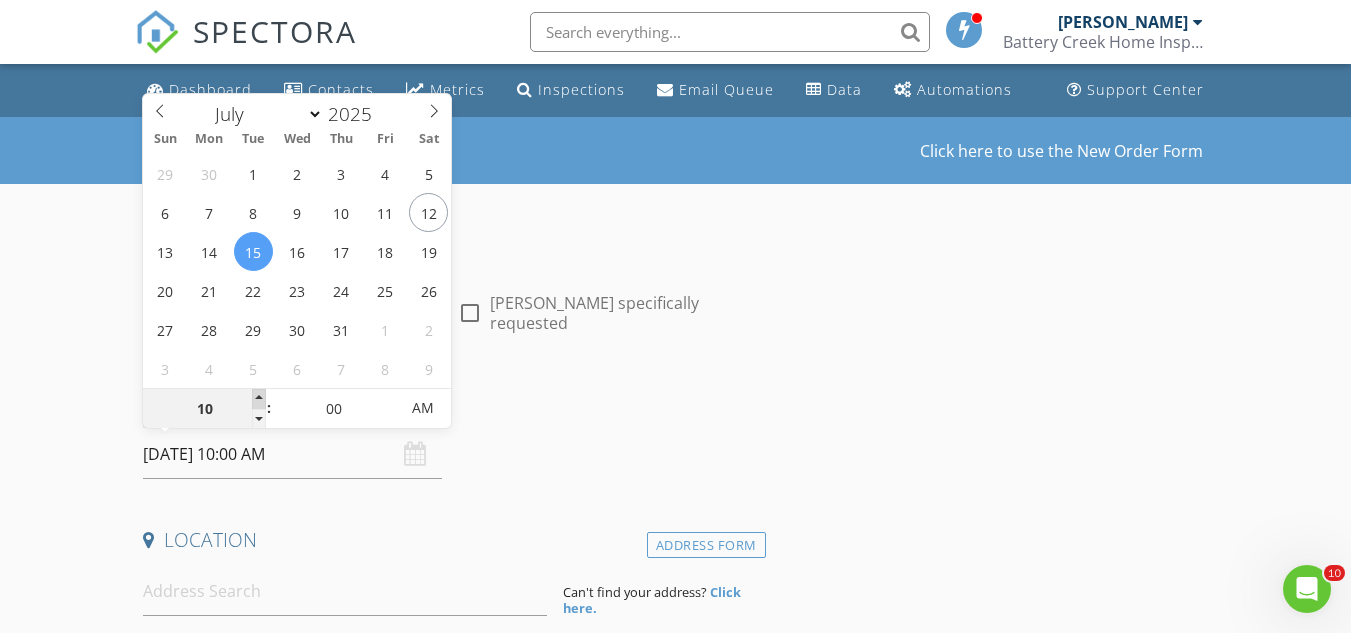 click at bounding box center (259, 399) 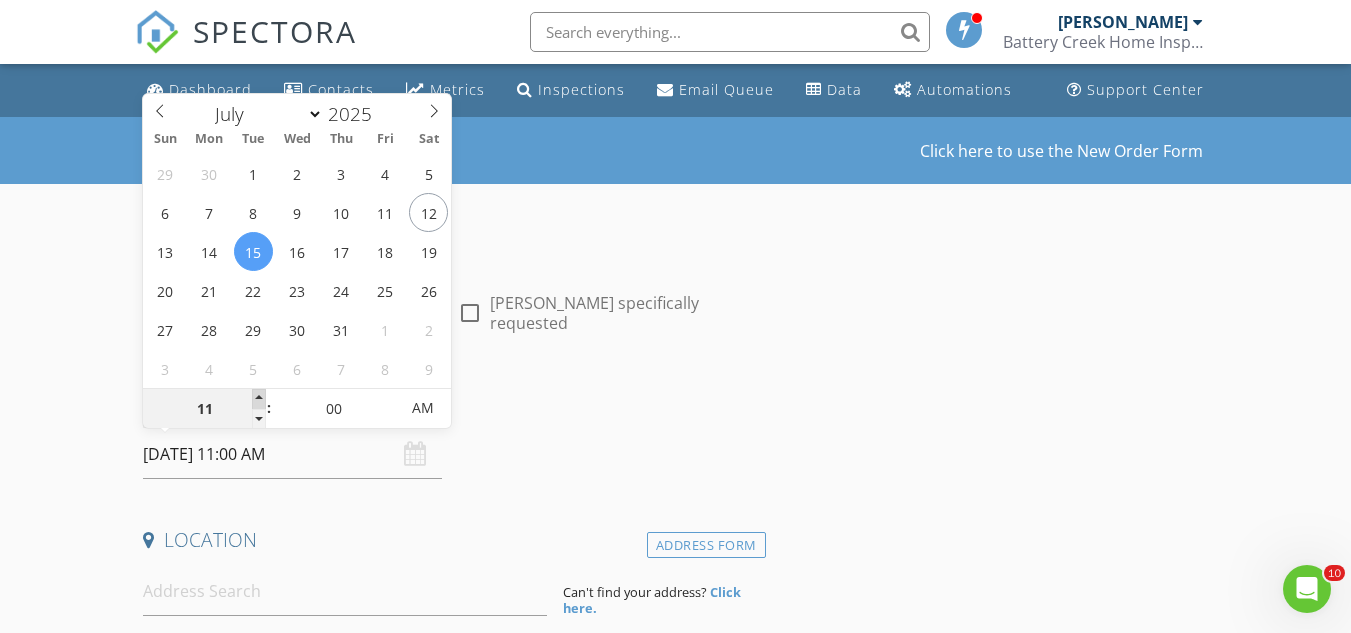click at bounding box center (259, 399) 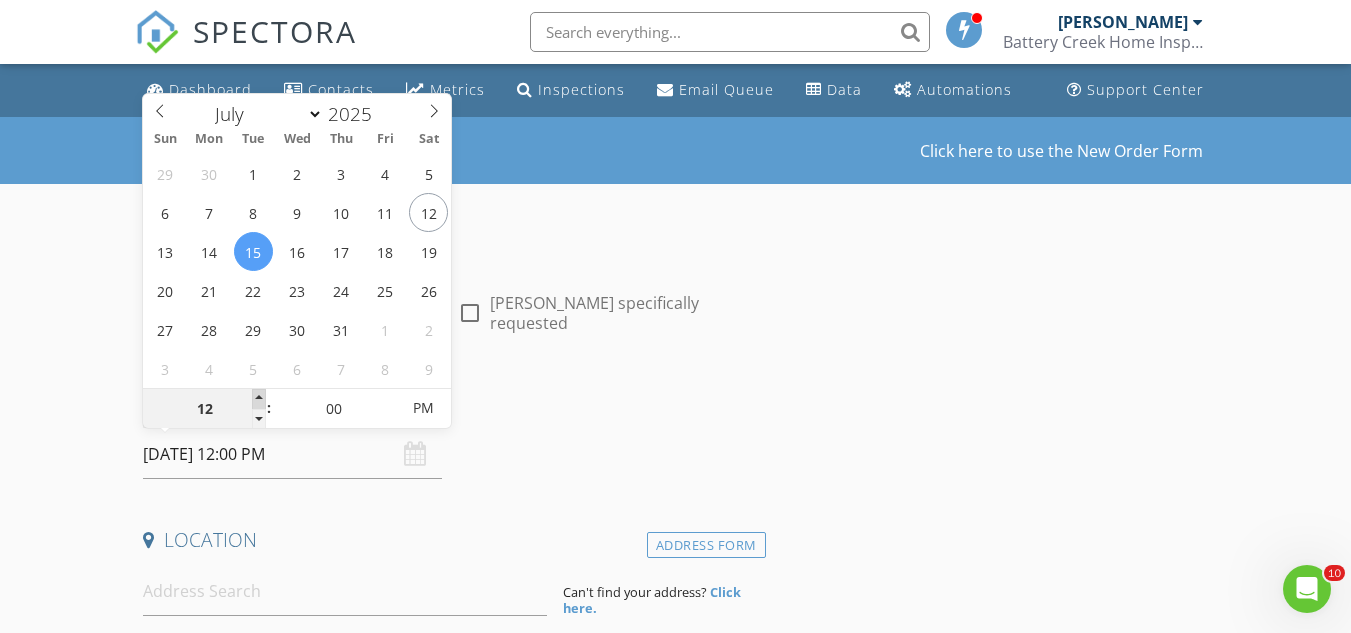 click at bounding box center [259, 399] 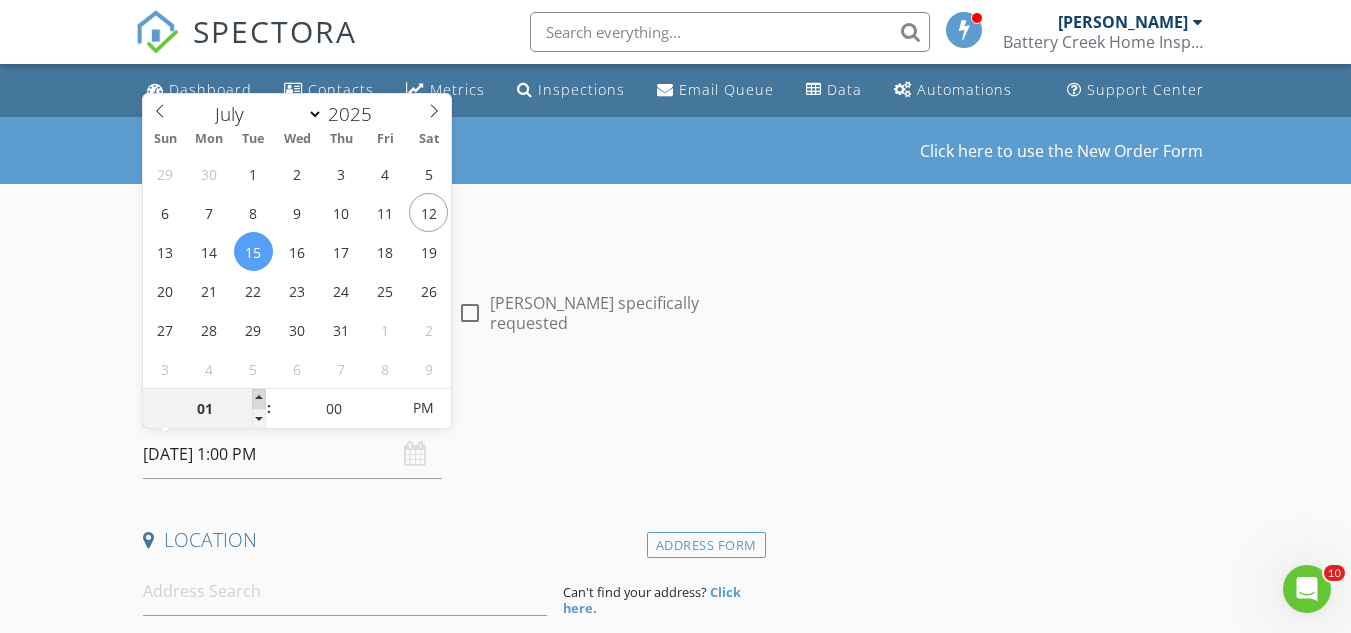 click at bounding box center [259, 399] 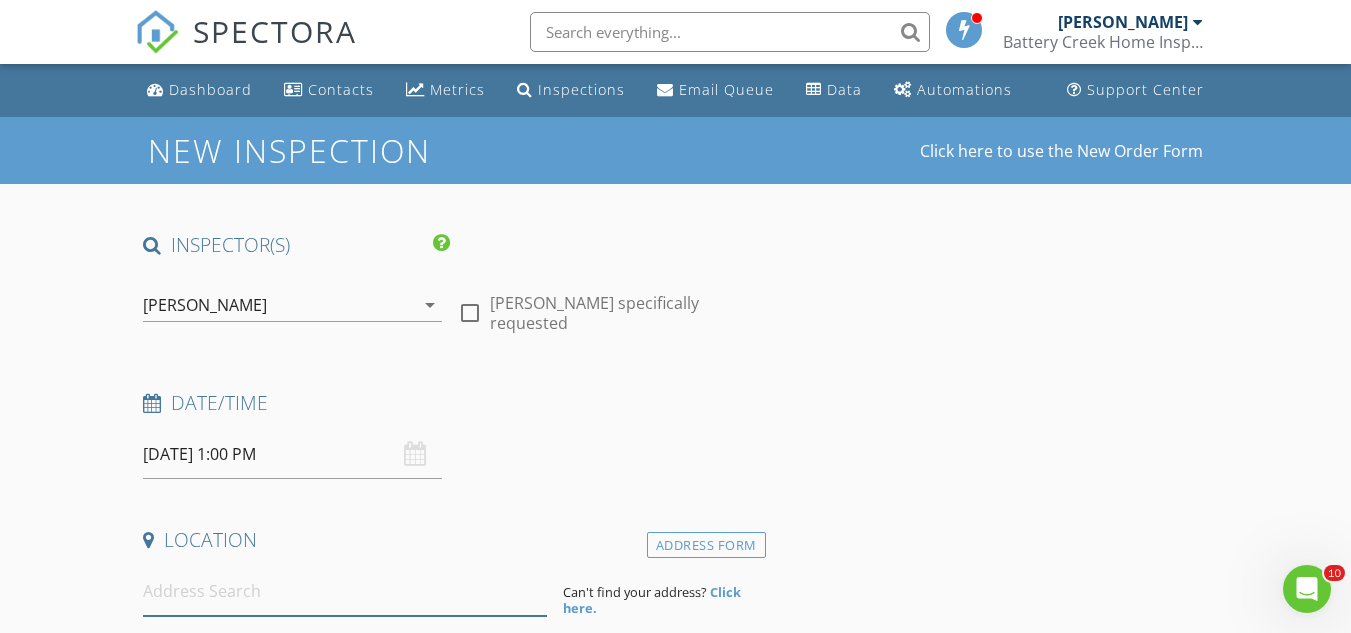 click at bounding box center (345, 591) 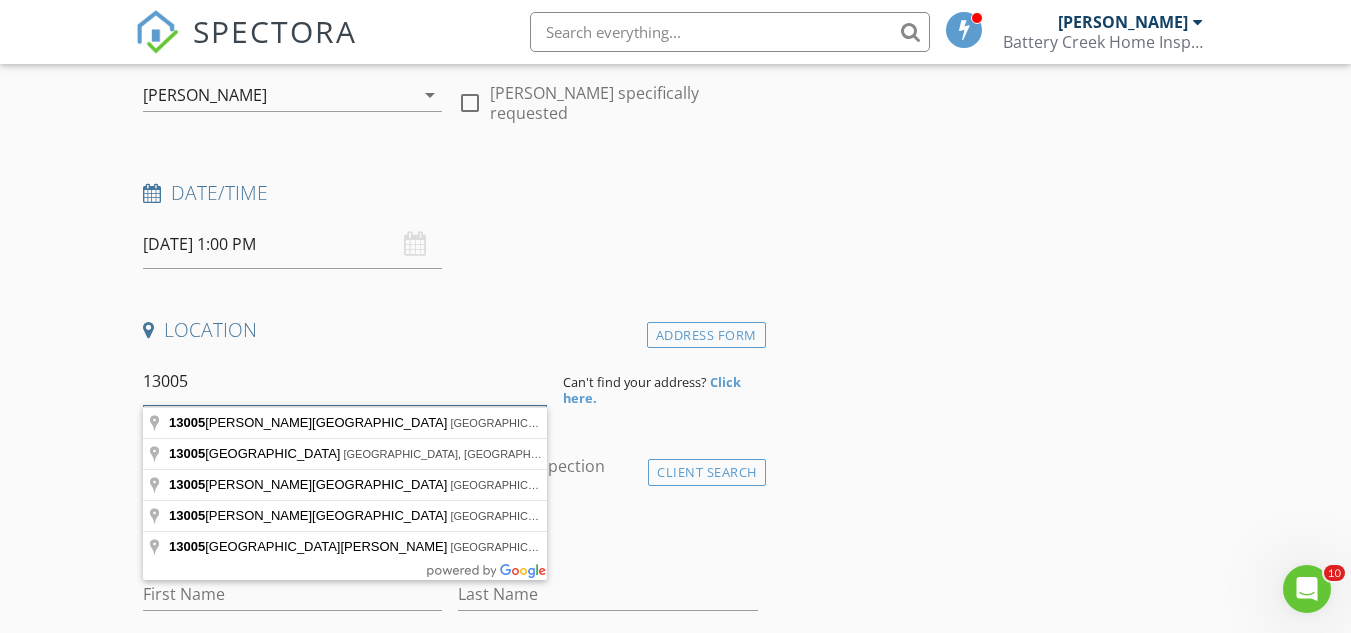scroll, scrollTop: 213, scrollLeft: 0, axis: vertical 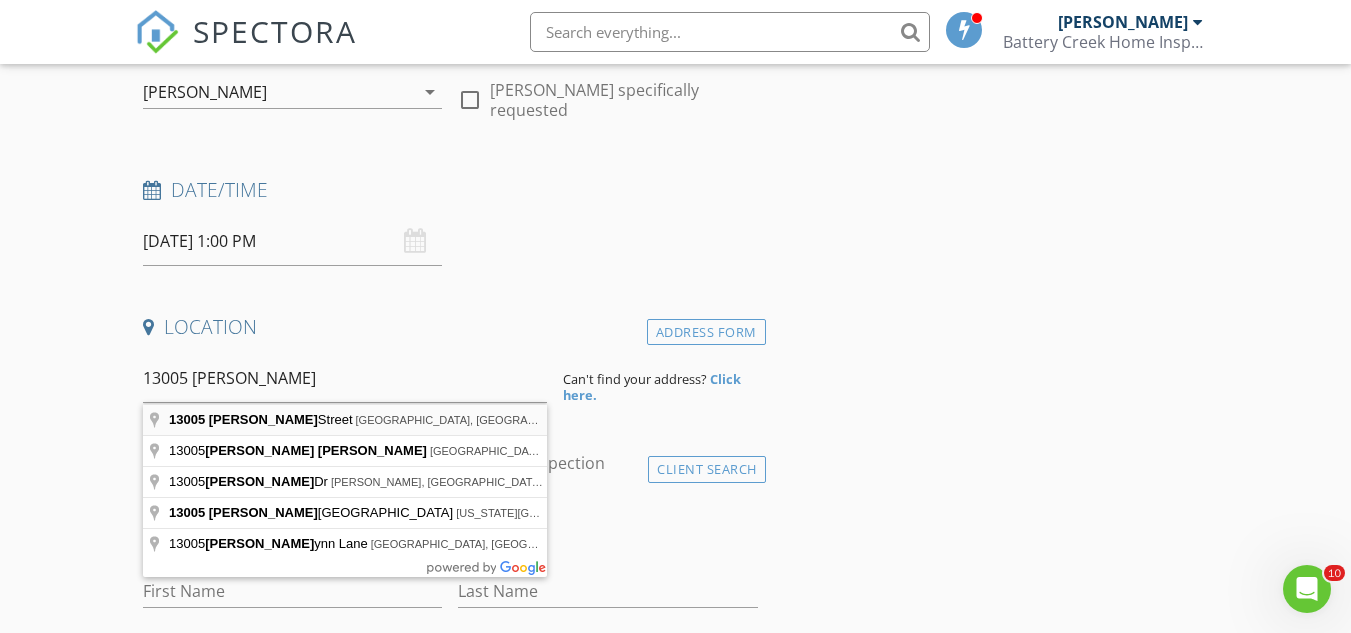 type on "13005 Gail Street, Beaufort, SC, USA" 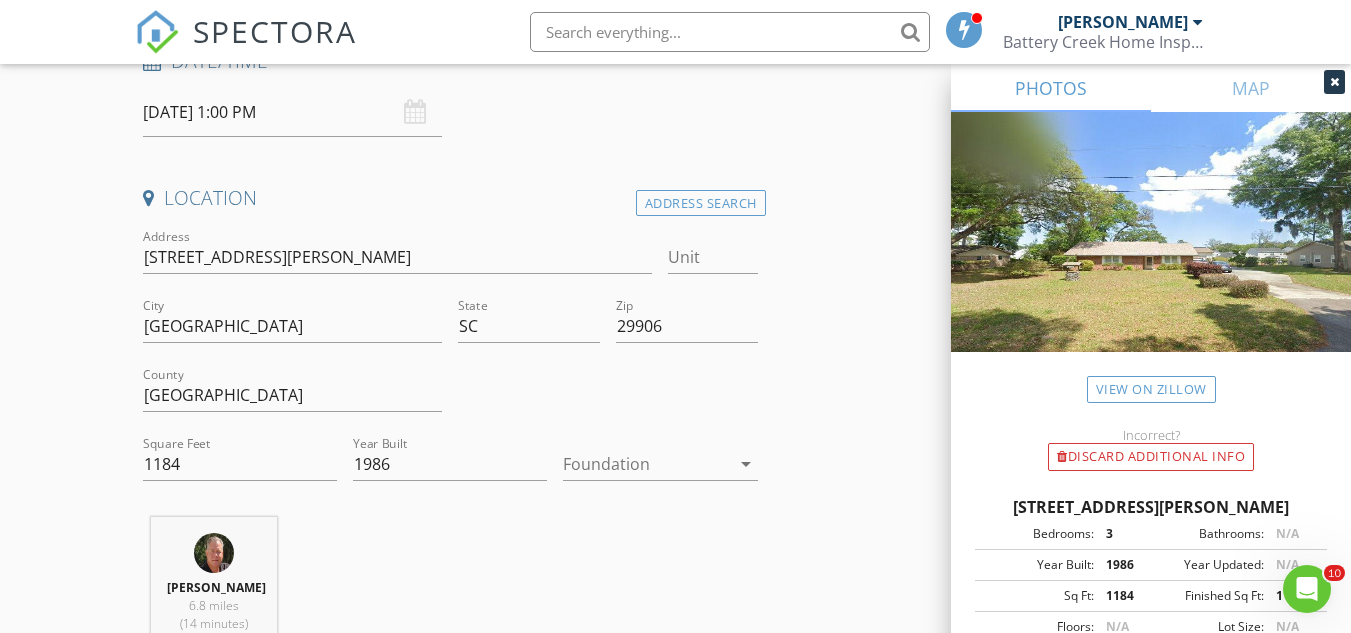 scroll, scrollTop: 346, scrollLeft: 0, axis: vertical 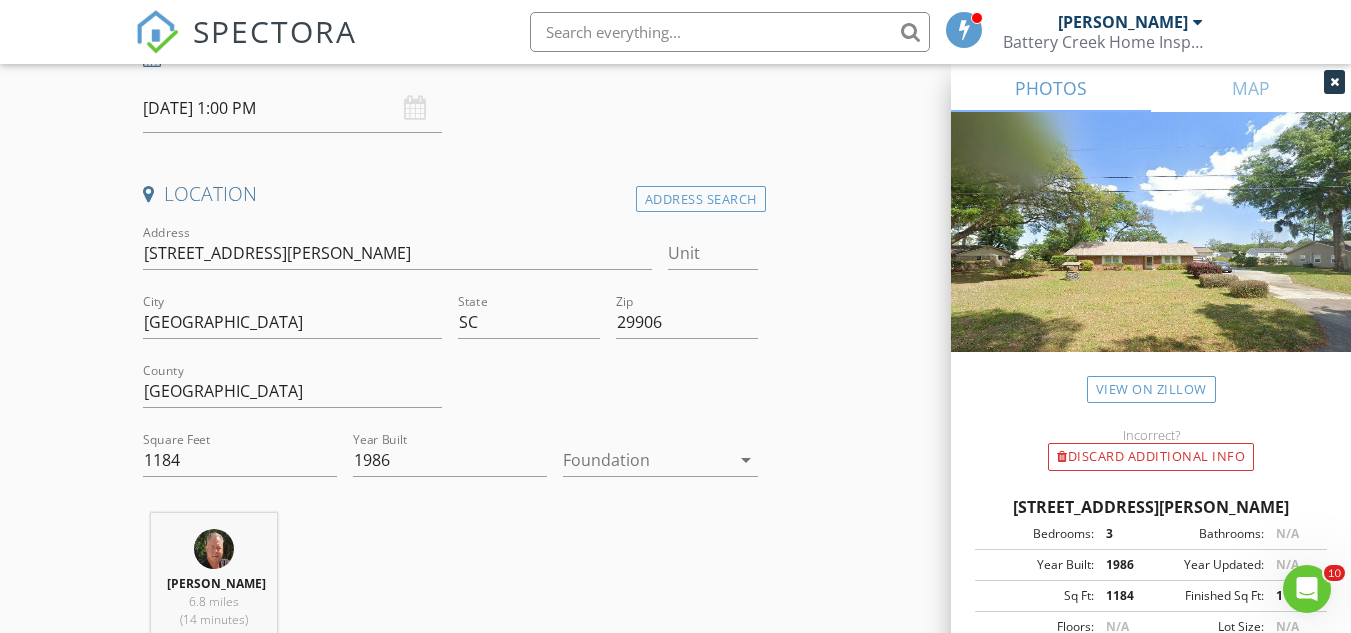 click at bounding box center [646, 460] 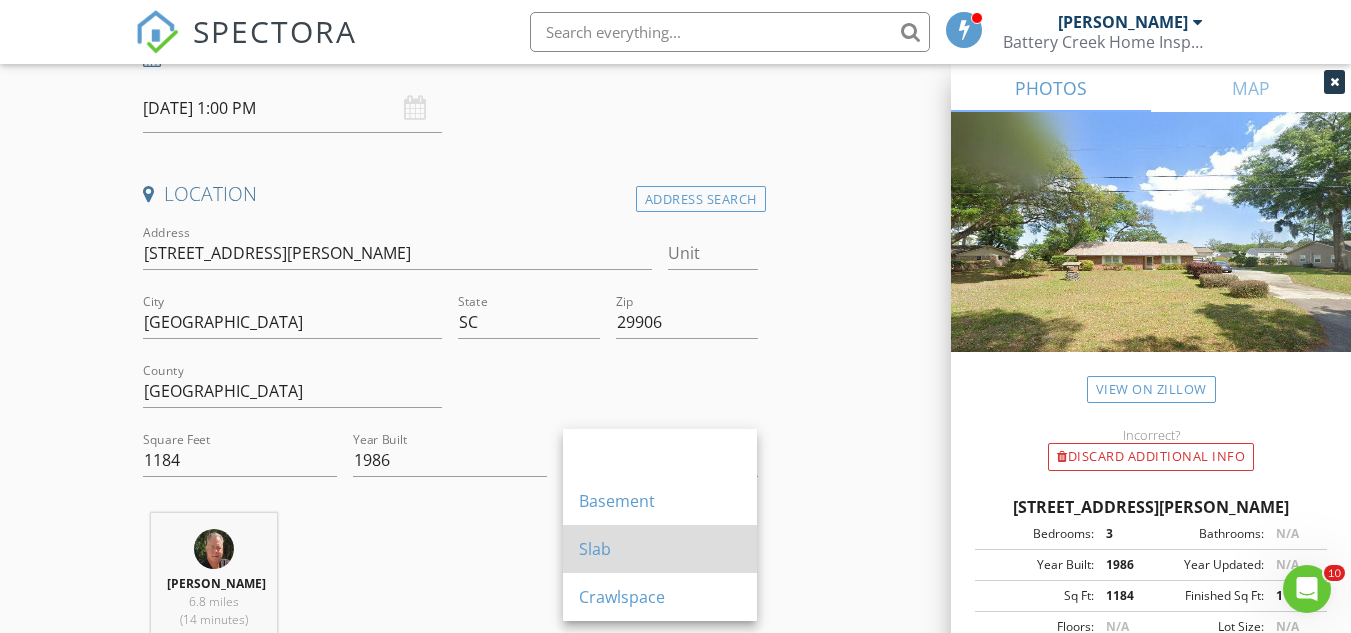 click on "Slab" at bounding box center (660, 549) 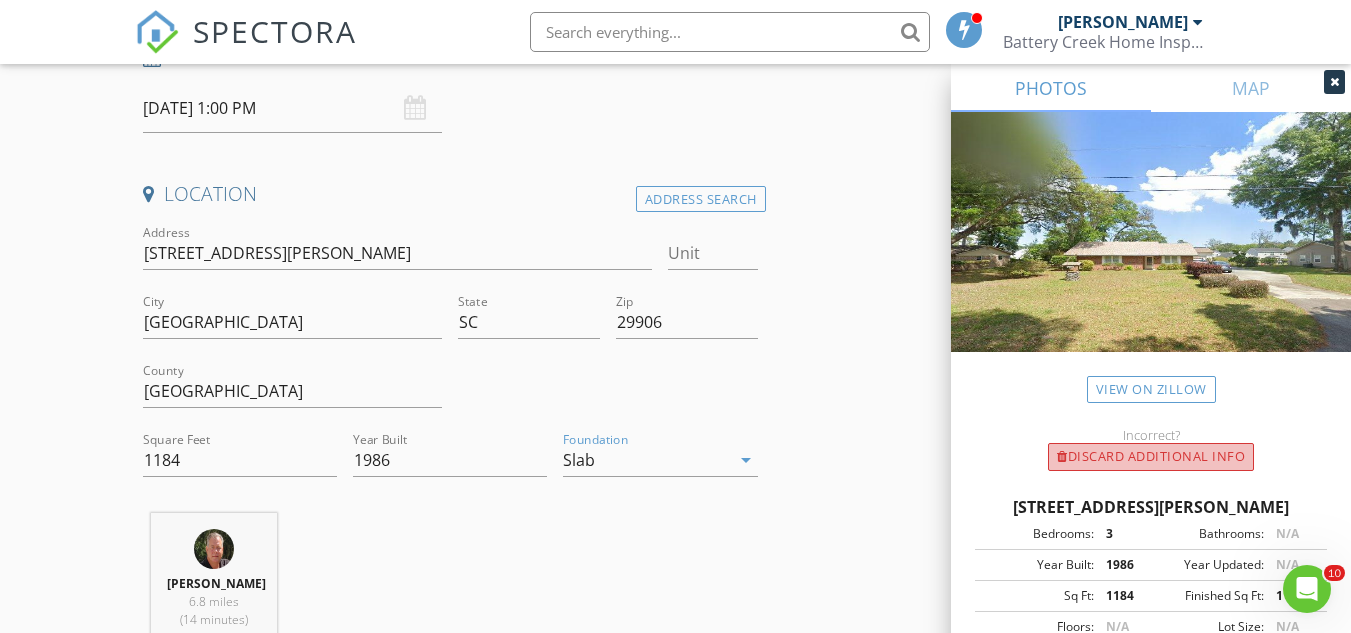 click on "Discard Additional info" at bounding box center (1151, 457) 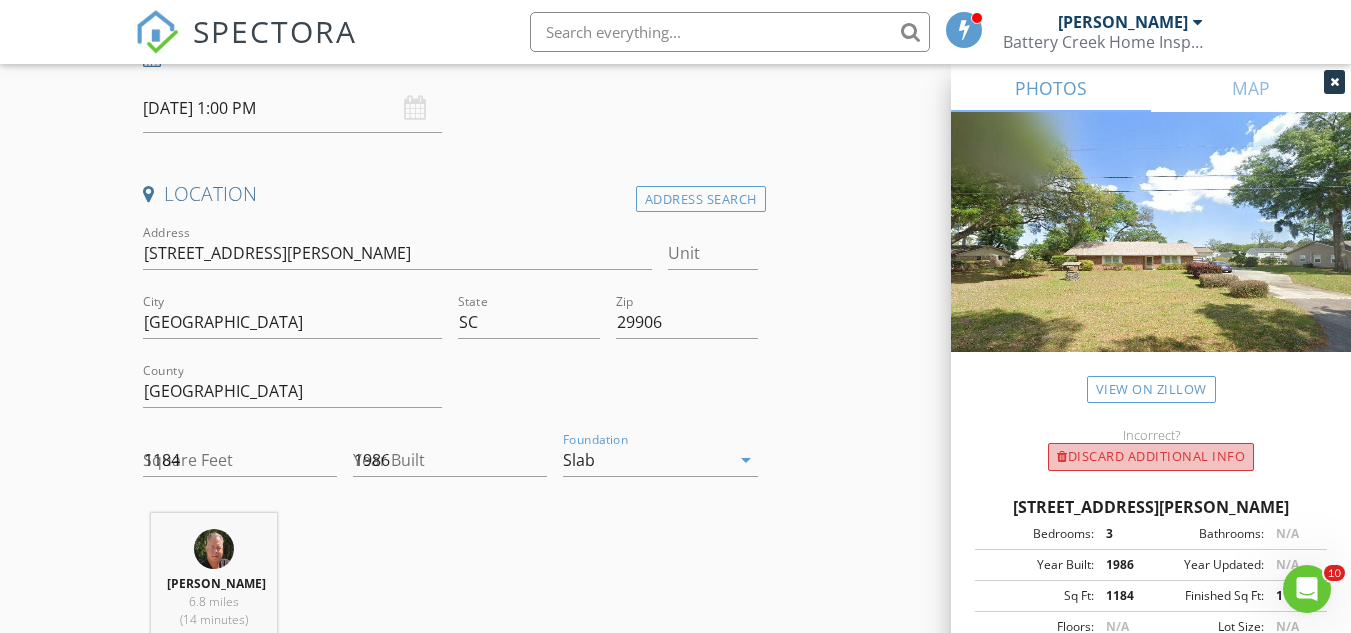 type 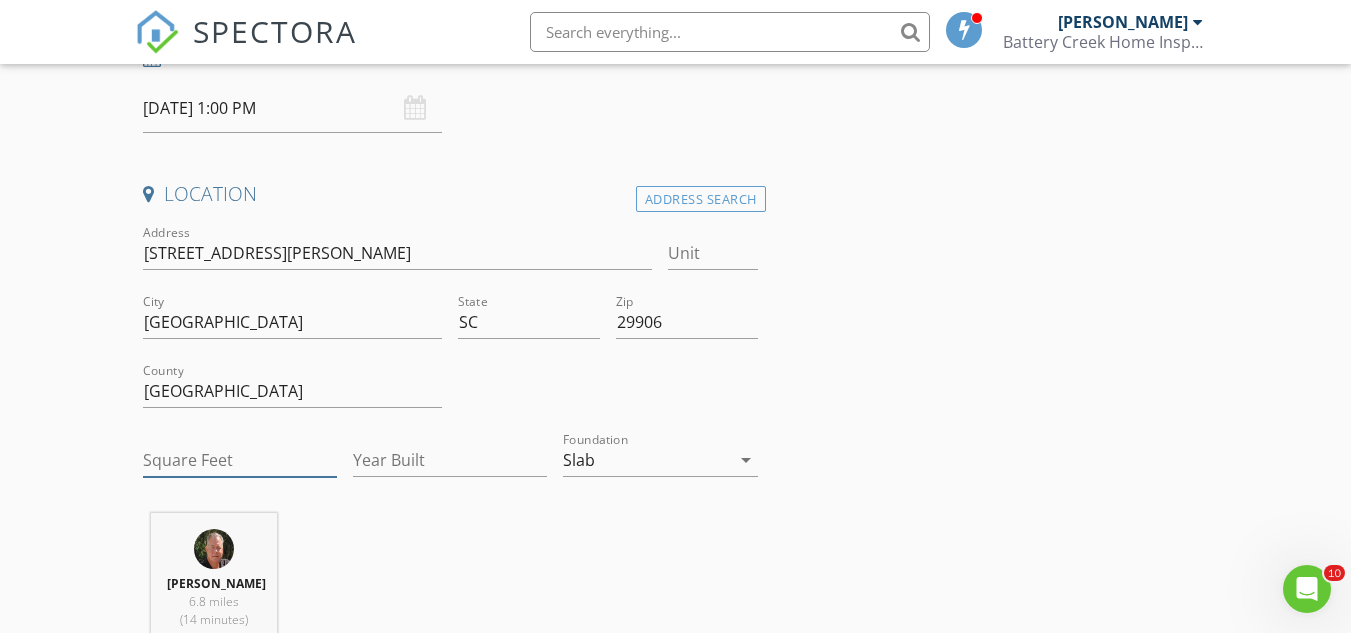 click on "Square Feet" at bounding box center (240, 460) 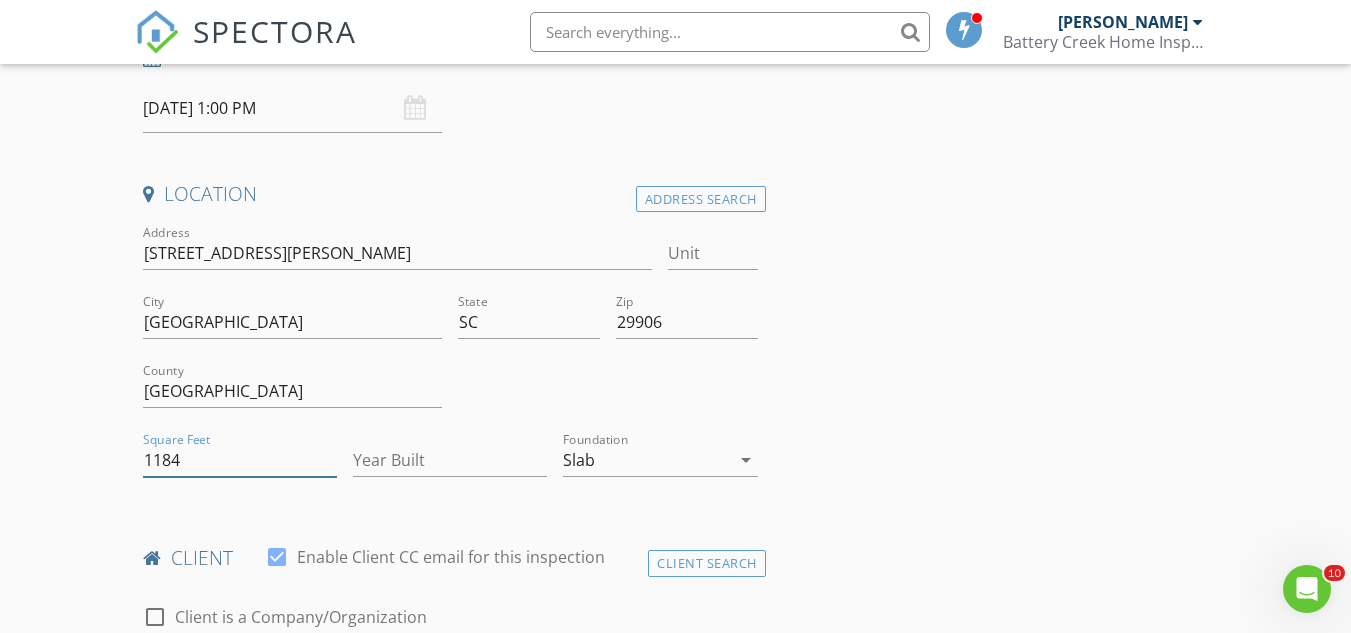 type on "1184" 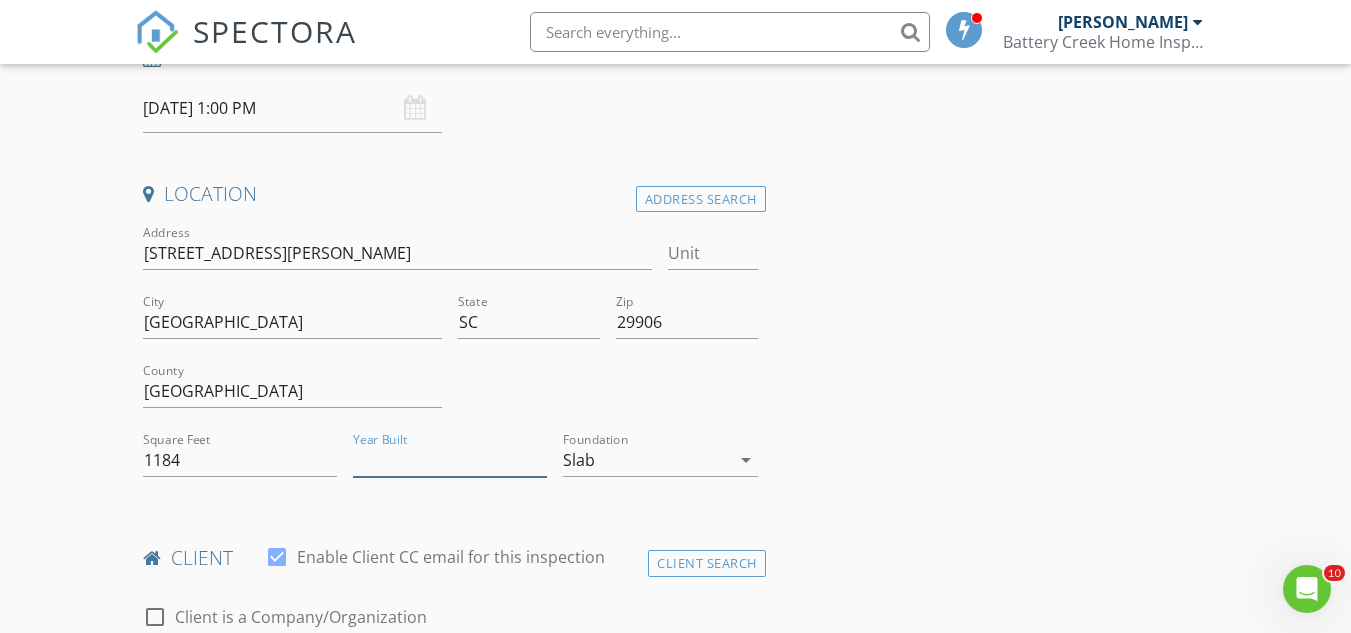 click on "Year Built" at bounding box center [450, 460] 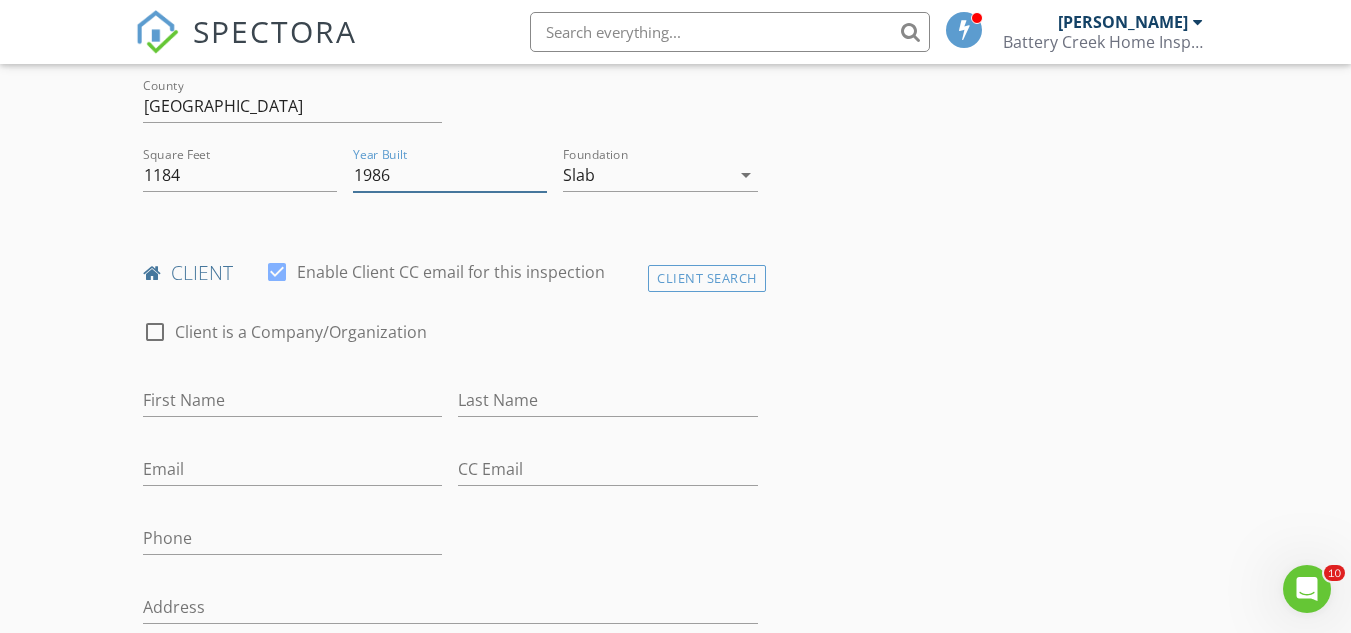 scroll, scrollTop: 636, scrollLeft: 0, axis: vertical 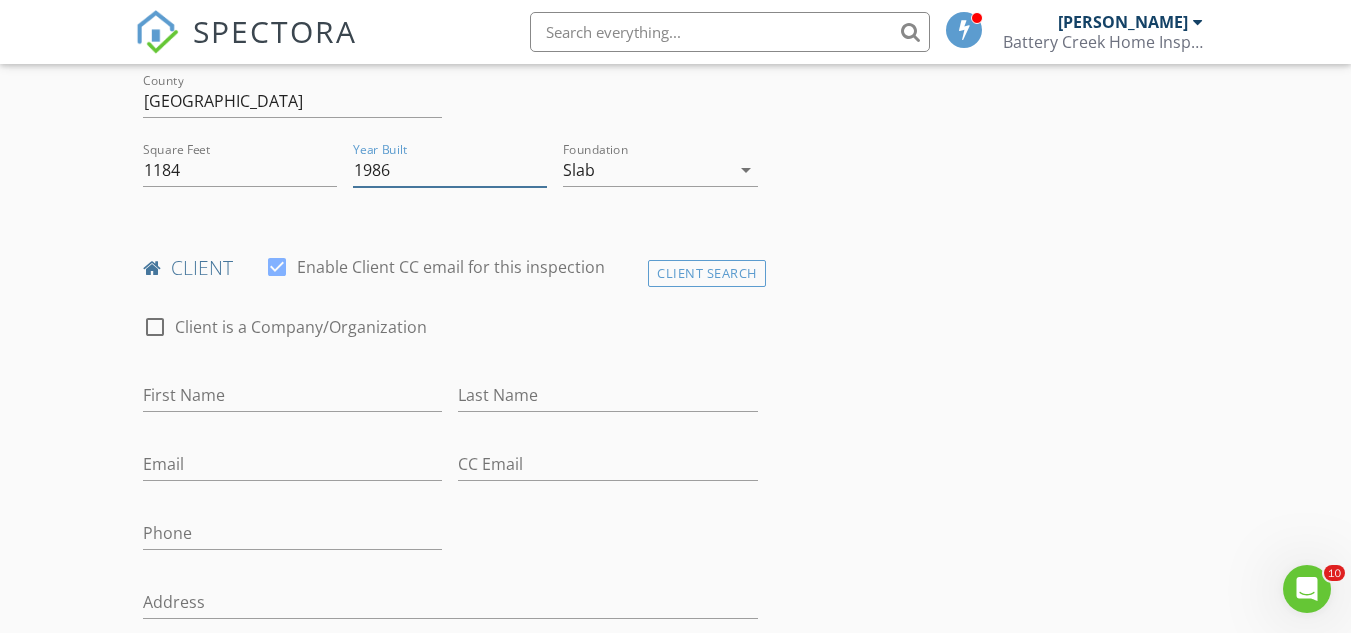 type on "1986" 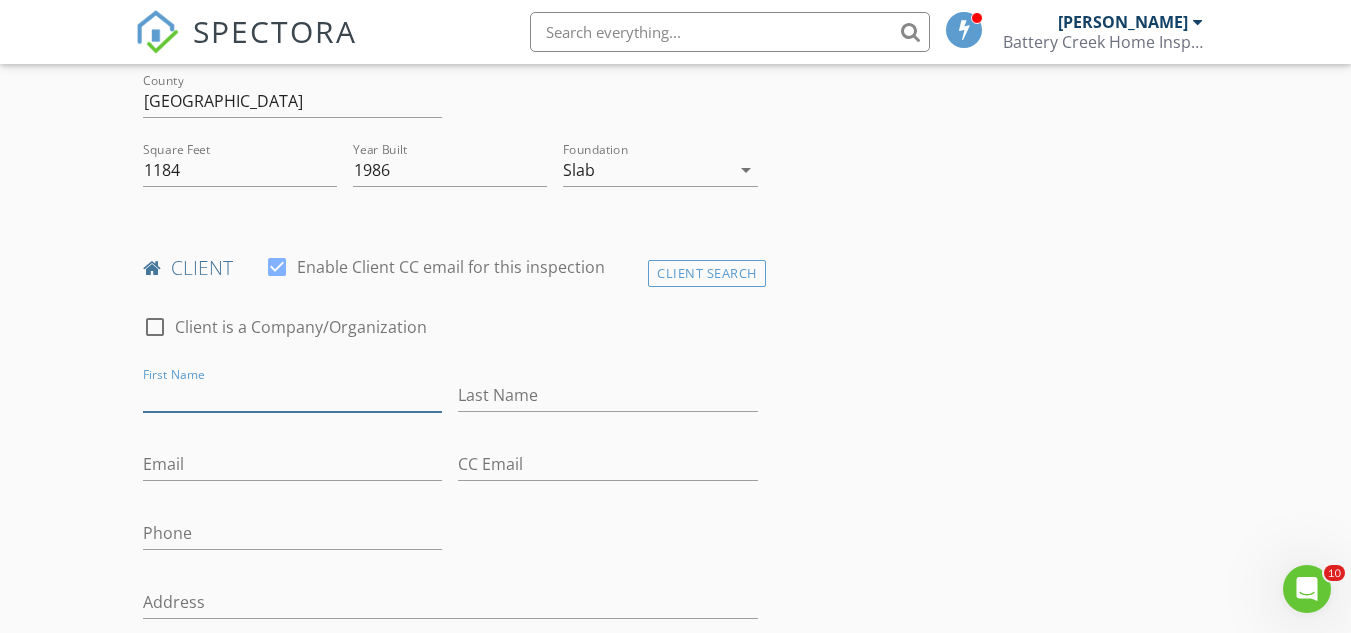 click on "First Name" at bounding box center (292, 395) 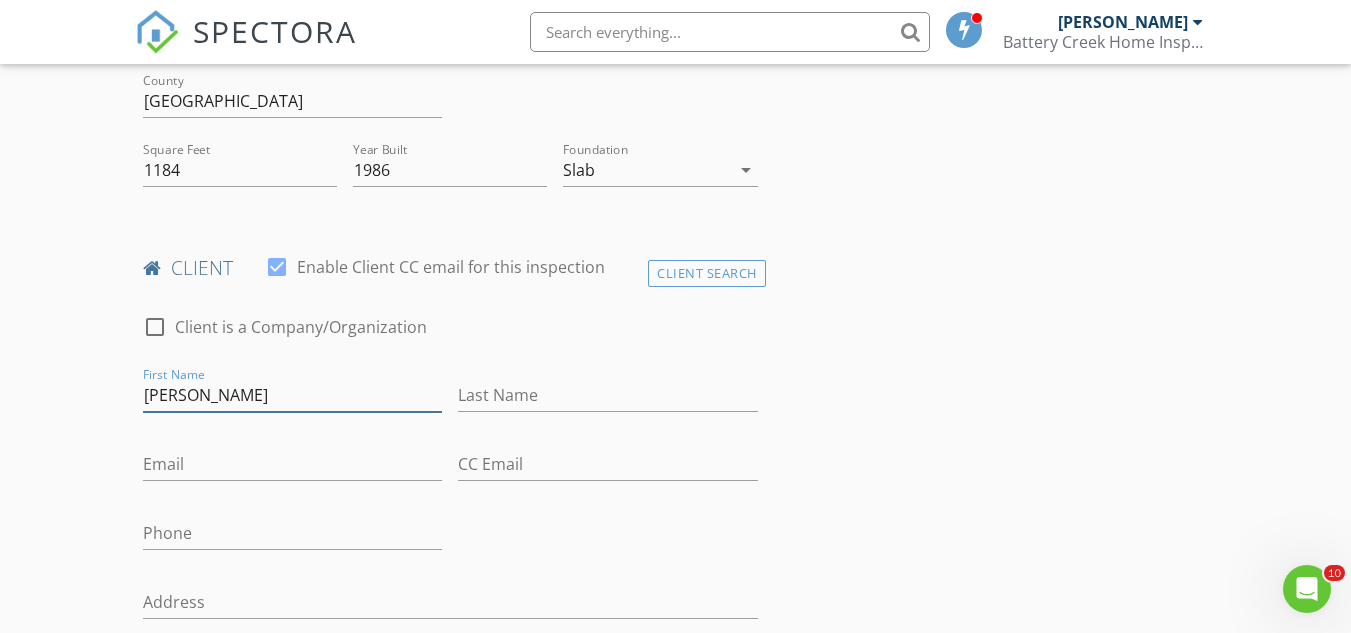 type on "Aaron" 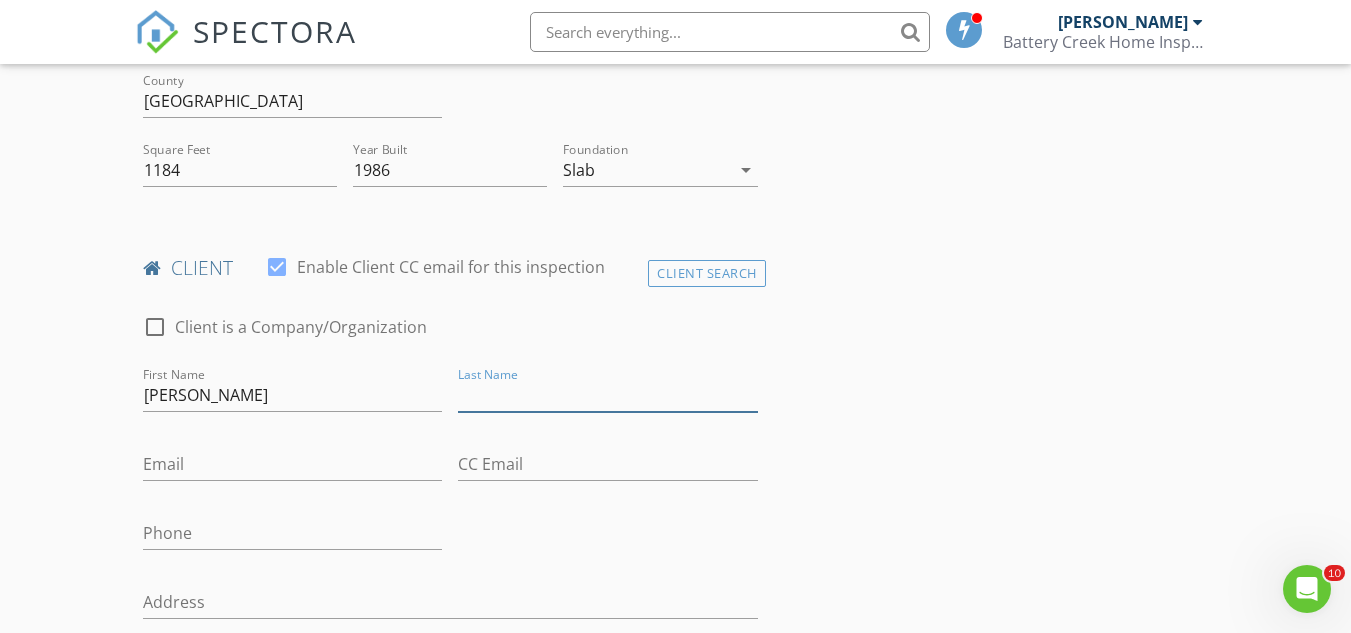 click on "Last Name" at bounding box center (607, 395) 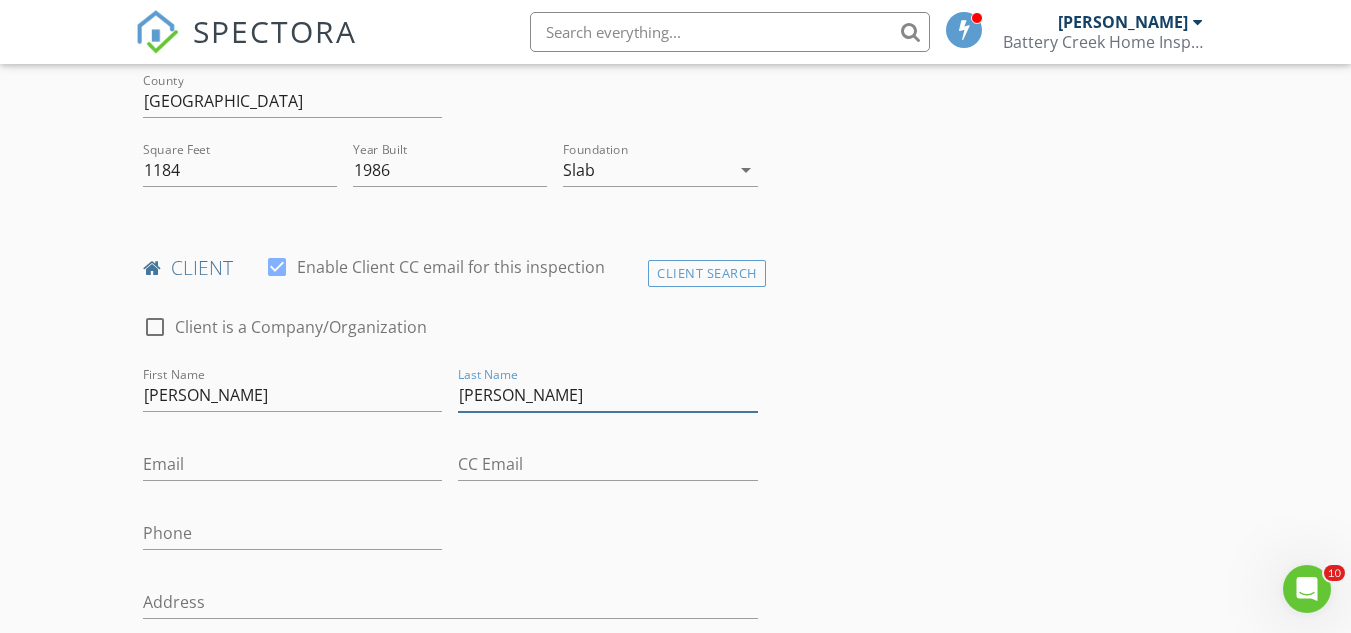 type on "Chadwick" 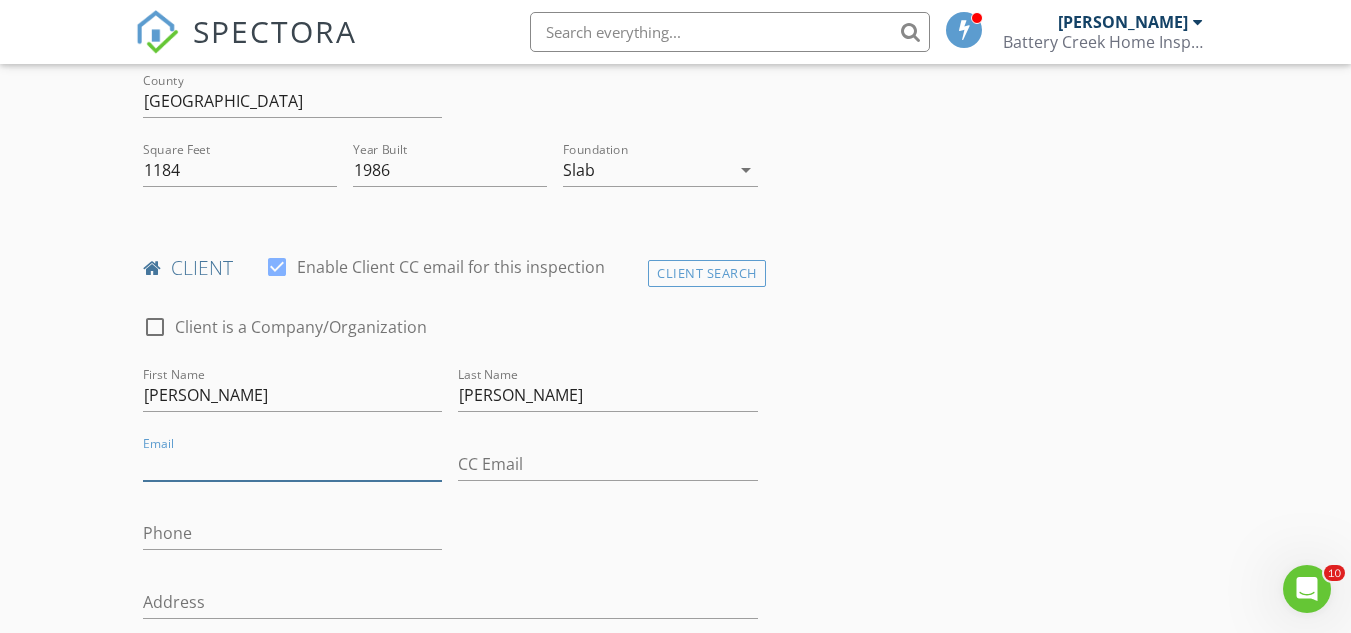 click on "Email" at bounding box center (292, 464) 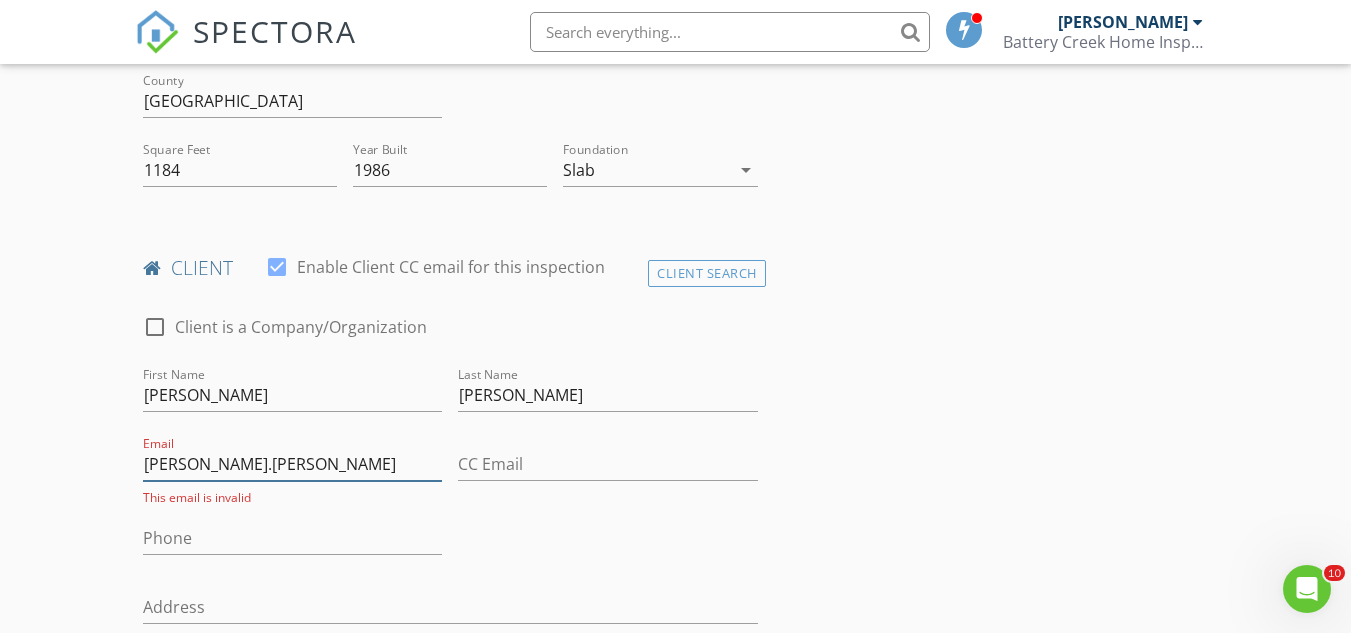 type on "aaron.f.chadwick@gmail.com" 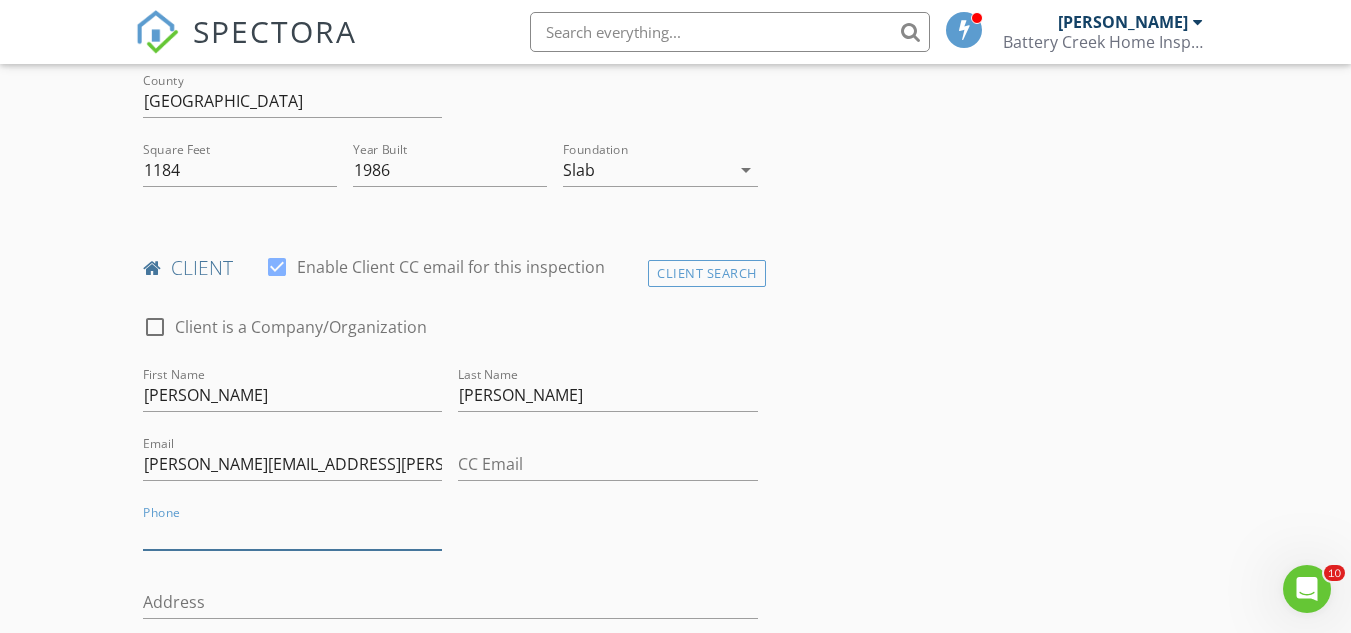 click on "Phone" at bounding box center (292, 533) 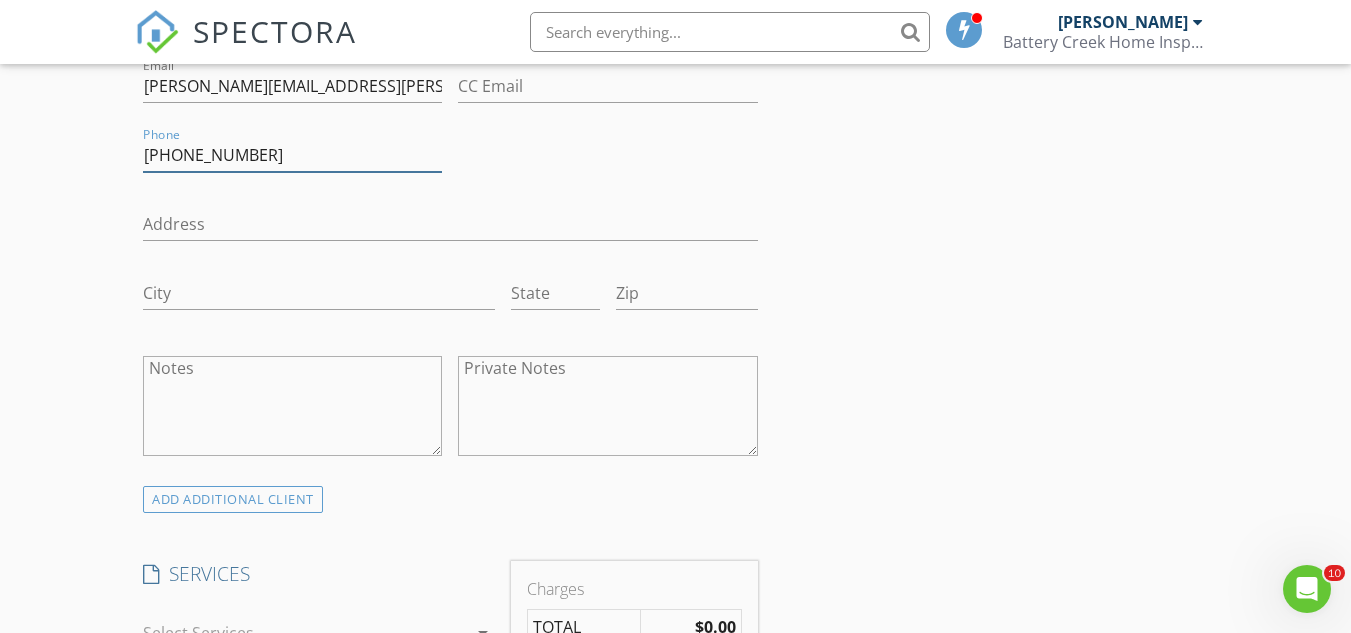 scroll, scrollTop: 1015, scrollLeft: 0, axis: vertical 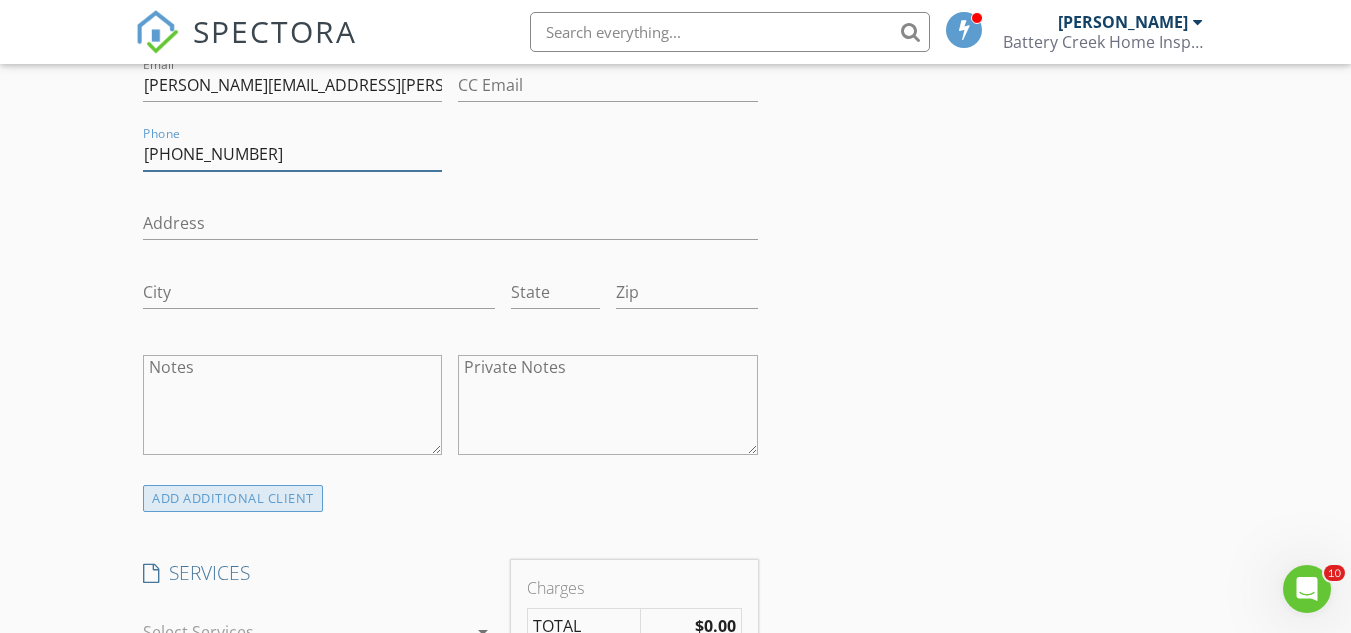 type on "928-273-5235" 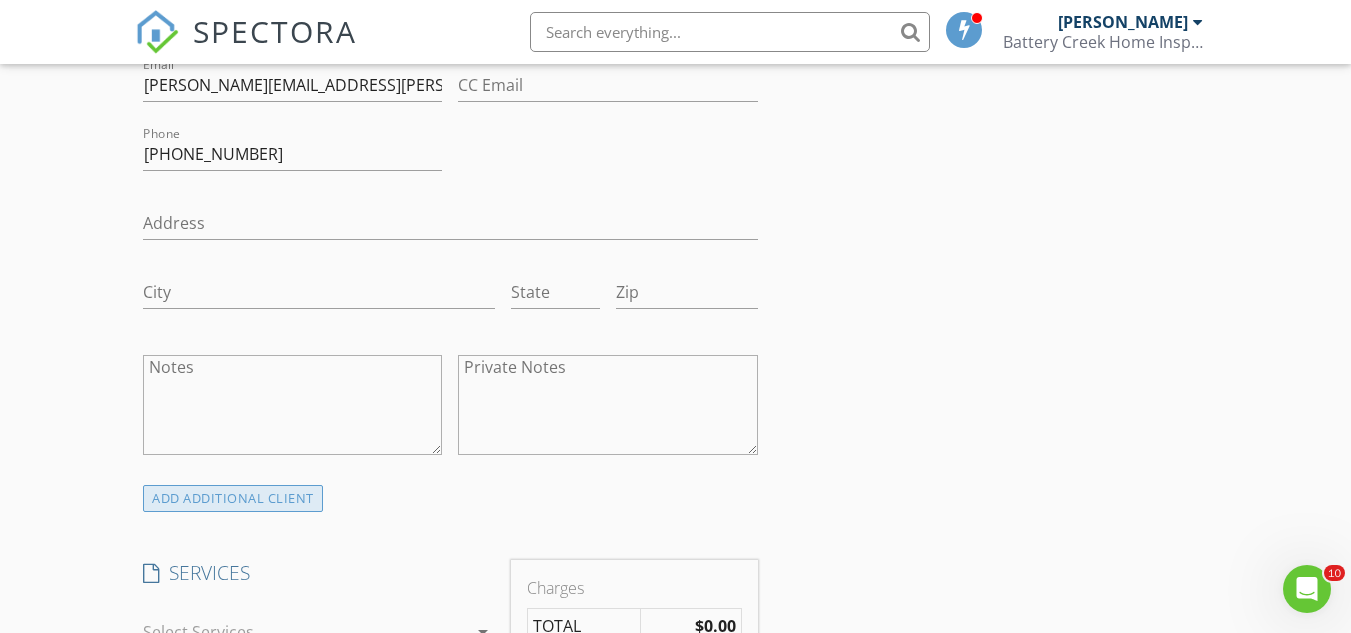 click on "ADD ADDITIONAL client" at bounding box center (233, 498) 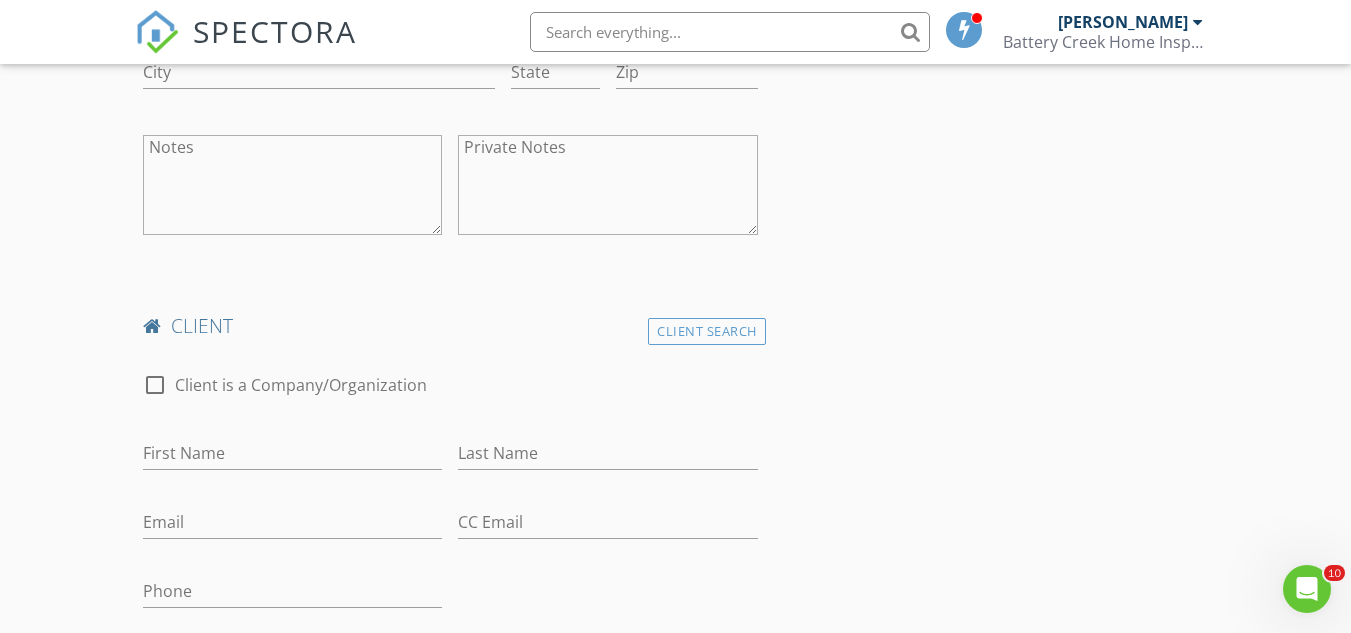 scroll, scrollTop: 1236, scrollLeft: 0, axis: vertical 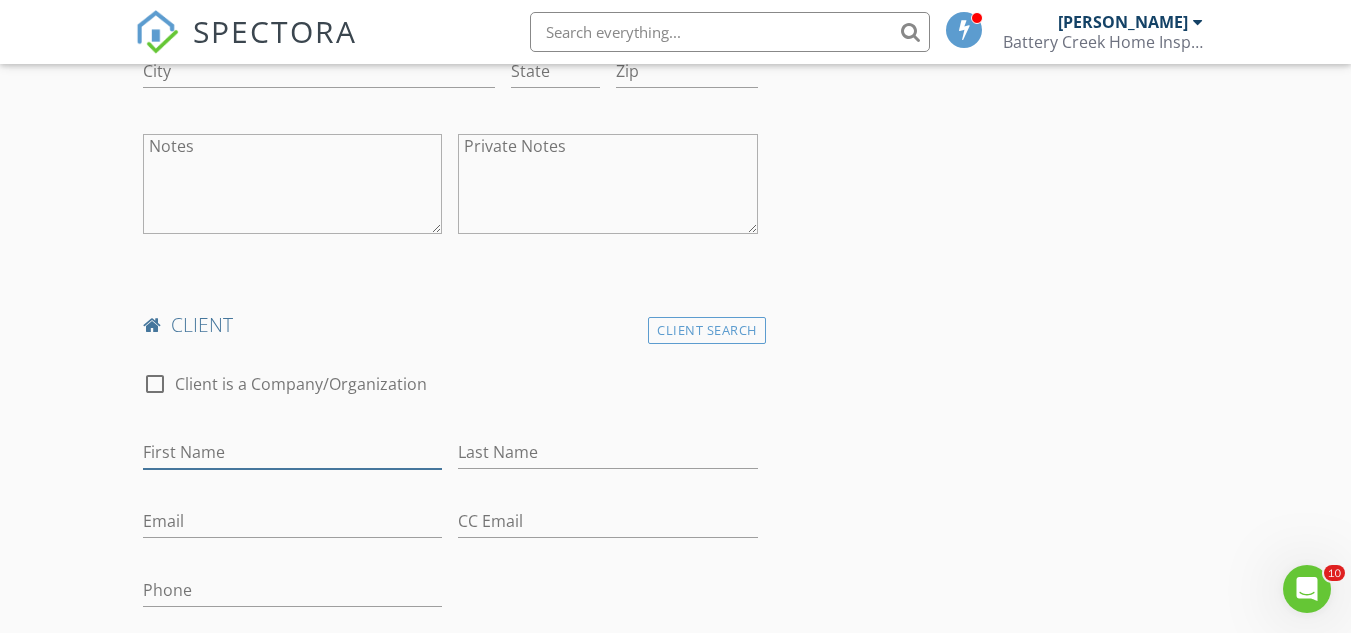 click on "First Name" at bounding box center (292, 452) 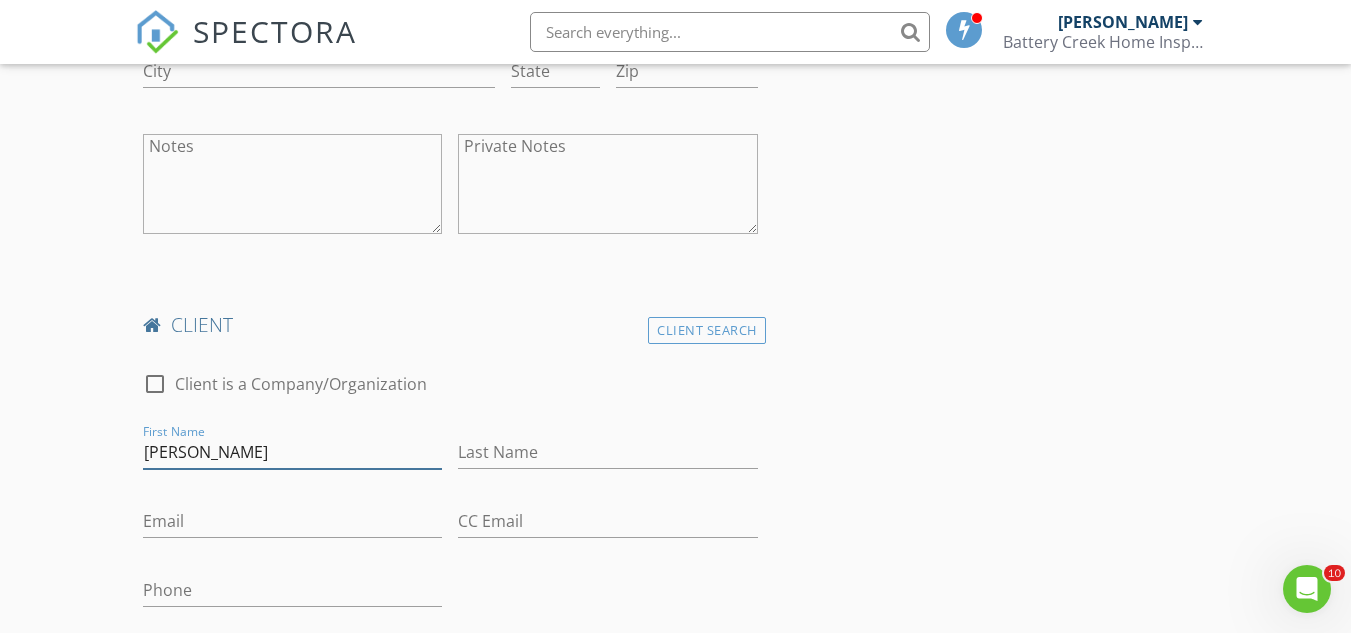 type on "Cynthia" 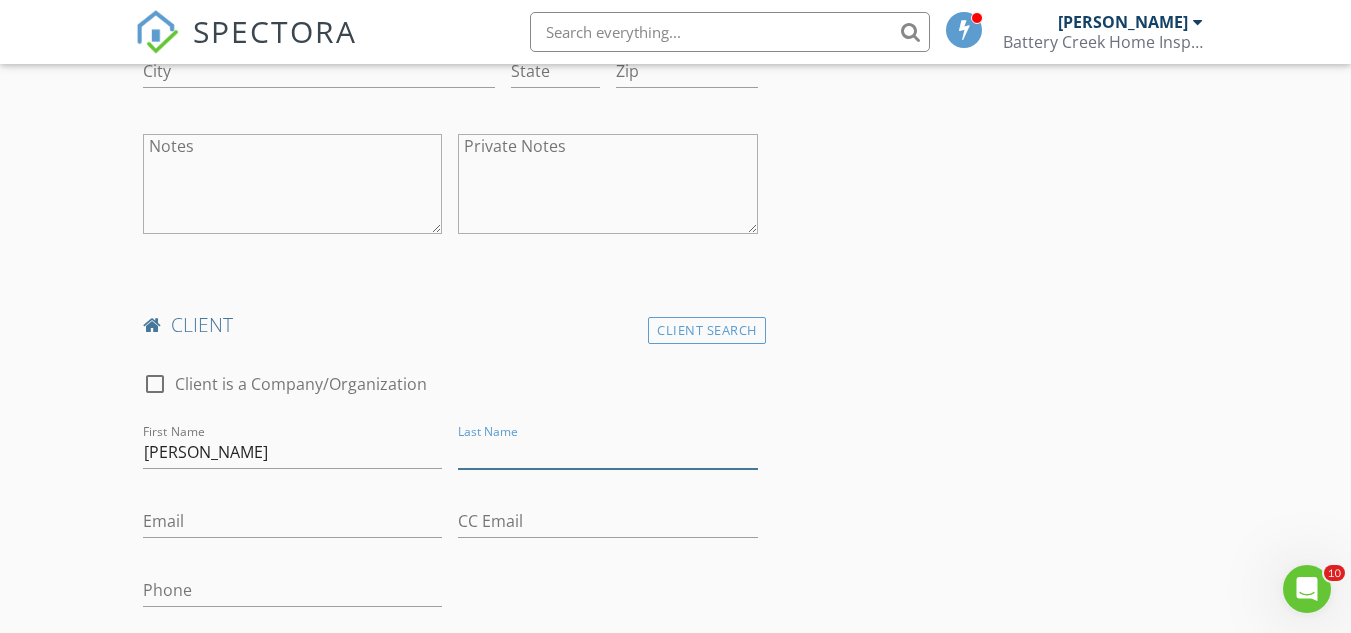 click on "Last Name" at bounding box center (607, 452) 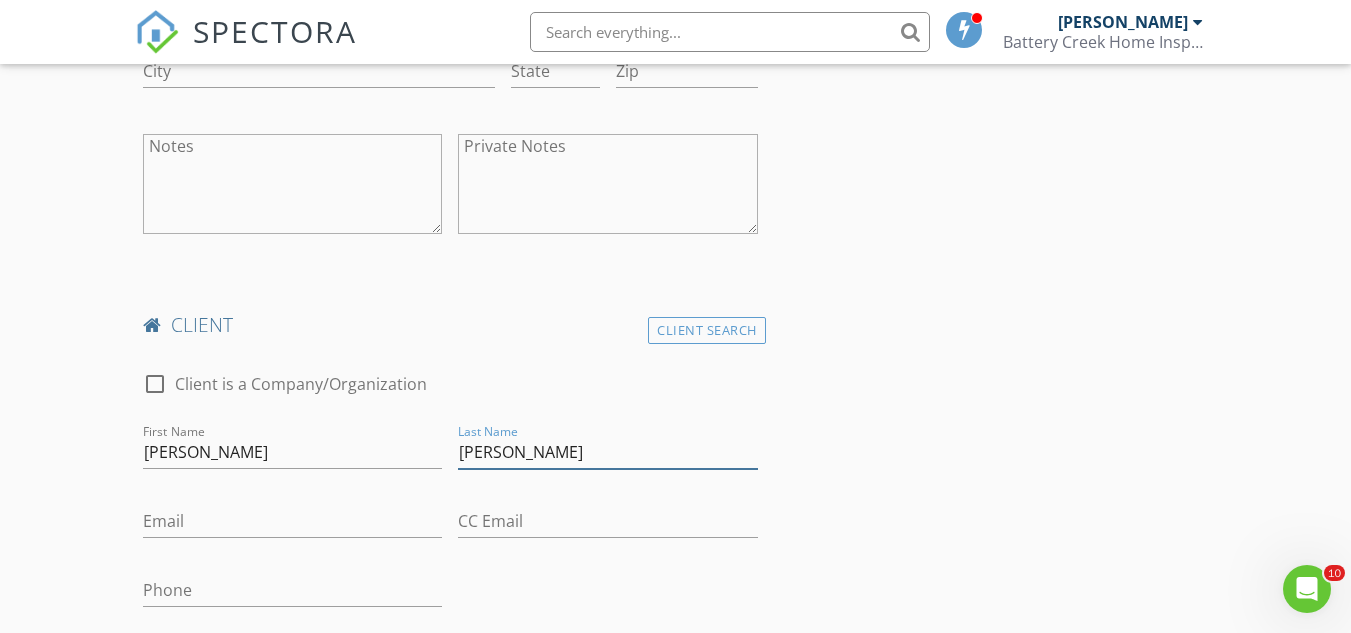 type on "Chadwick" 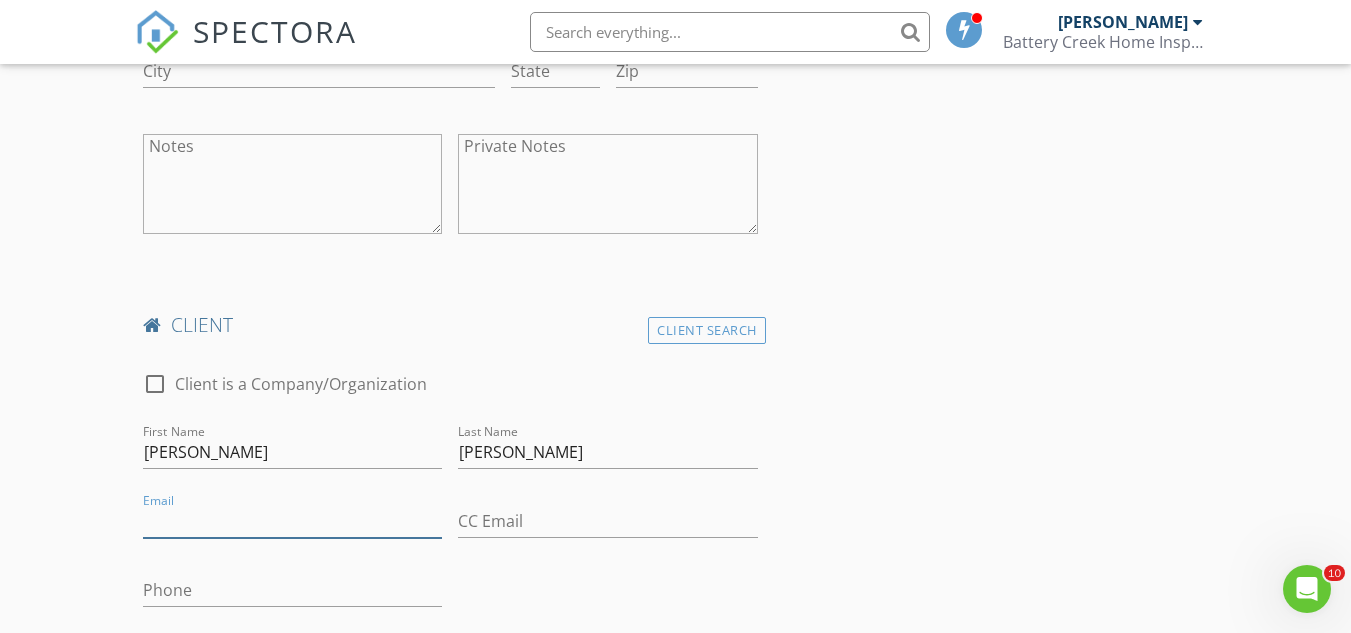 click on "Email" at bounding box center (292, 521) 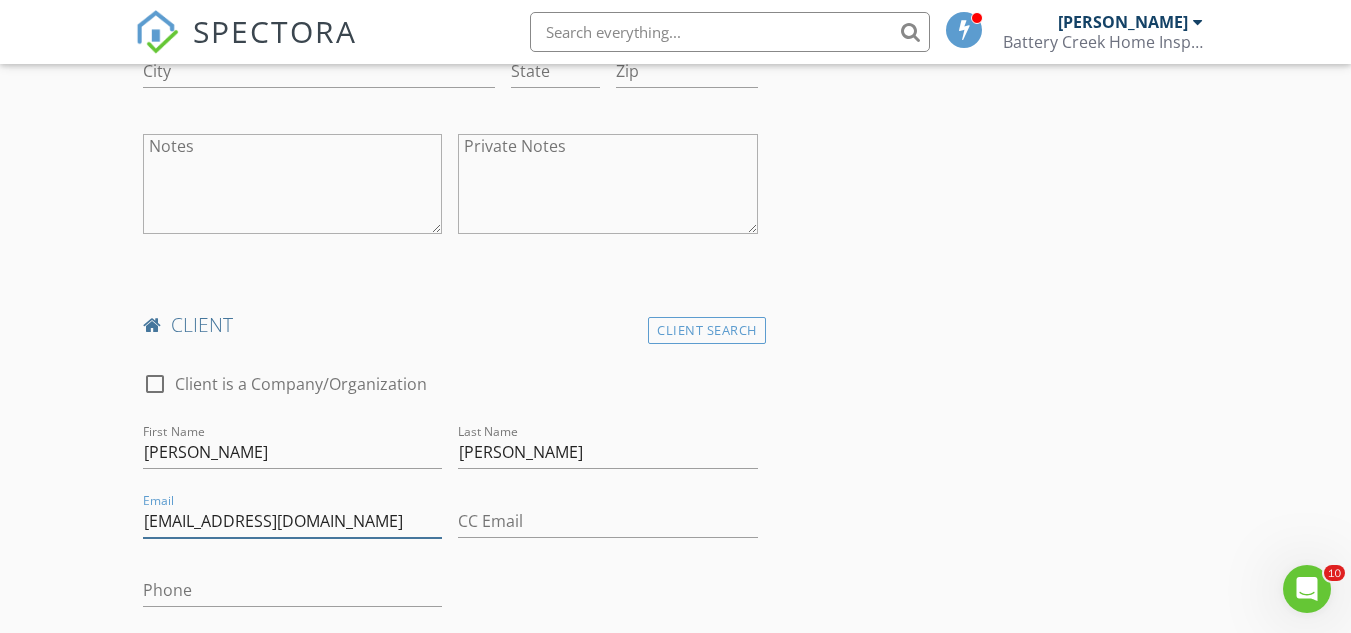 type on "cynthiad1218@gmail.com" 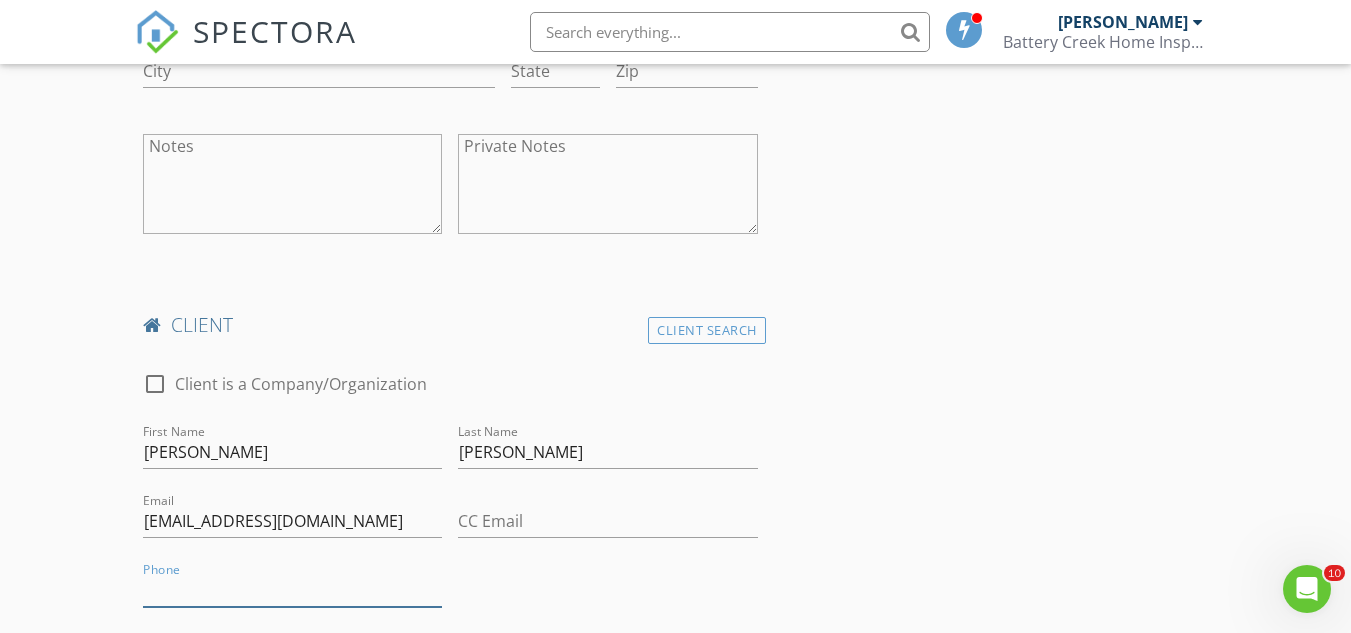 click on "Phone" at bounding box center (292, 590) 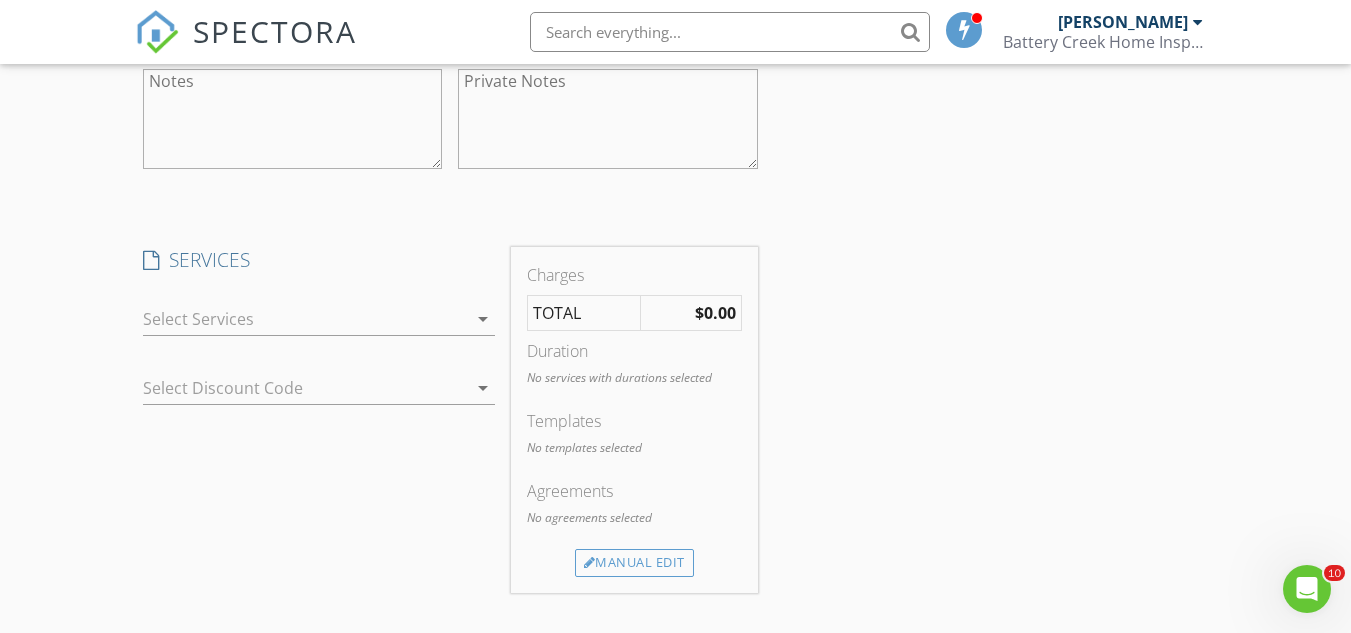 scroll, scrollTop: 1969, scrollLeft: 0, axis: vertical 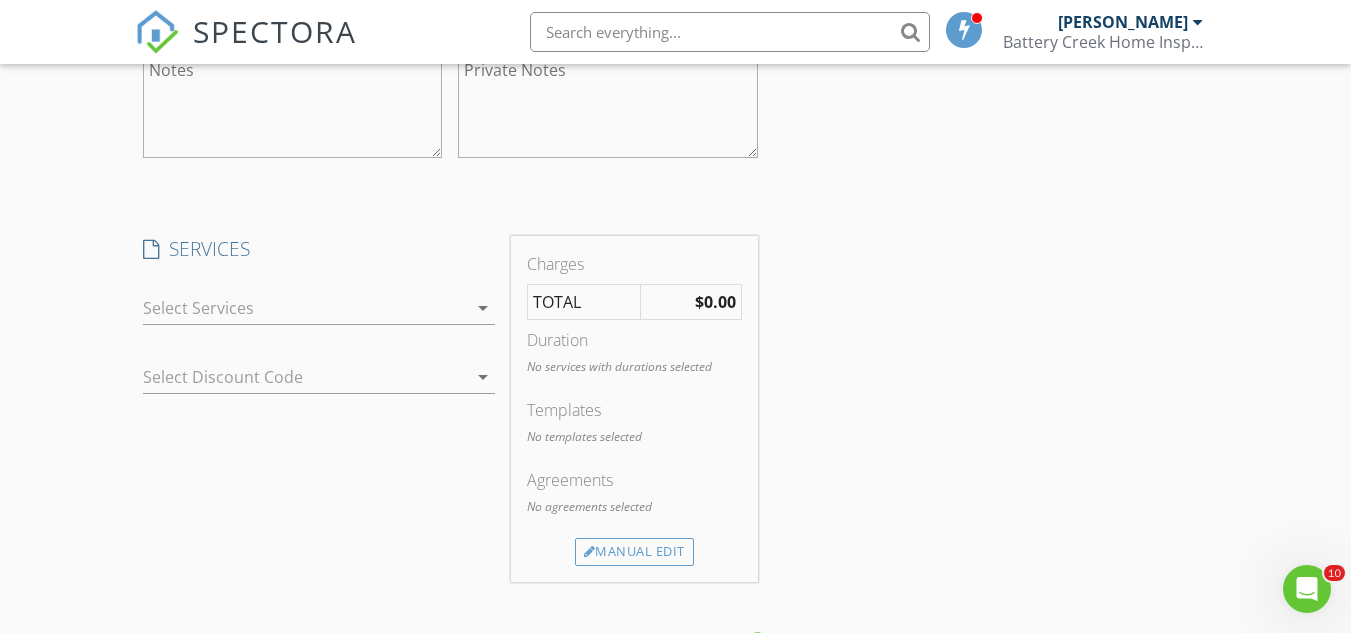 type on "805-717-1372" 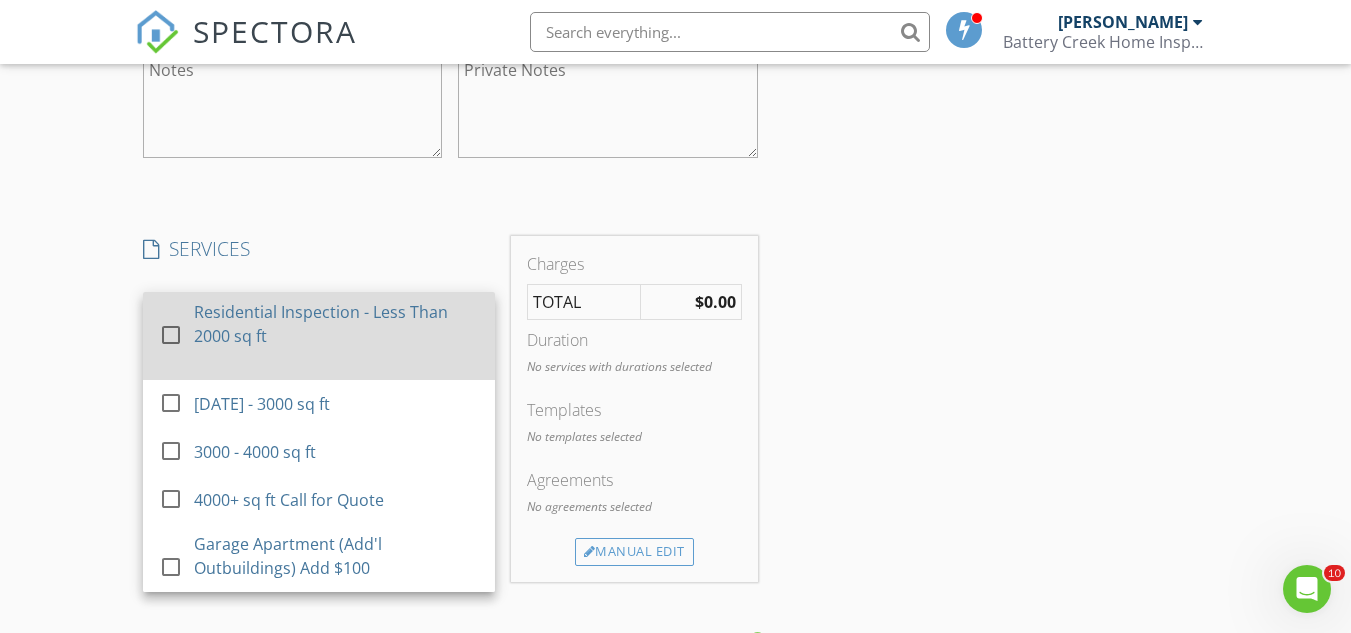 click on "Residential Inspection - Less Than 2000 sq ft" at bounding box center (336, 324) 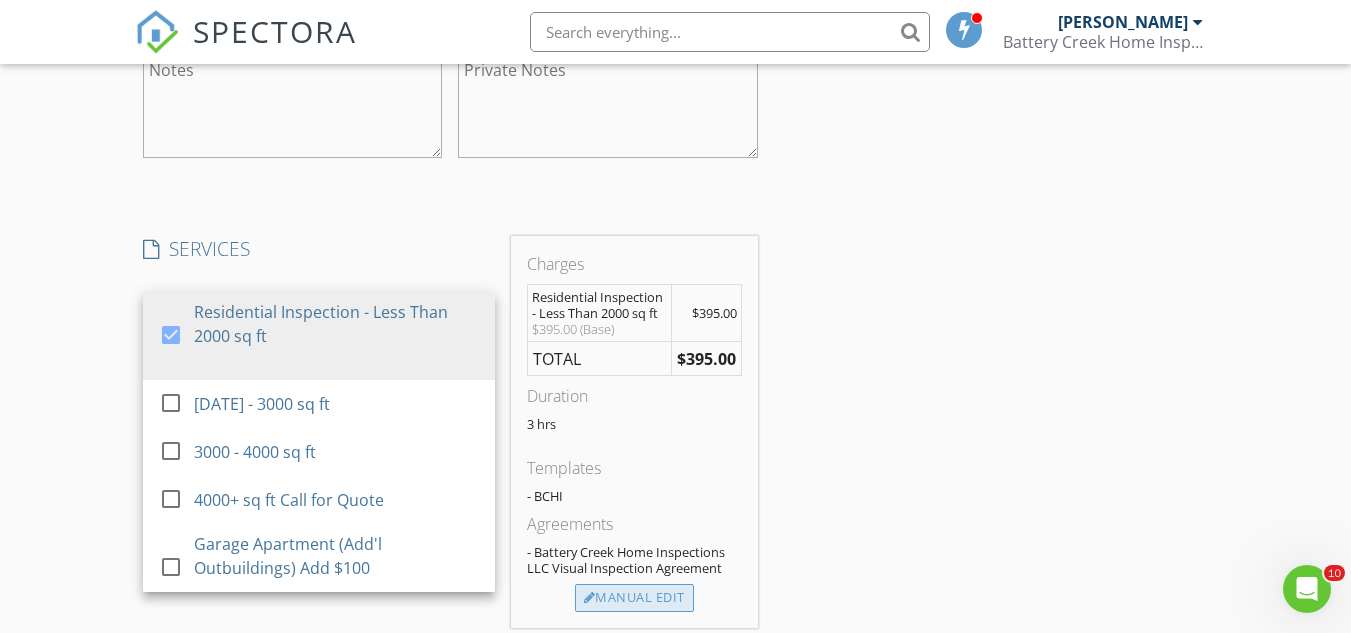 click on "Manual Edit" at bounding box center [634, 598] 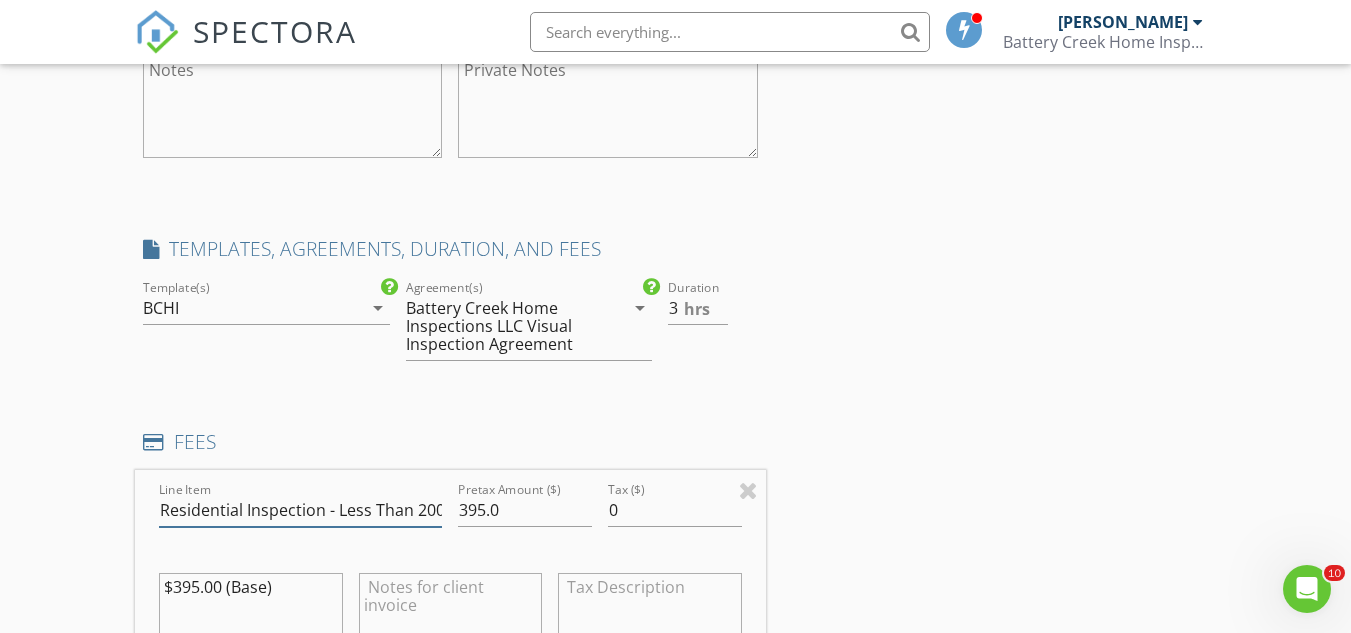 click on "Residential Inspection - Less Than 2000 sq ft" at bounding box center [300, 510] 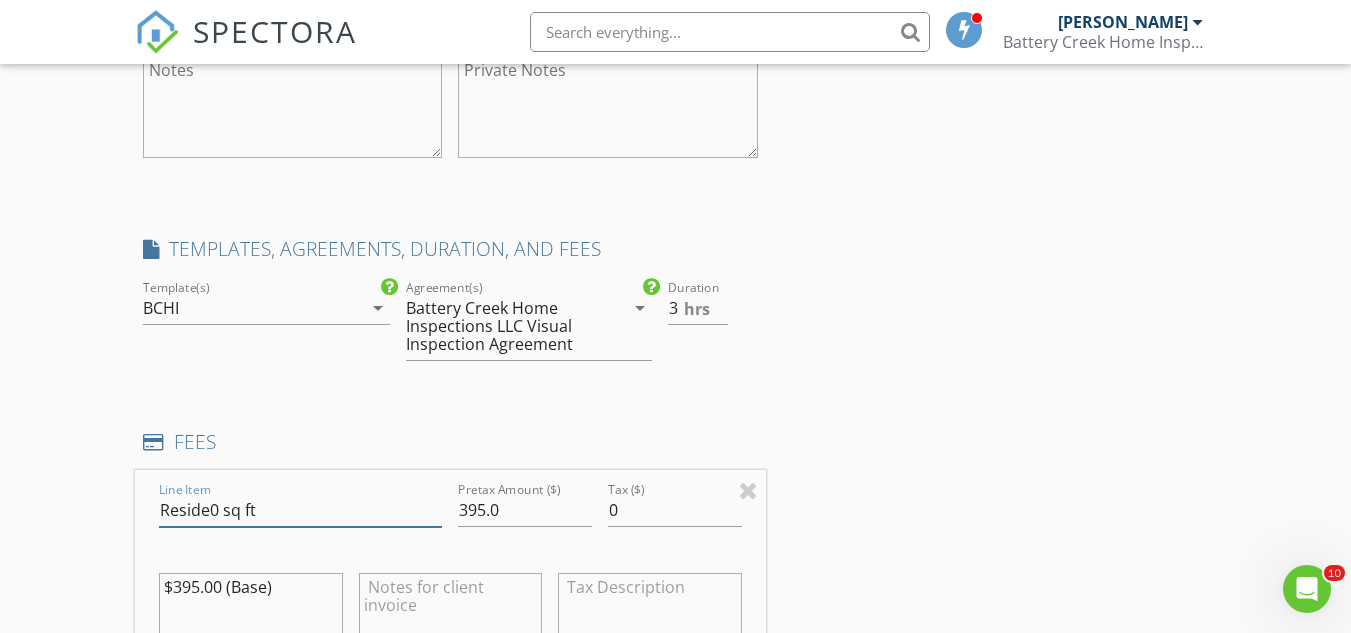 click on "Reside0 sq ft" at bounding box center (300, 510) 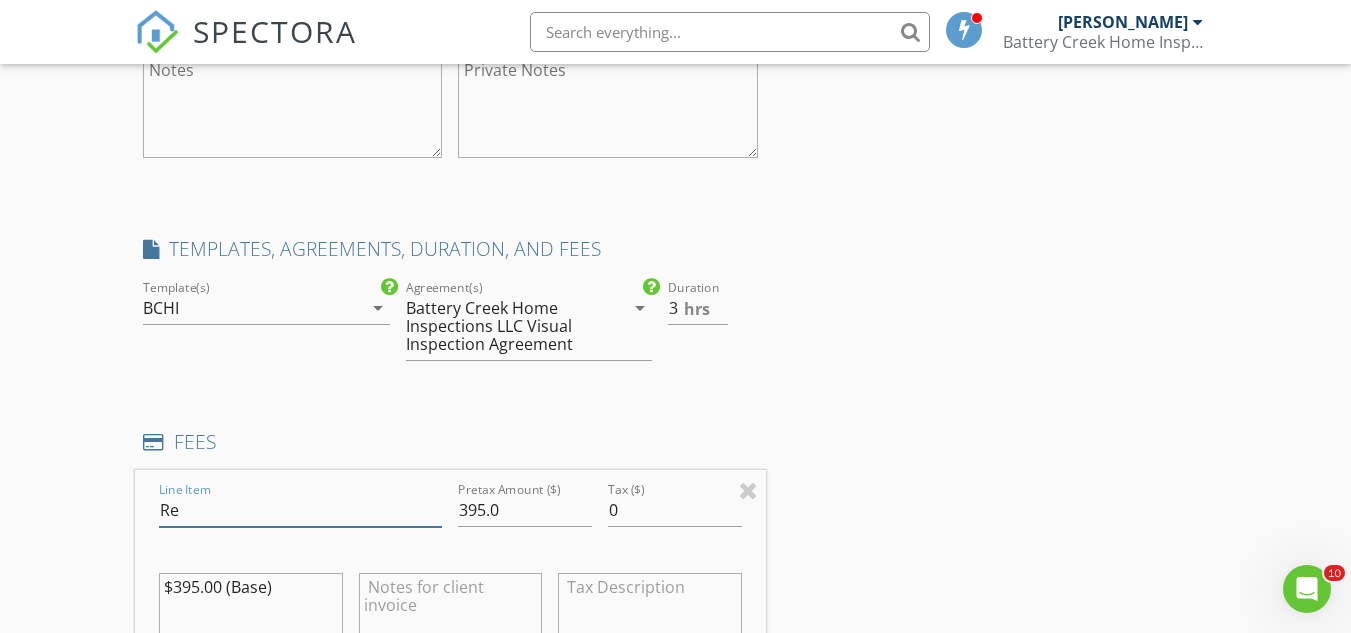 type on "R" 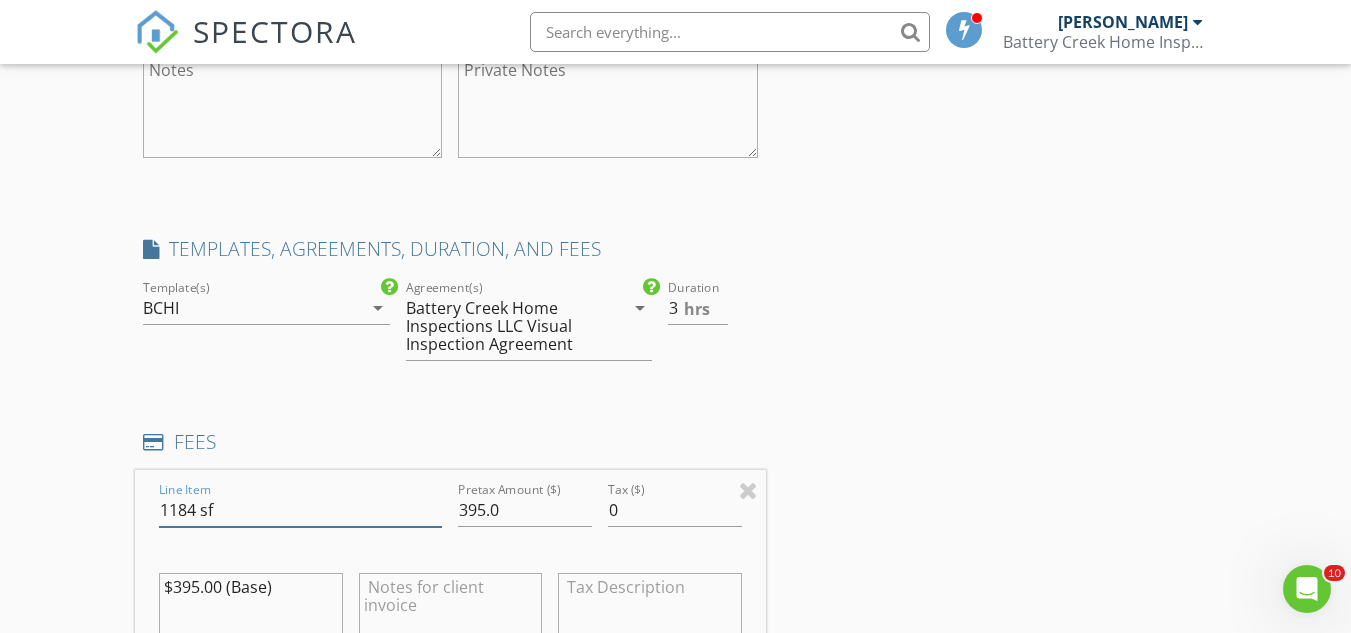 type on "1184 sf + addl. outbuilding" 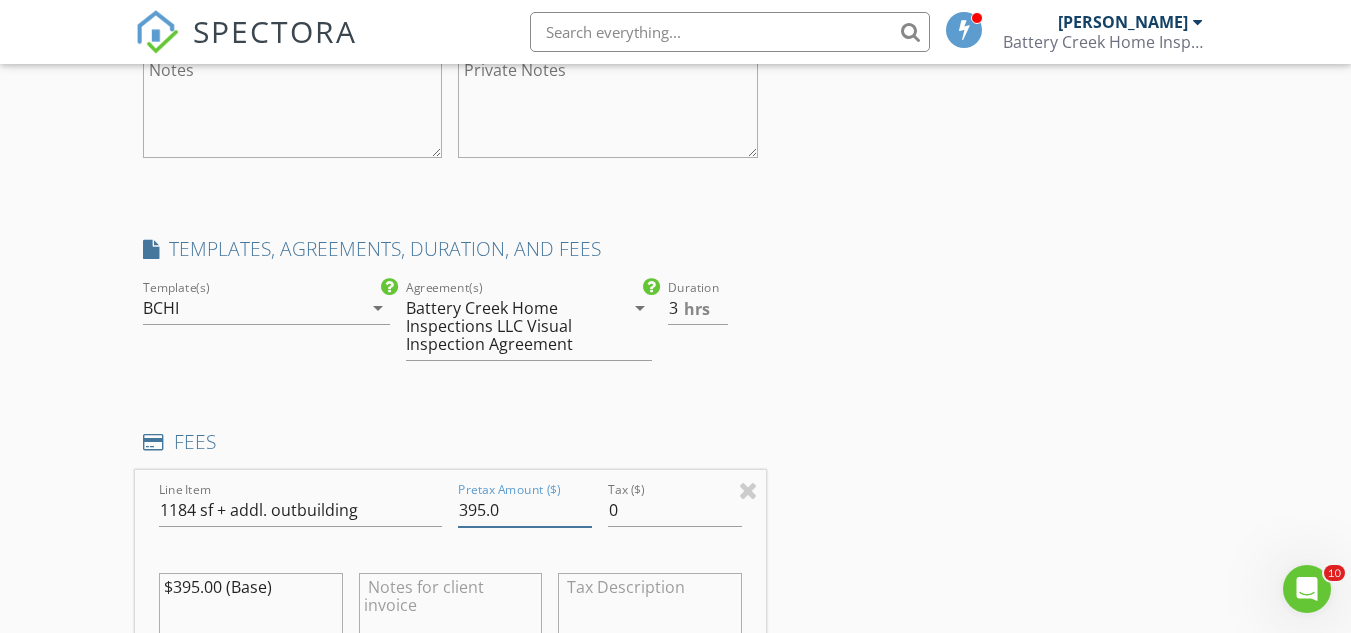 click on "395.0" at bounding box center [525, 510] 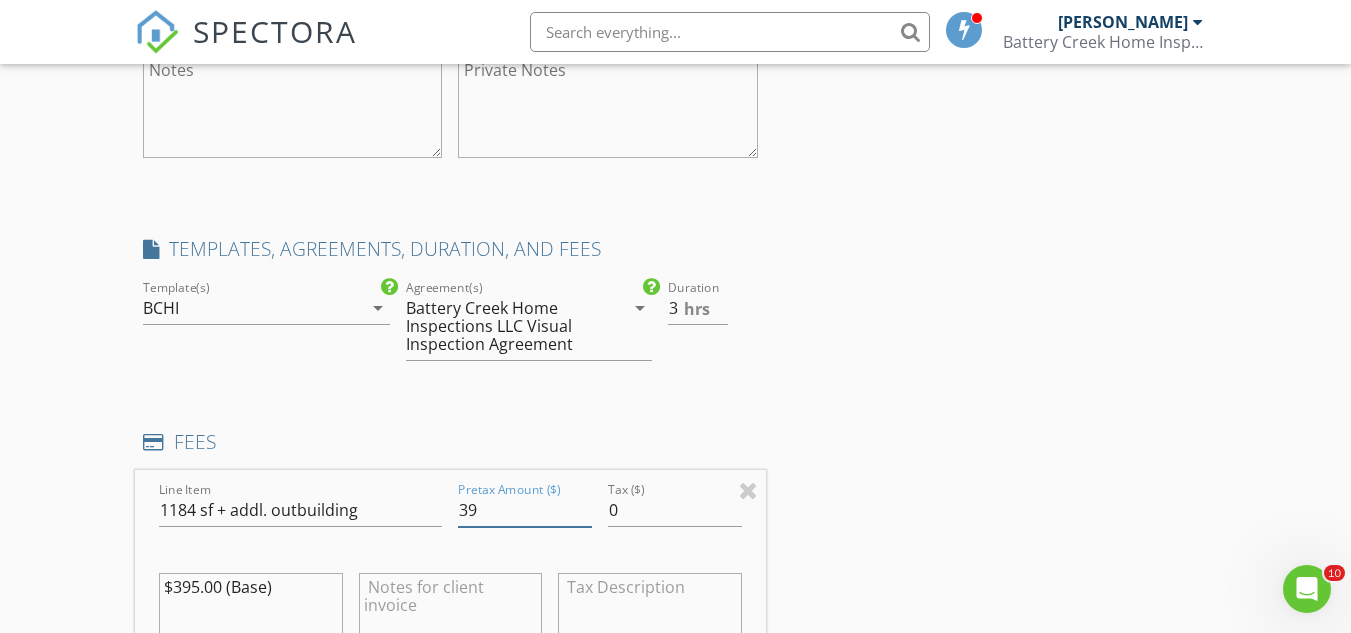 type on "3" 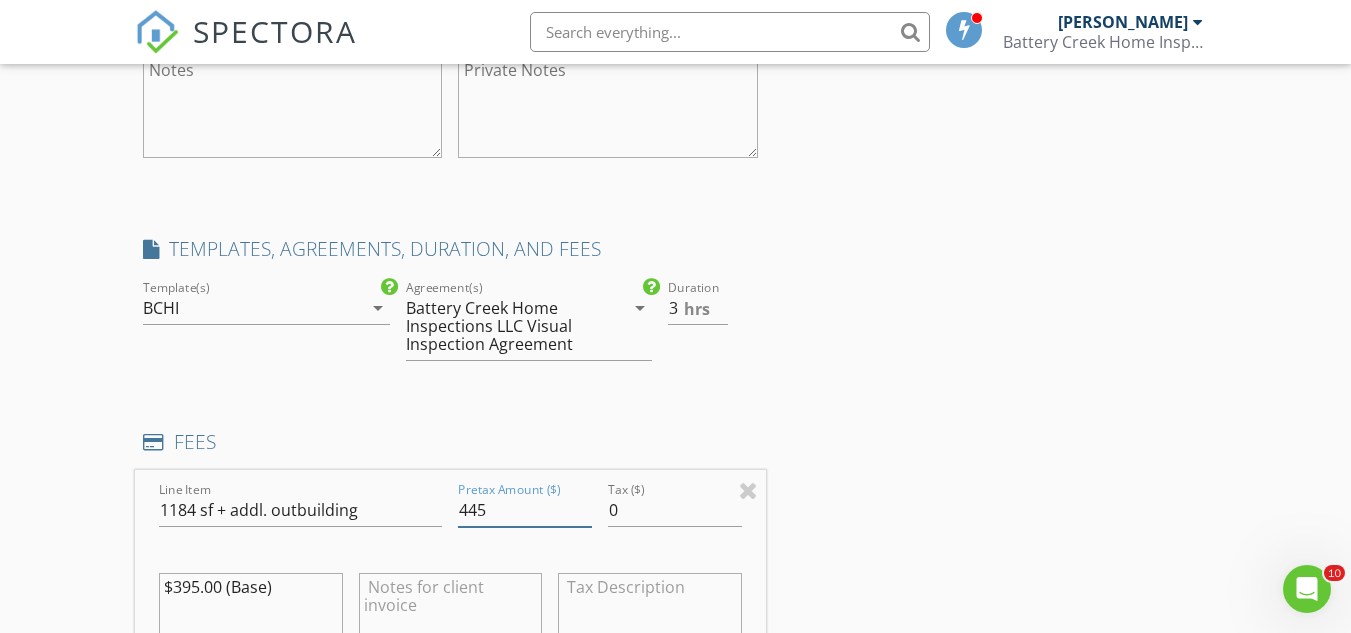 type on "445" 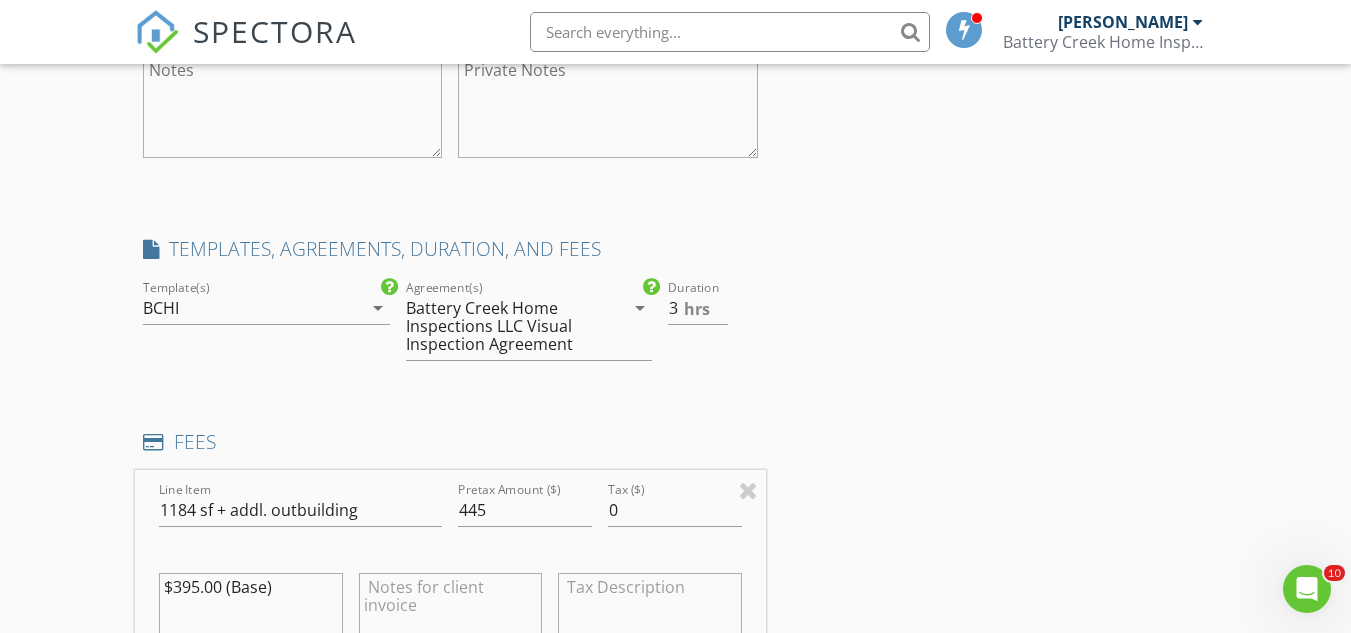 click on "$395.00 (Base)" at bounding box center (250, 623) 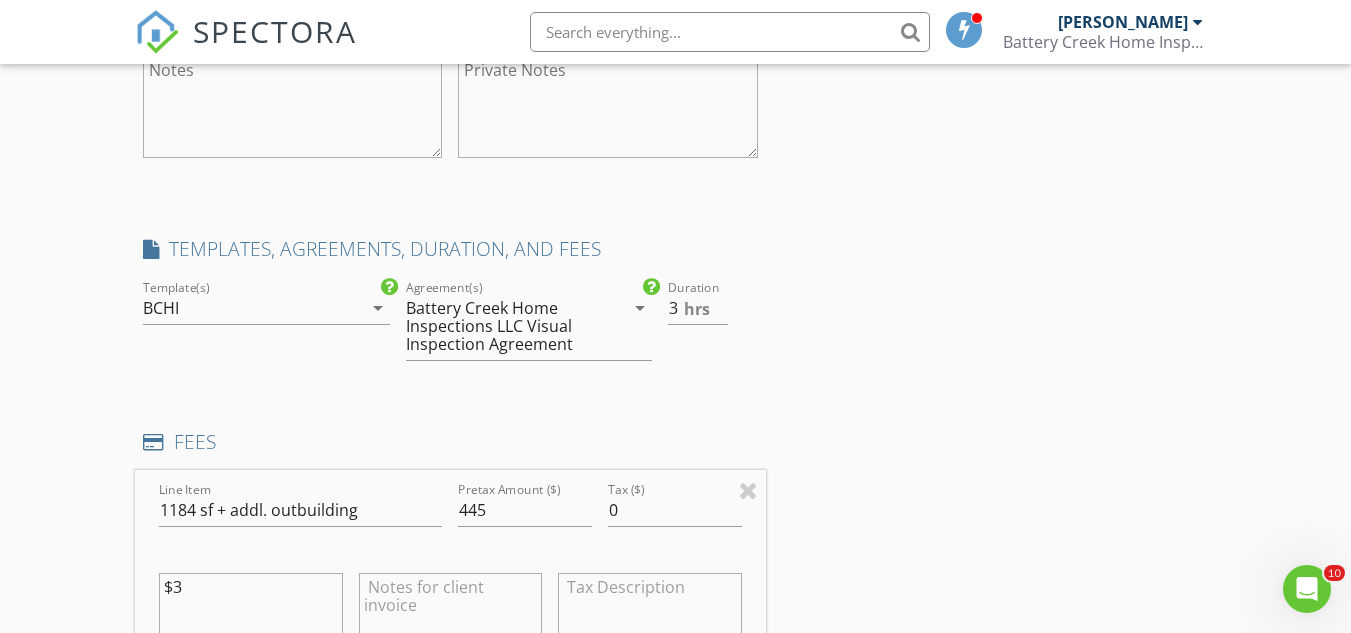 type on "$" 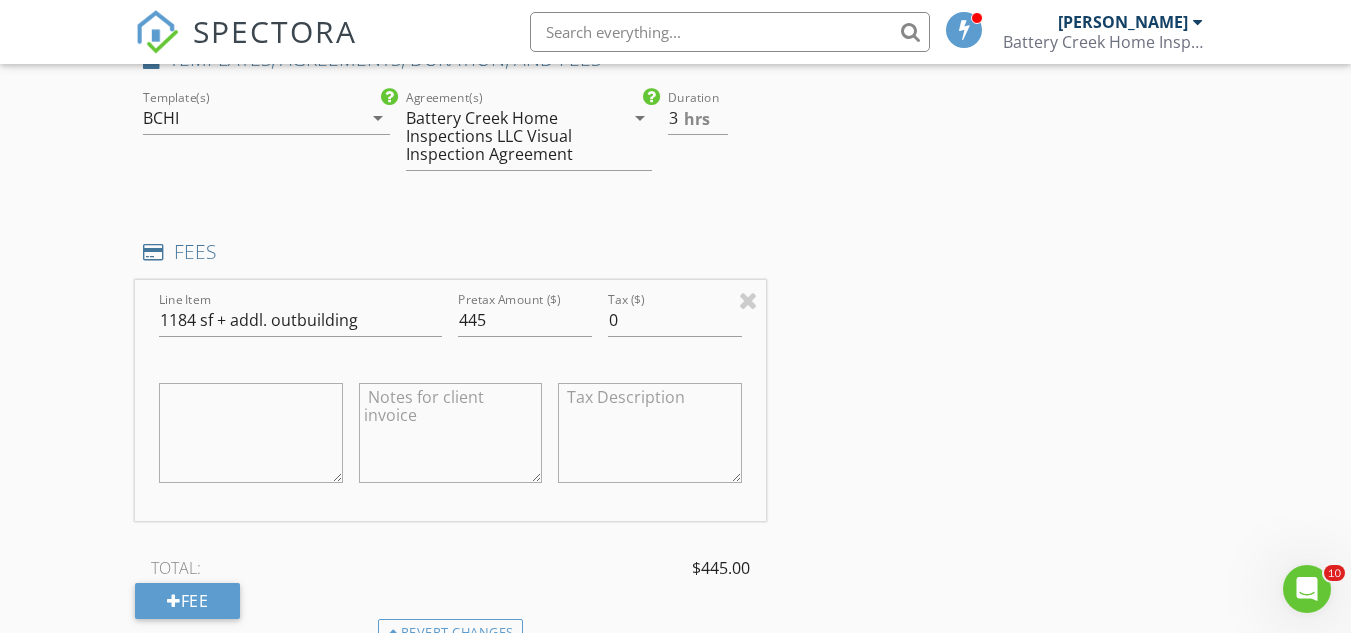 scroll, scrollTop: 2160, scrollLeft: 0, axis: vertical 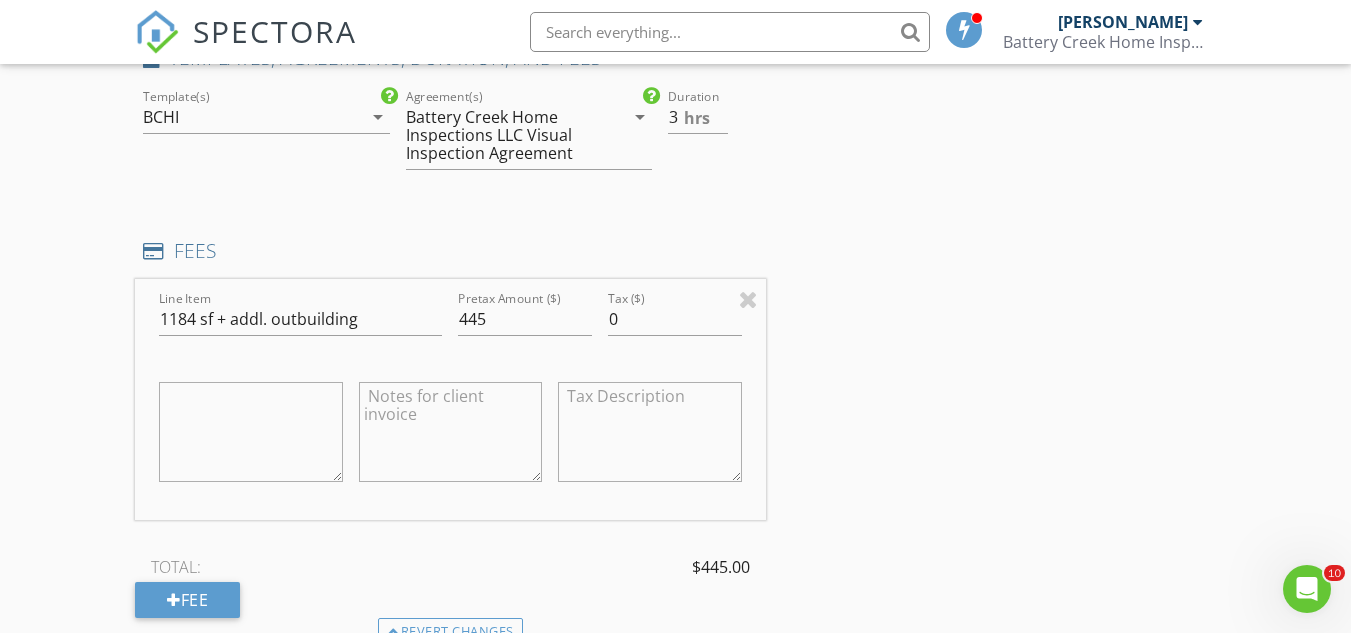 type 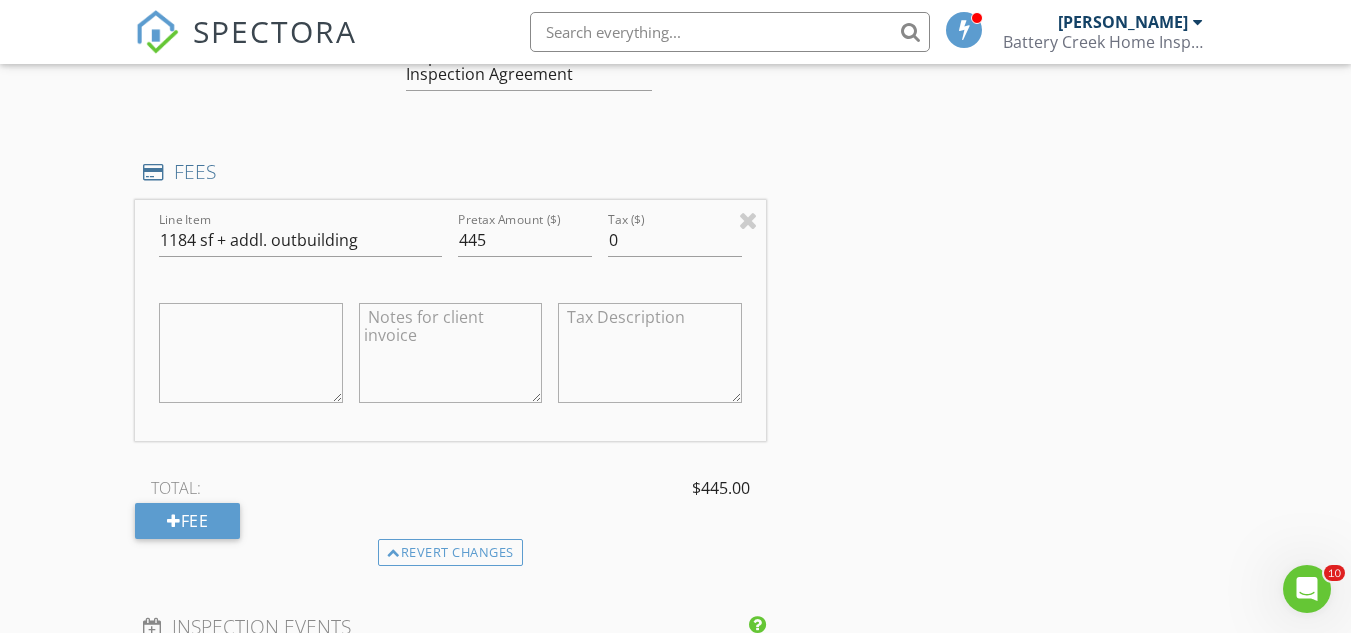 scroll, scrollTop: 2266, scrollLeft: 0, axis: vertical 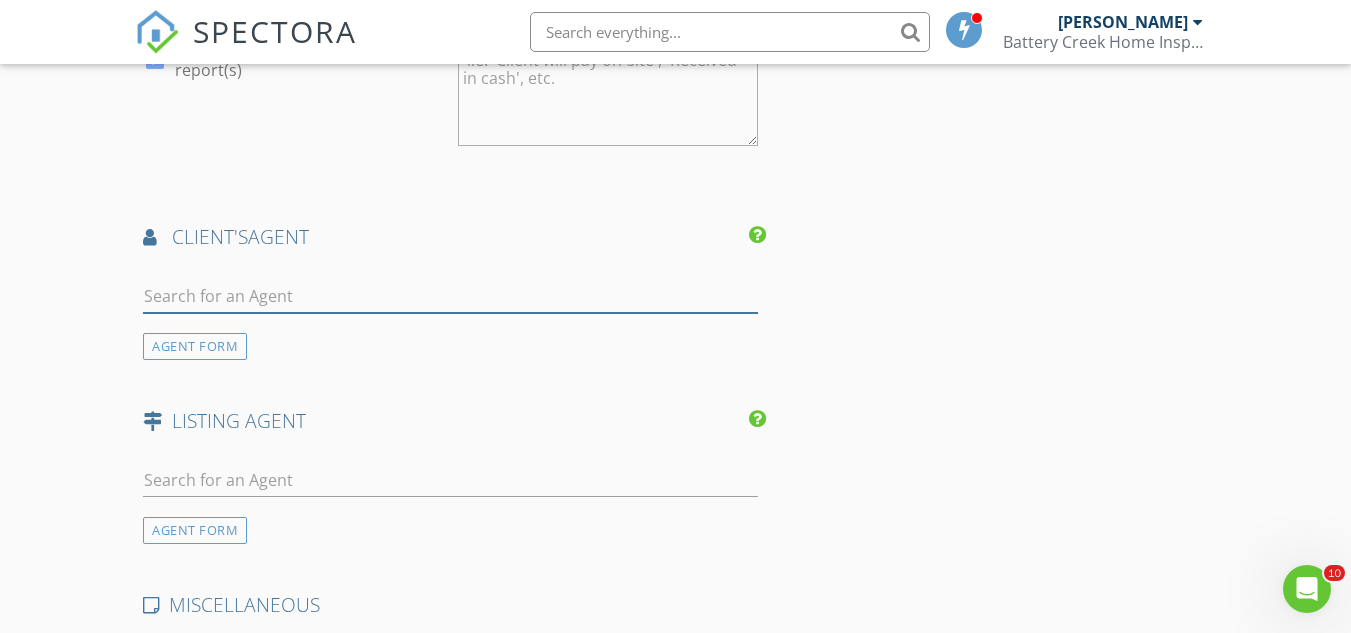 click at bounding box center (450, 296) 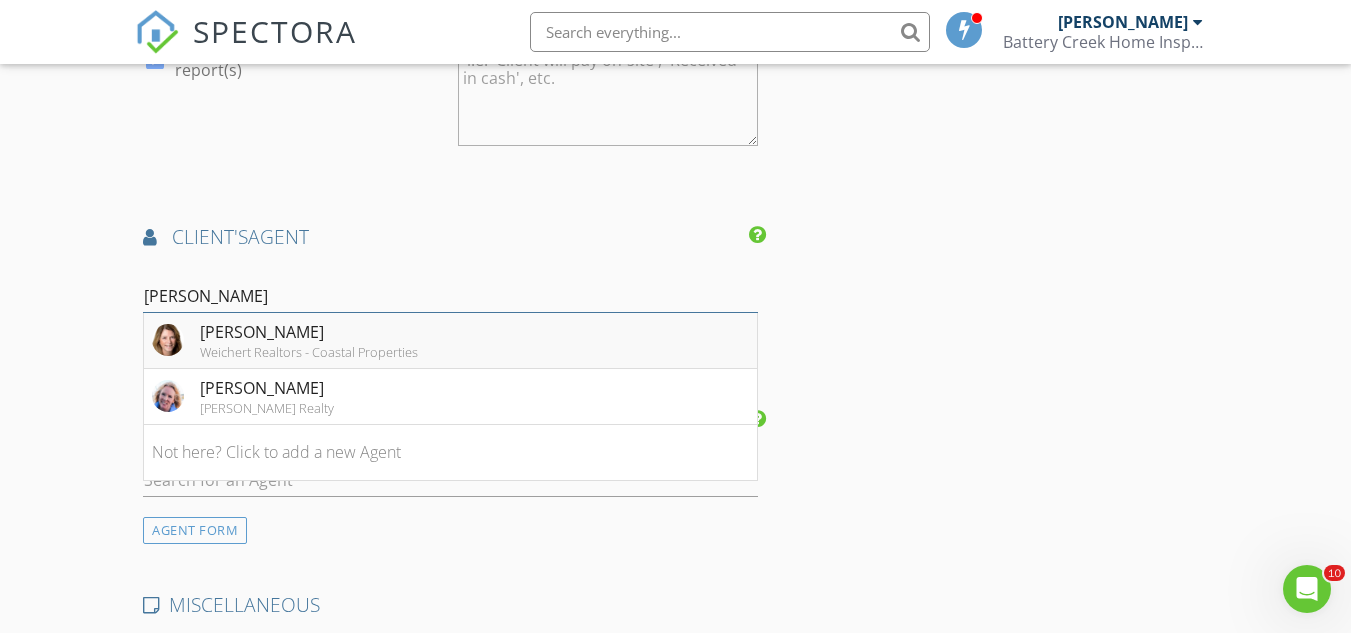 type on "jean" 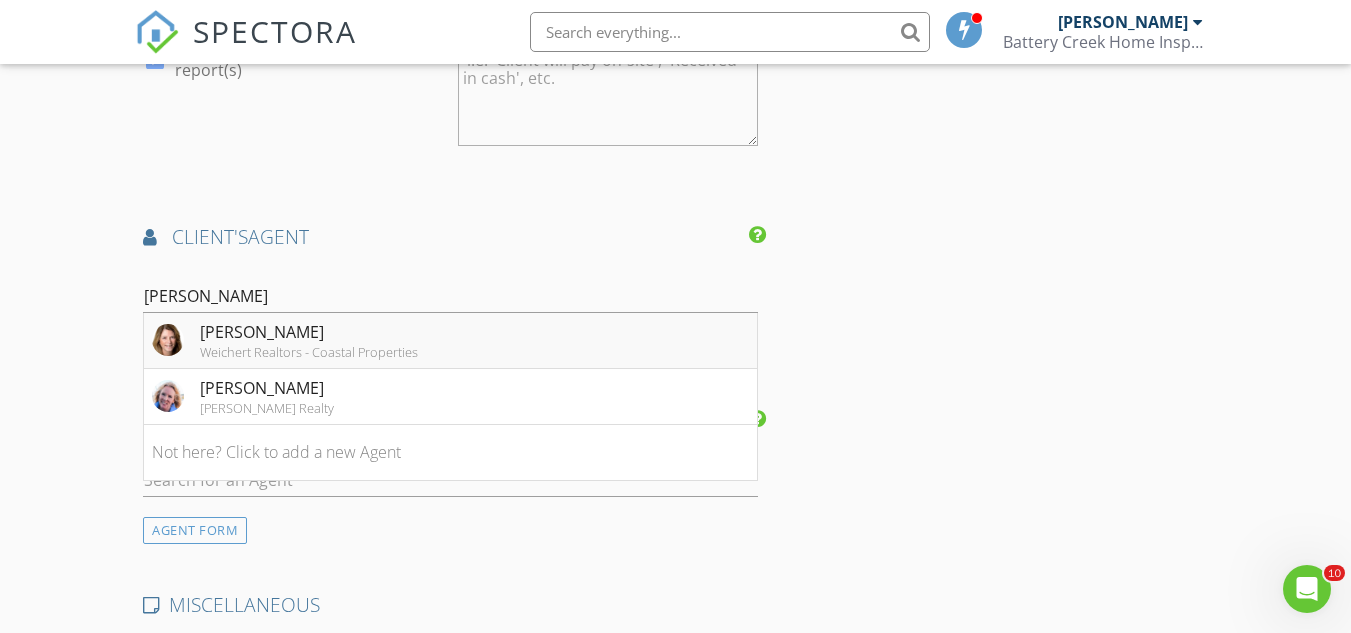 click on "Jean Watson" at bounding box center [309, 332] 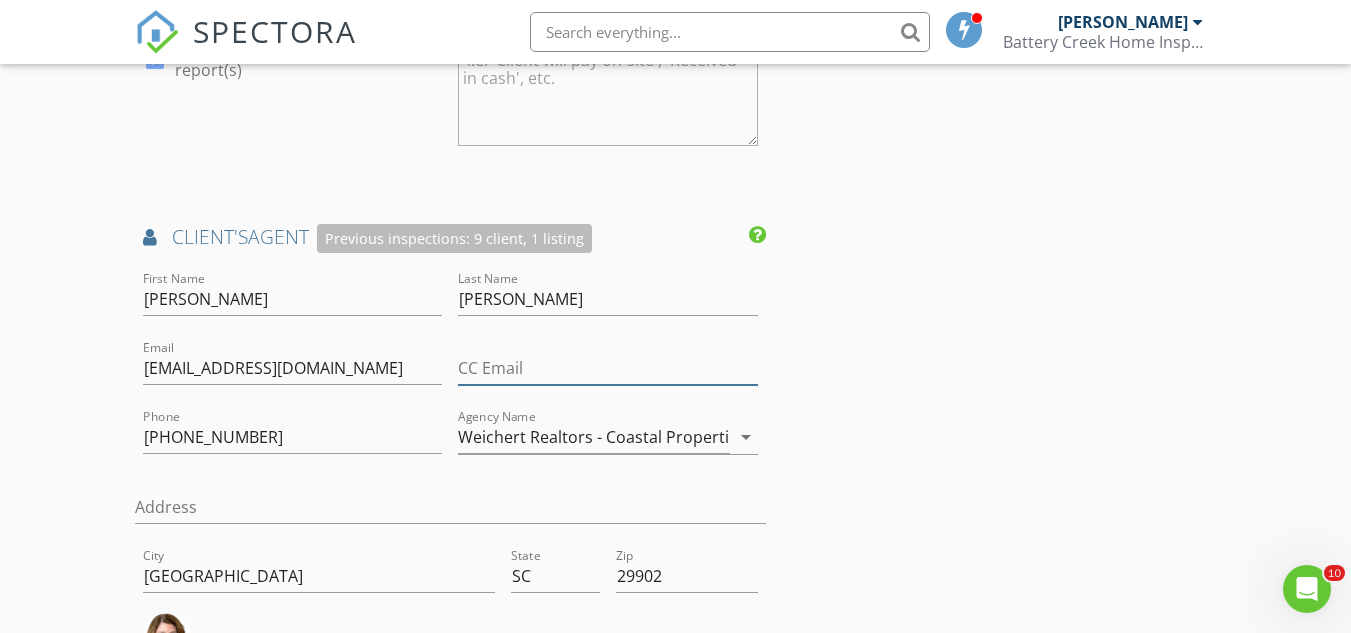 click on "CC Email" at bounding box center [607, 368] 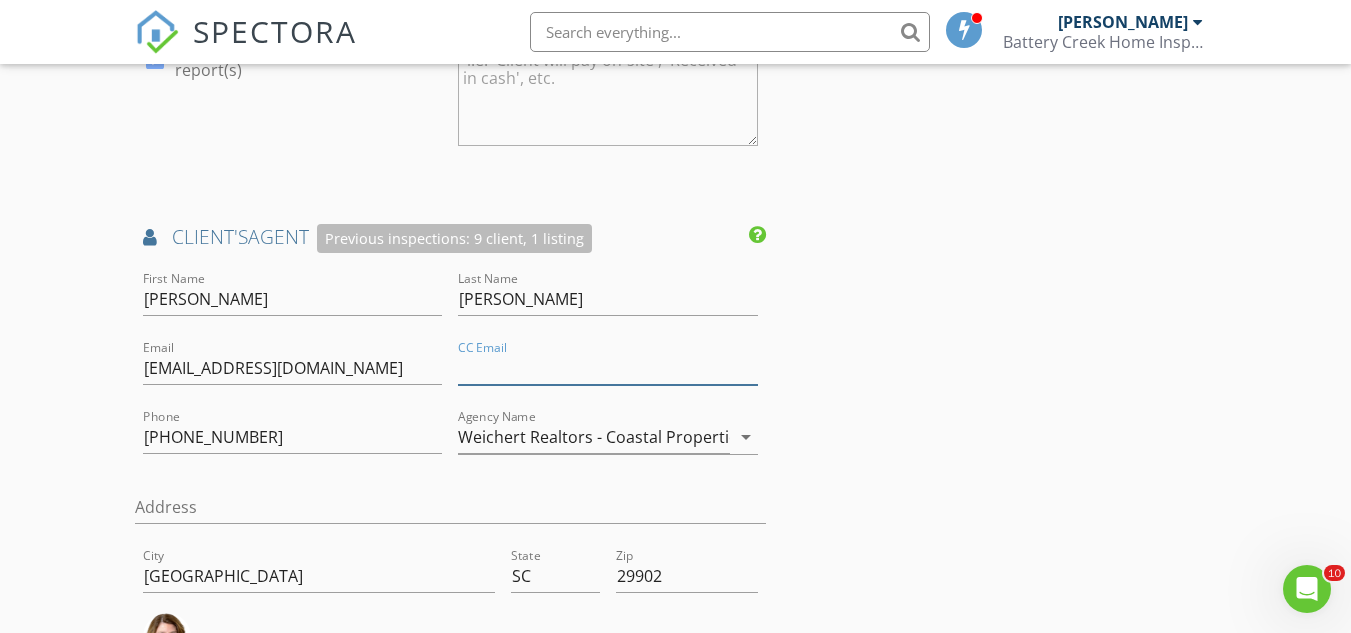 type on "m" 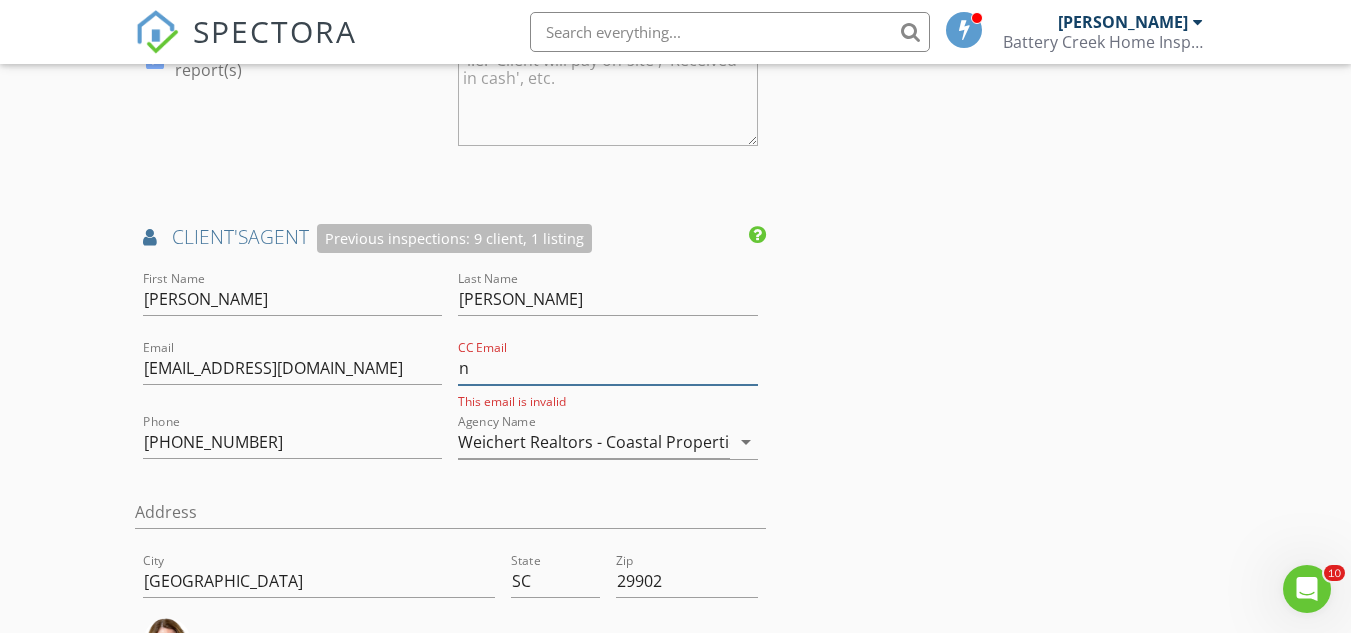 type on "nancywrpc@gmail.com" 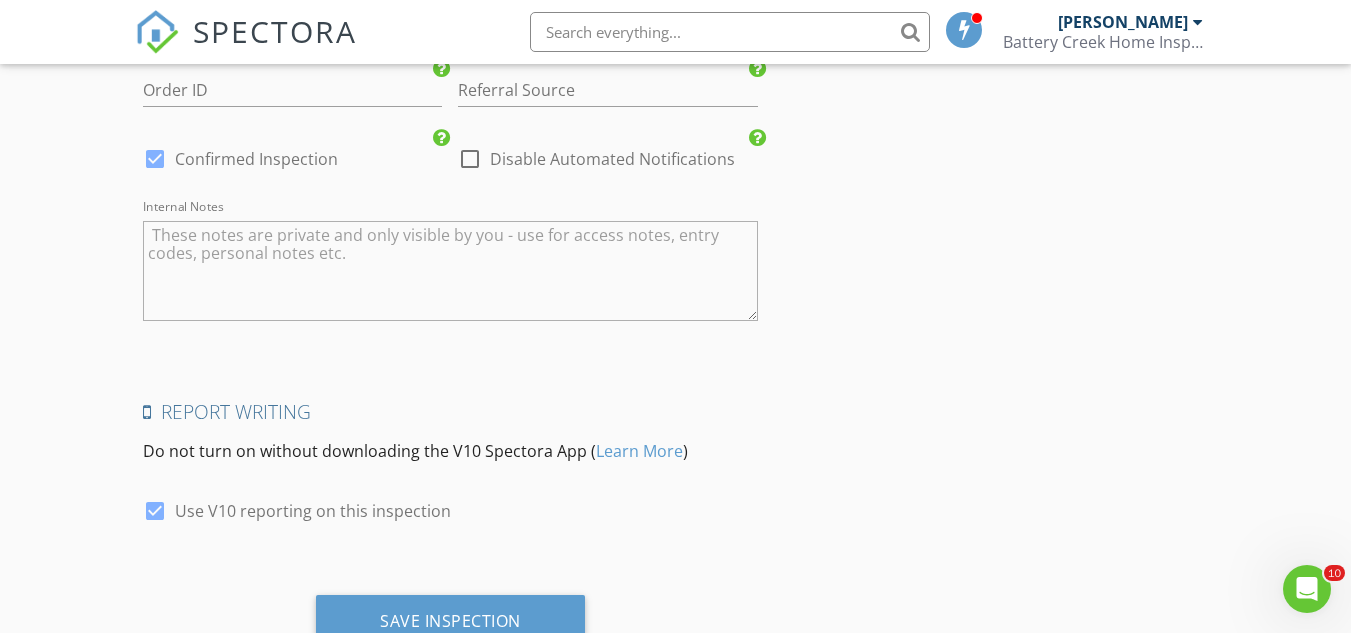 scroll, scrollTop: 4273, scrollLeft: 0, axis: vertical 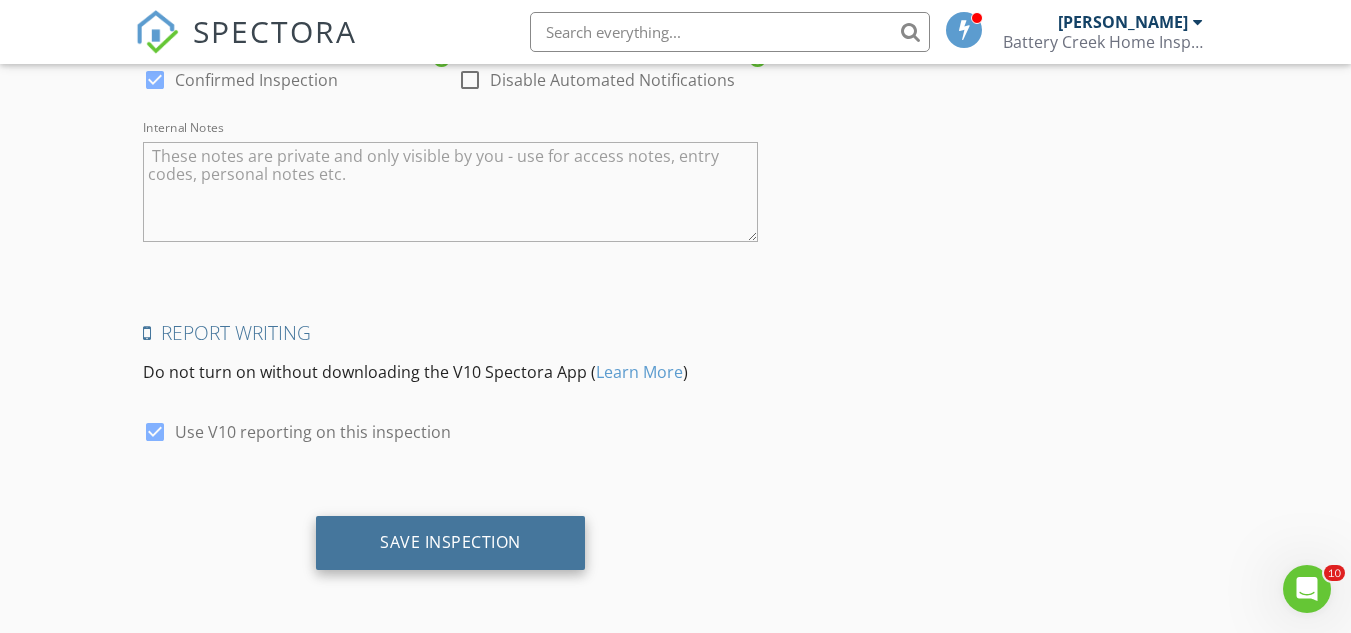click on "Save Inspection" at bounding box center [450, 542] 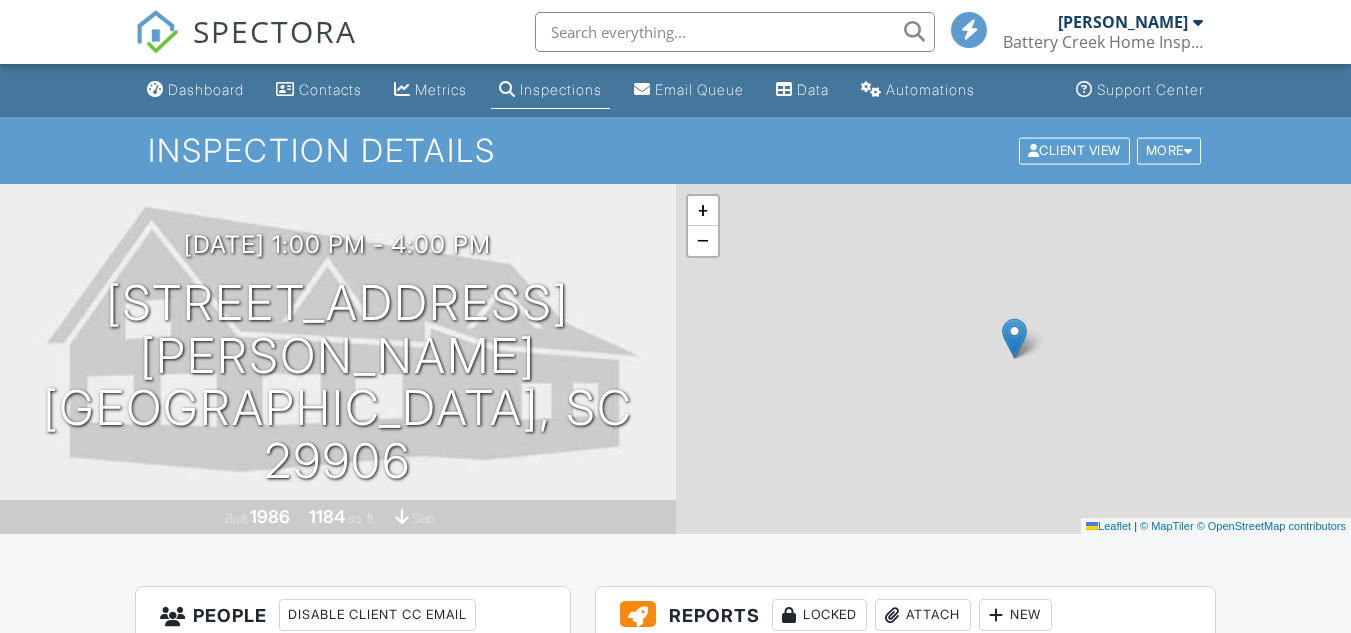 scroll, scrollTop: 0, scrollLeft: 0, axis: both 